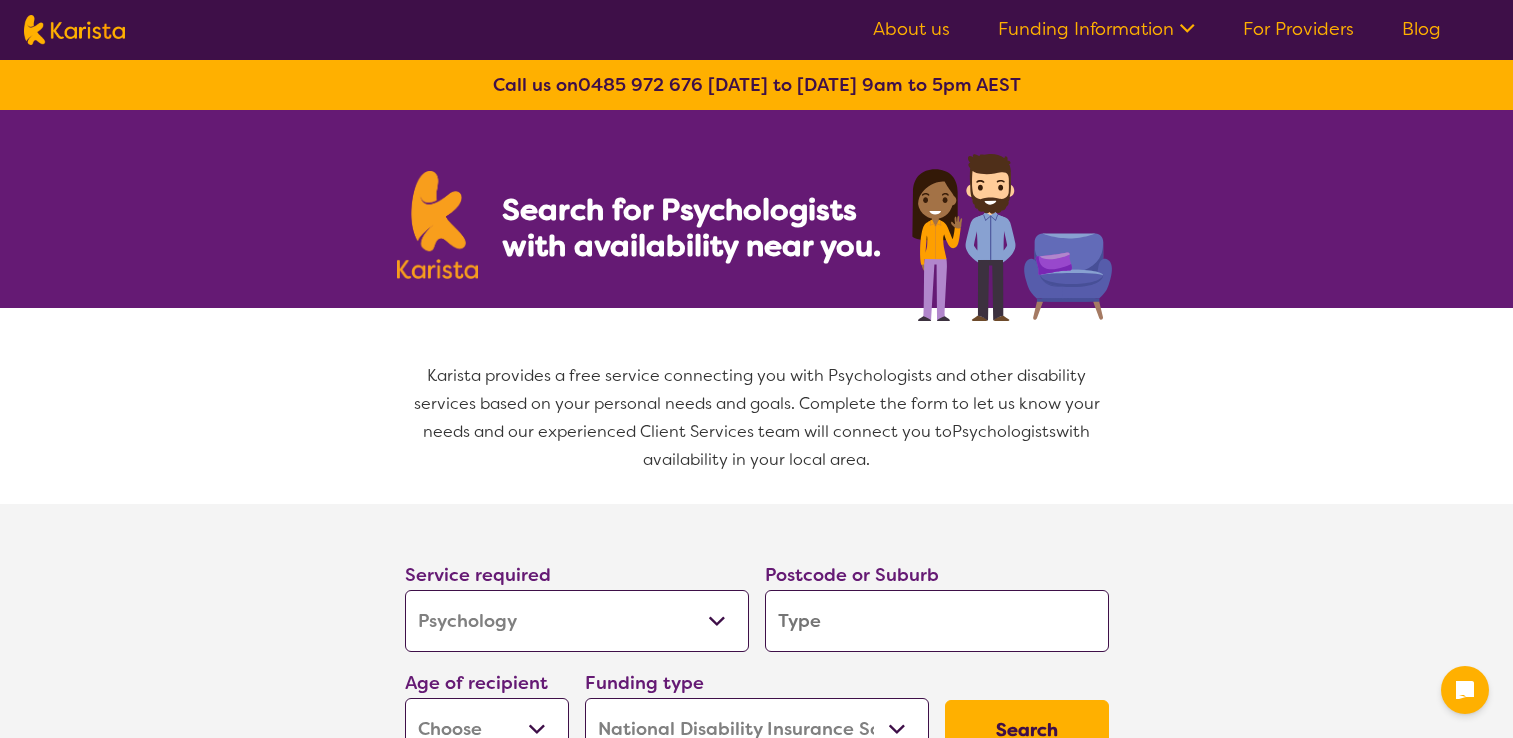 select on "Psychology" 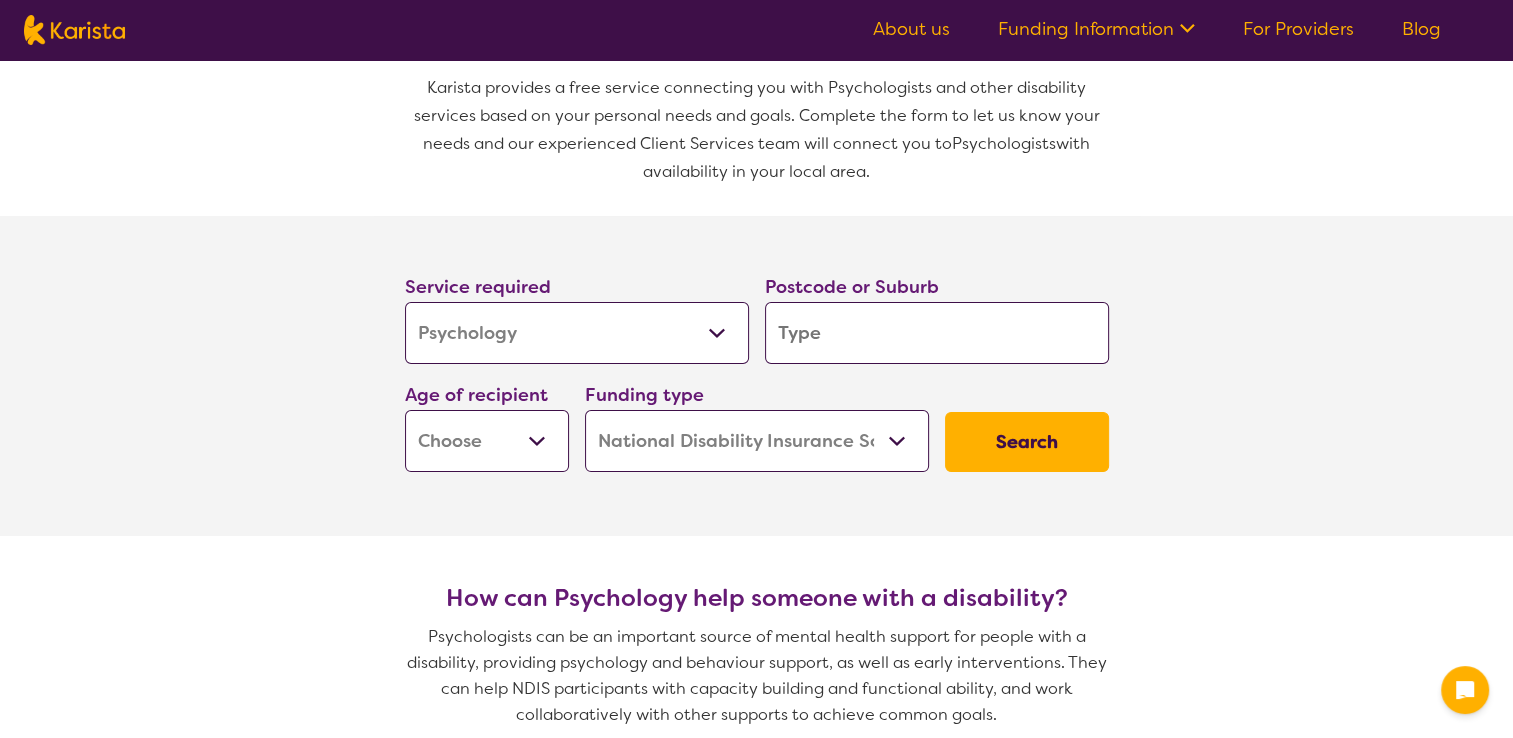 scroll, scrollTop: 292, scrollLeft: 0, axis: vertical 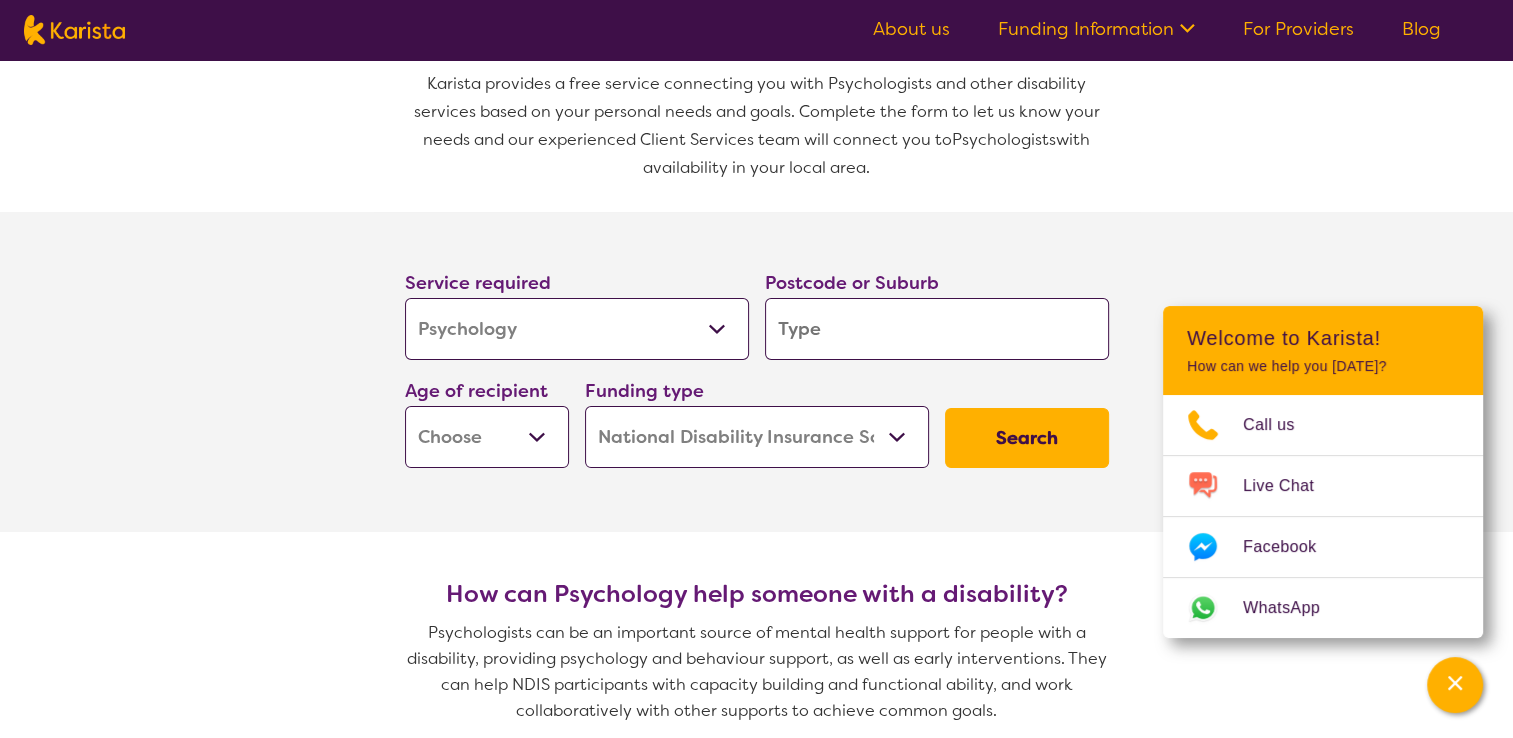 click at bounding box center [937, 329] 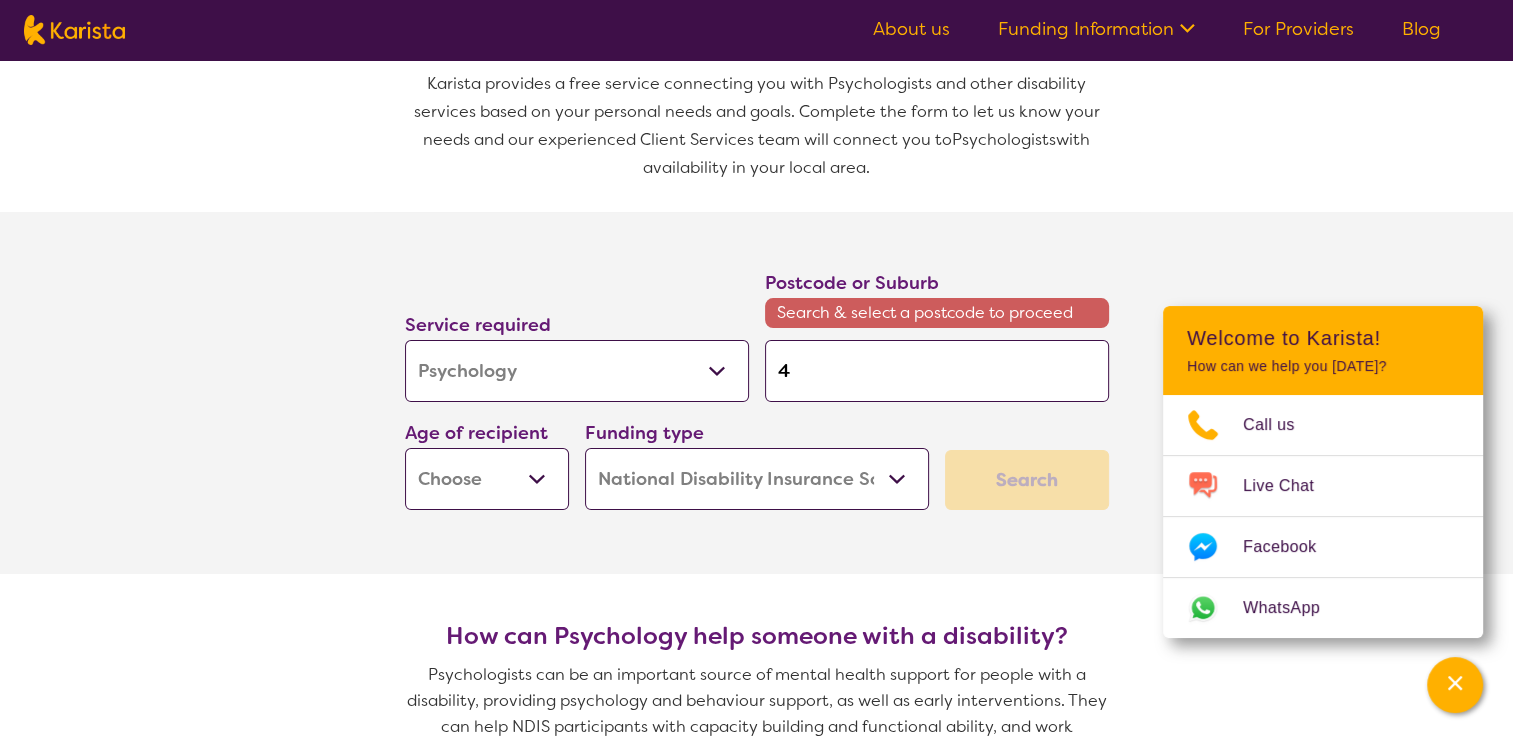 type on "42" 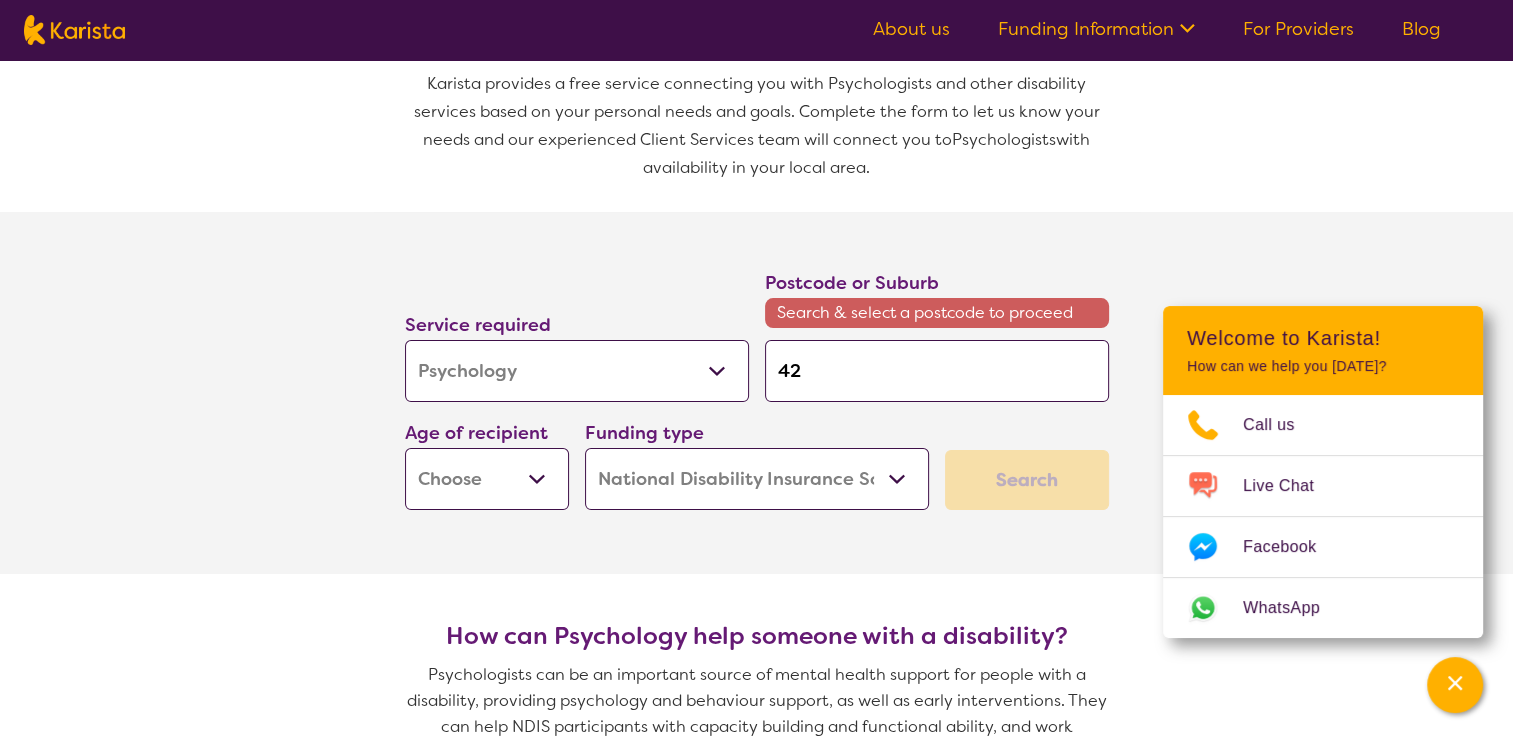 type on "421" 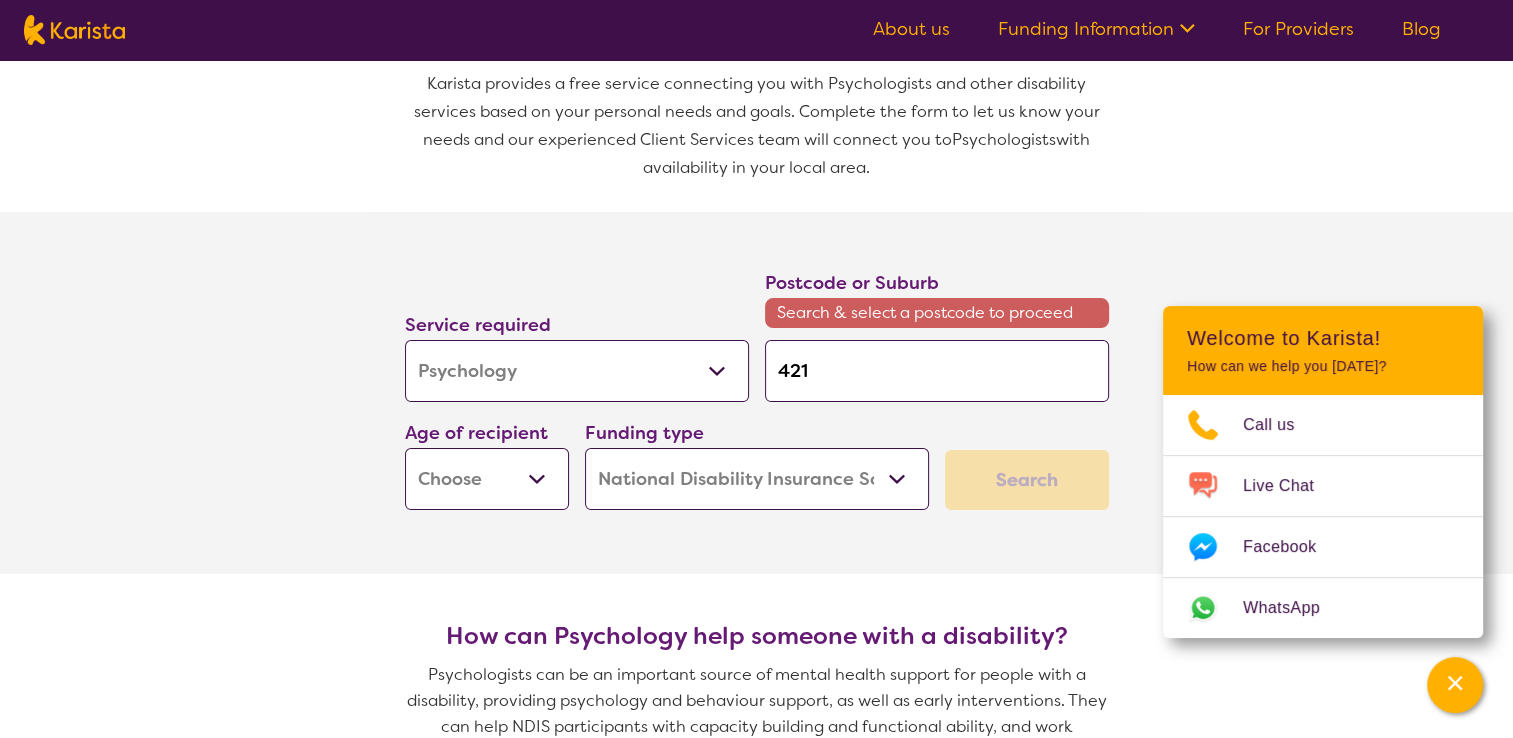 type on "4211" 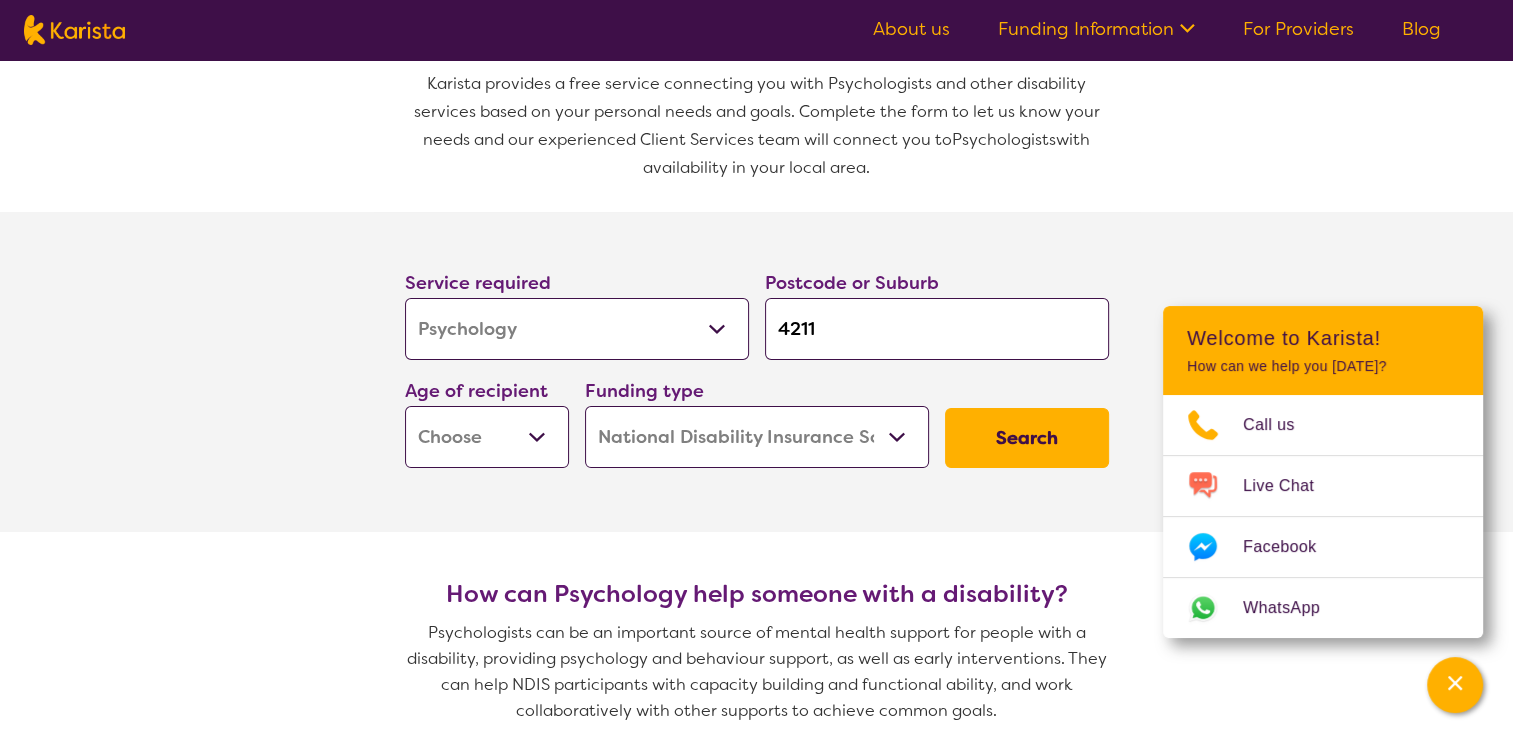 click on "Service required Allied Health Assistant Assessment ([MEDICAL_DATA] or [MEDICAL_DATA]) Behaviour support Counselling Dietitian Domestic and home help Employment Support Exercise physiology Home Care Package Provider Key Worker NDIS Plan management NDIS Support Coordination Nursing services [MEDICAL_DATA] Personal care Physiotherapy [MEDICAL_DATA] Psychology Psychosocial Recovery Coach Respite [MEDICAL_DATA] Support worker Supported accommodation Postcode or Suburb 4211 Age of recipient Early Childhood - 0 to 9 Child - 10 to 11 Adolescent - 12 to 17 Adult - 18 to 64 Aged - [DEMOGRAPHIC_DATA]+ Funding type Home Care Package (HCP) National Disability Insurance Scheme (NDIS) I don't know Search" at bounding box center (757, 372) 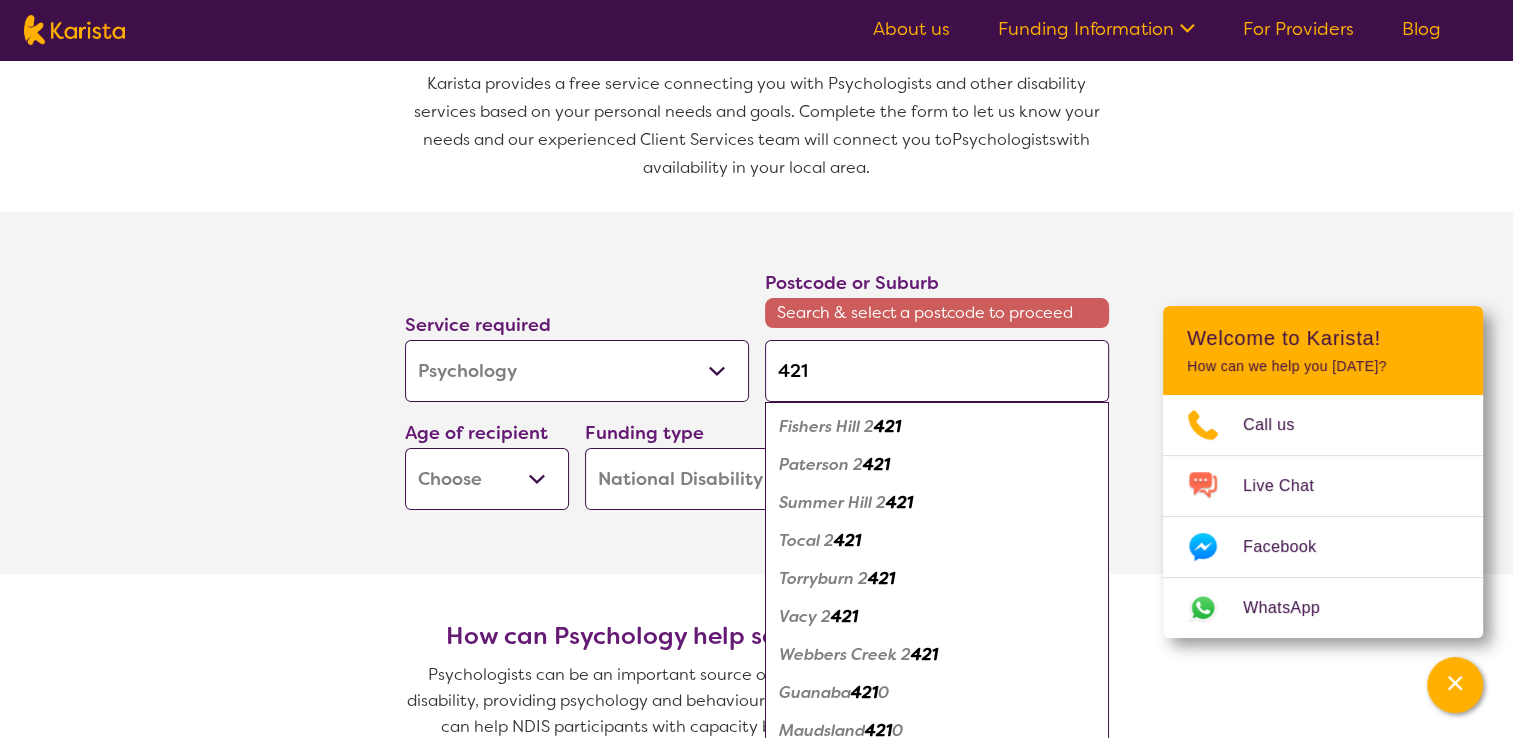 type on "4211" 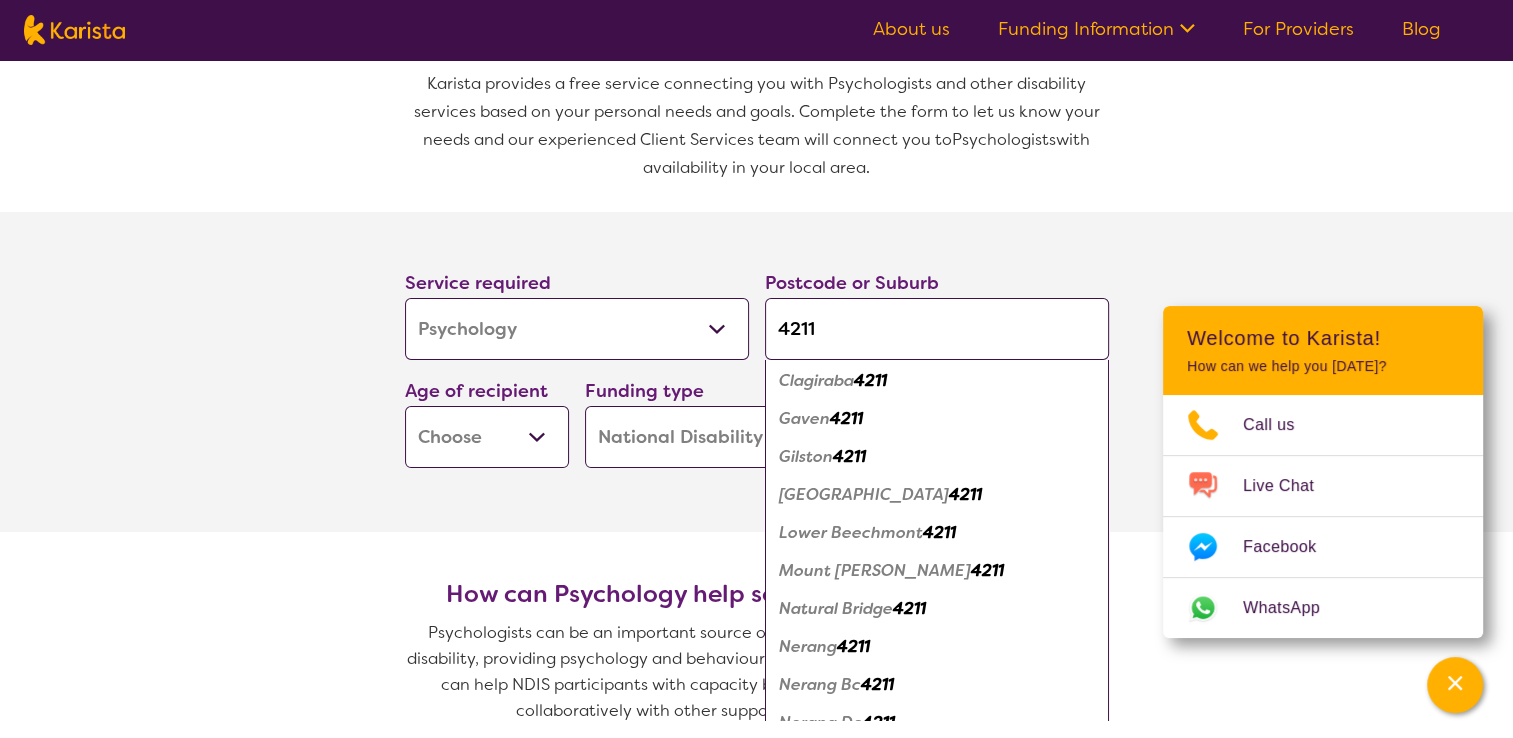 scroll, scrollTop: 162, scrollLeft: 0, axis: vertical 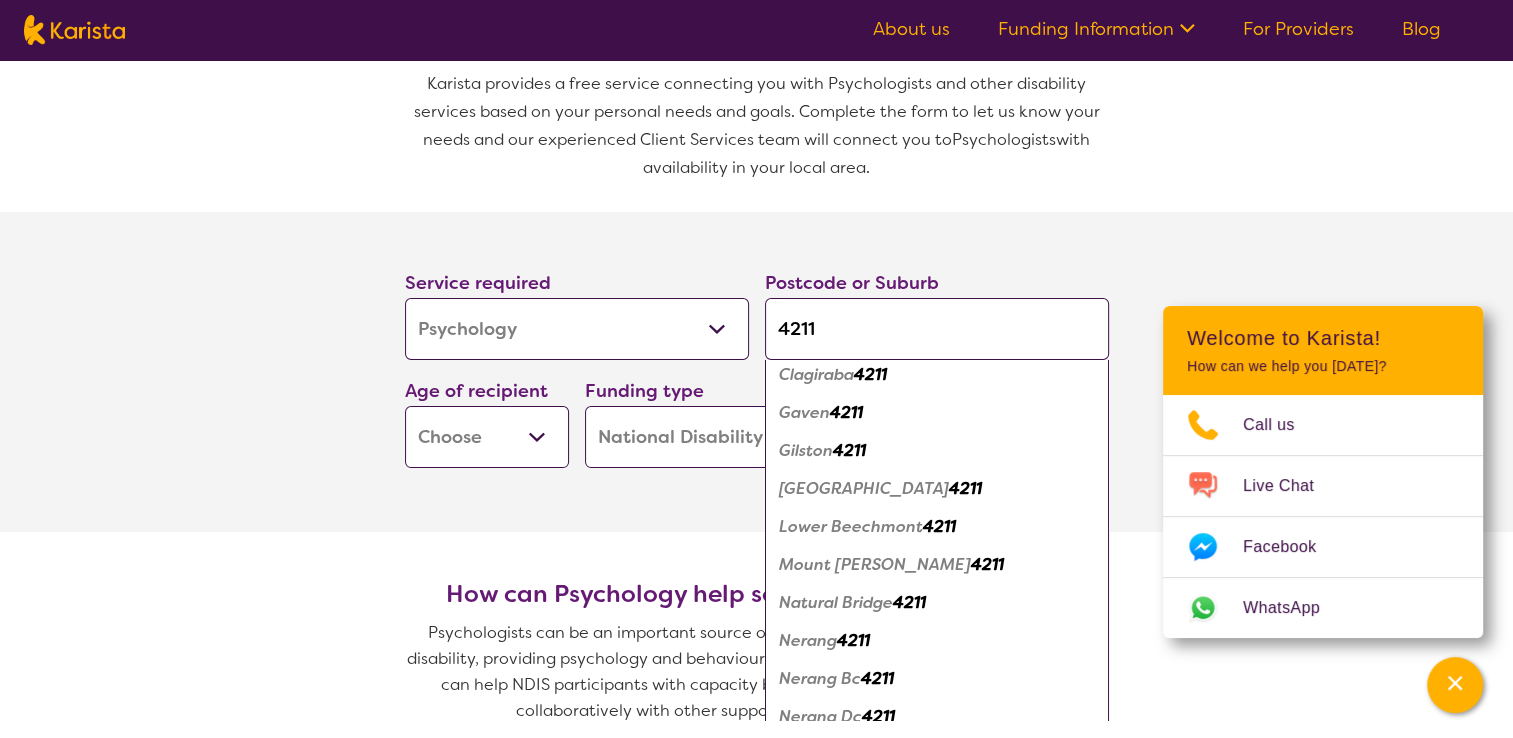 click on "Nerang" at bounding box center (808, 640) 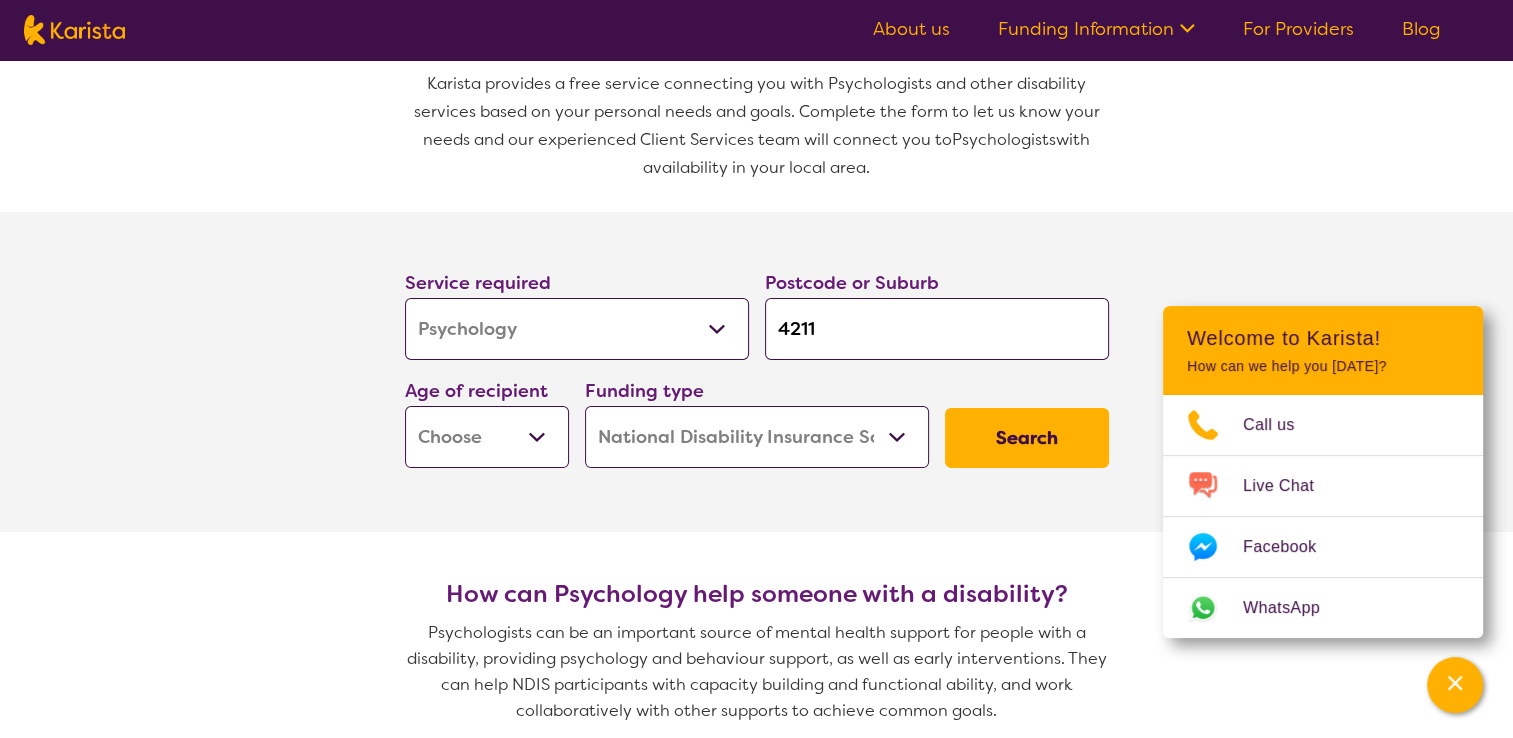 click on "Early Childhood - 0 to 9 Child - 10 to 11 Adolescent - 12 to 17 Adult - 18 to 64 Aged - [DEMOGRAPHIC_DATA]+" at bounding box center [487, 437] 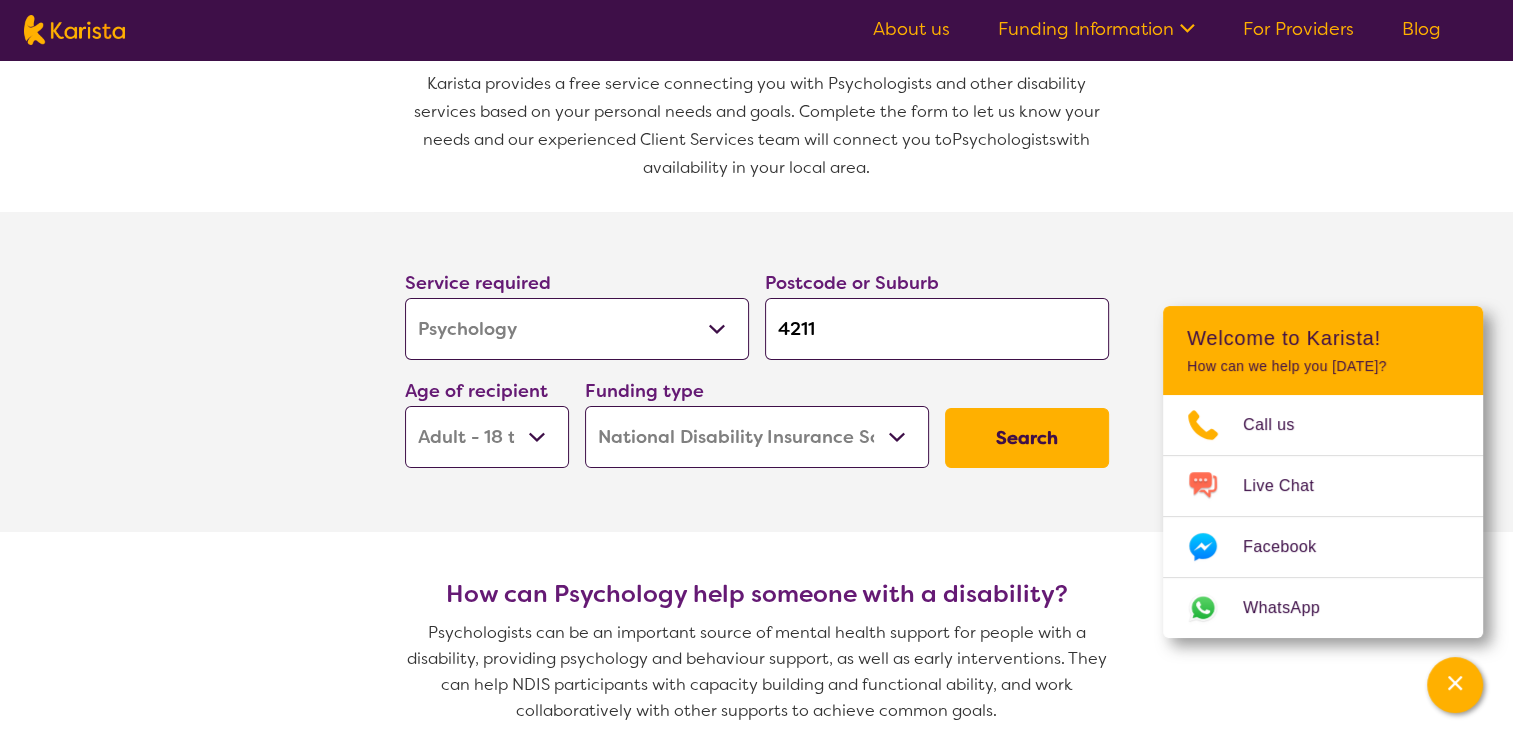 click on "Early Childhood - 0 to 9 Child - 10 to 11 Adolescent - 12 to 17 Adult - 18 to 64 Aged - [DEMOGRAPHIC_DATA]+" at bounding box center (487, 437) 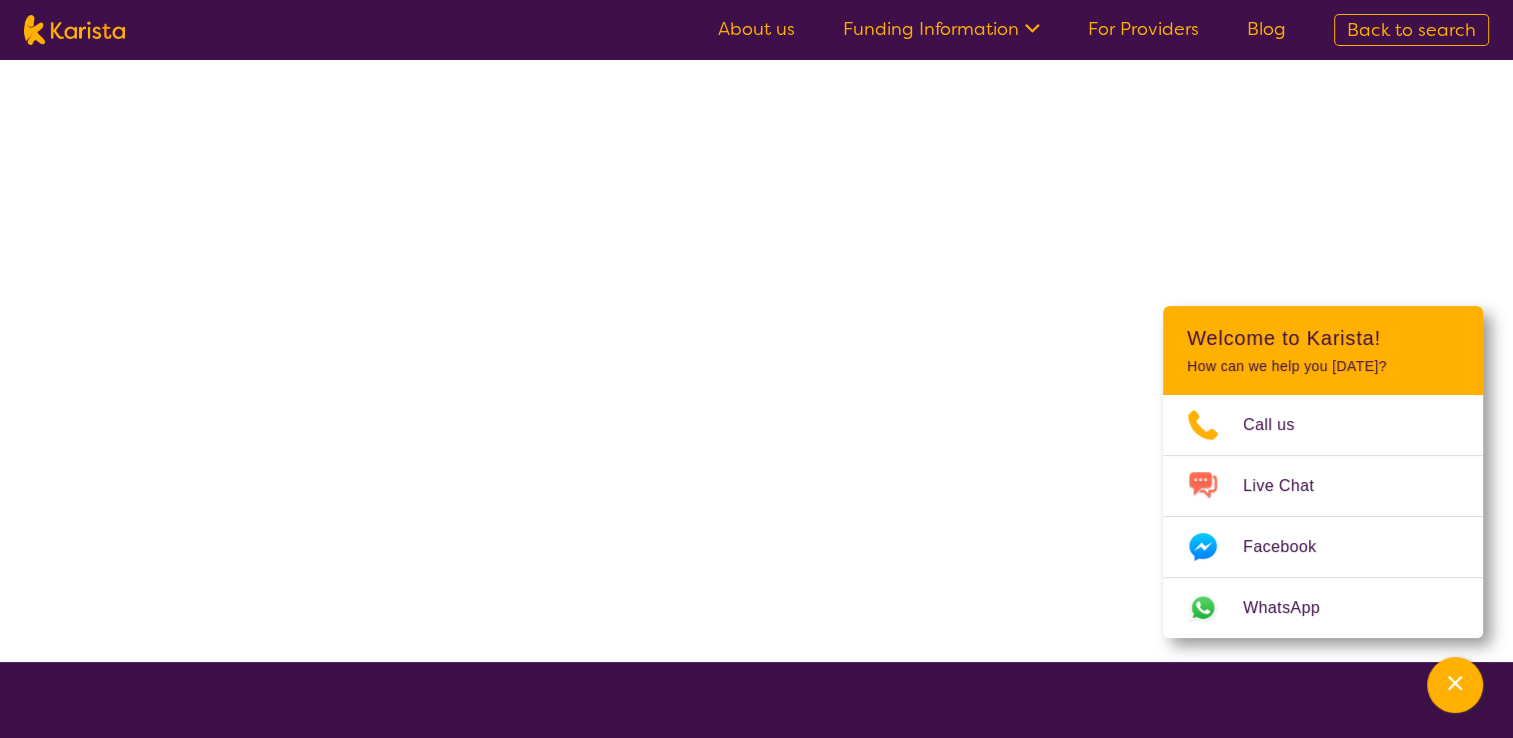 scroll, scrollTop: 0, scrollLeft: 0, axis: both 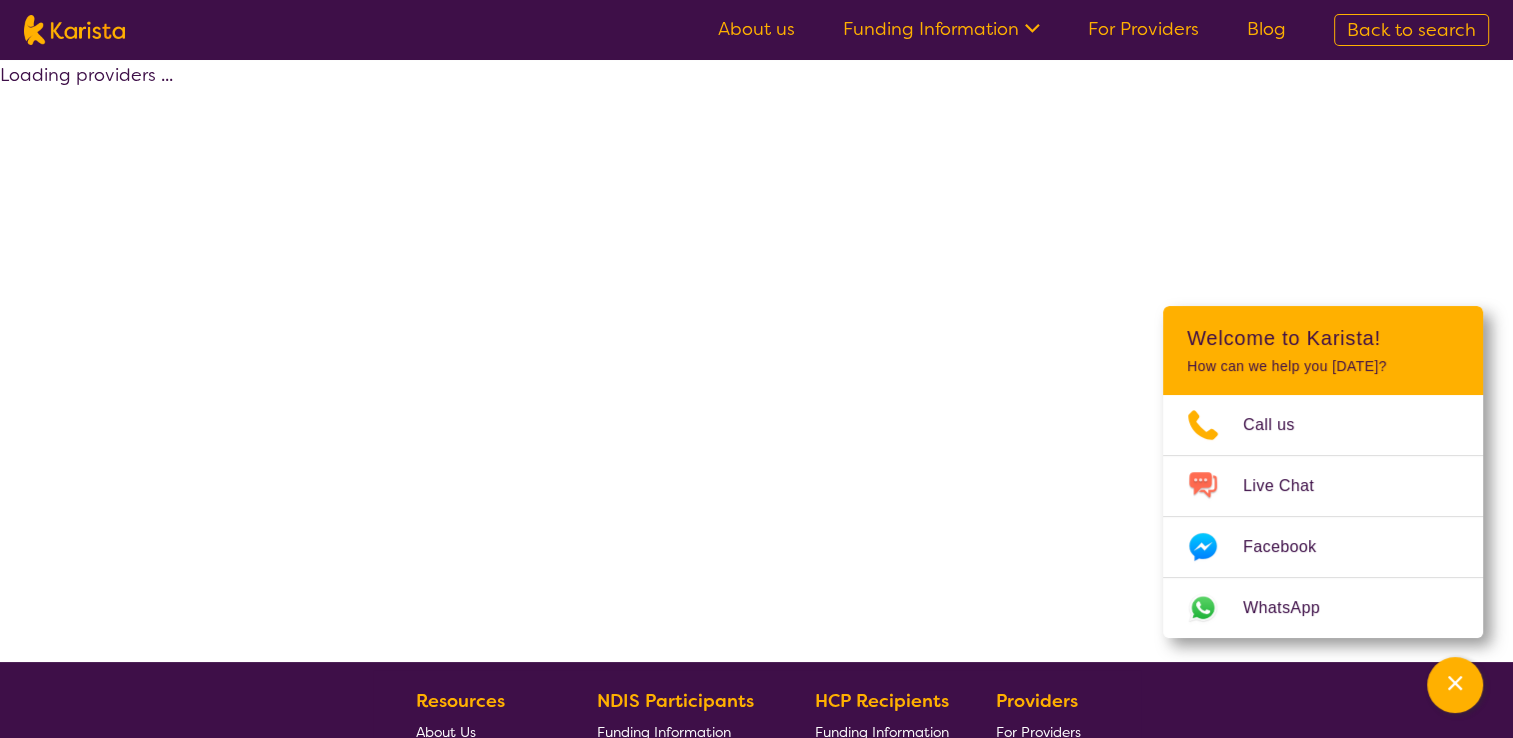 select on "by_score" 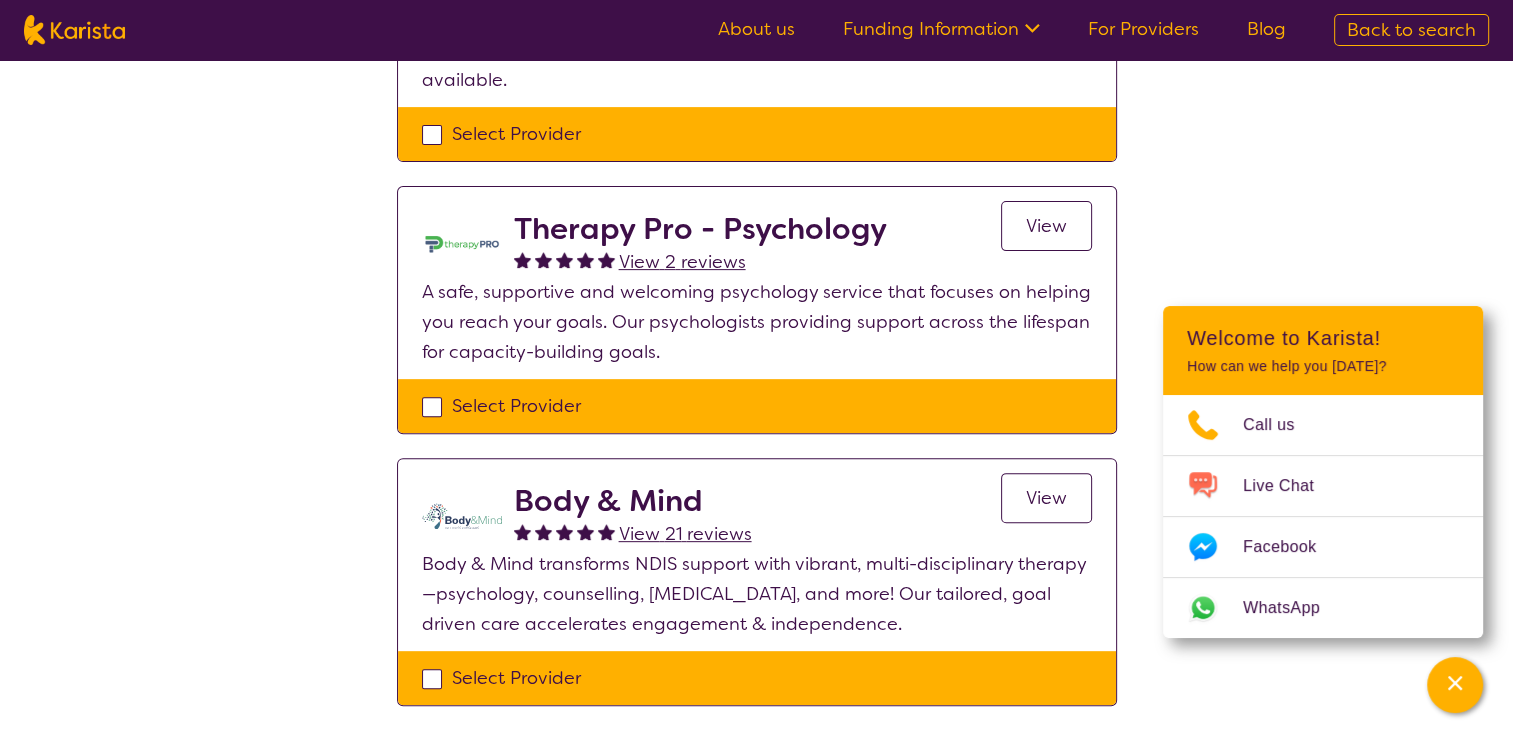 scroll, scrollTop: 692, scrollLeft: 0, axis: vertical 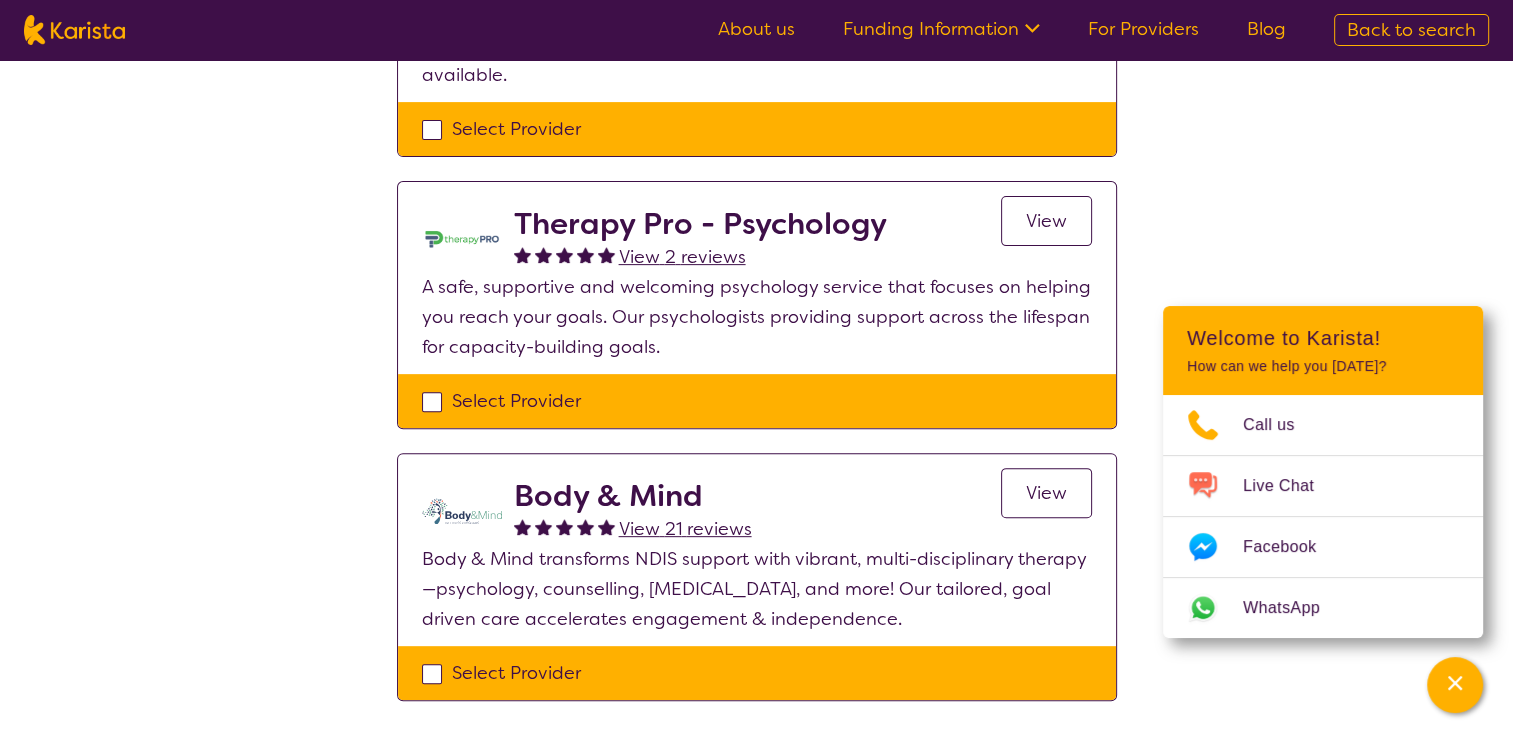 click on "View" at bounding box center (1046, 221) 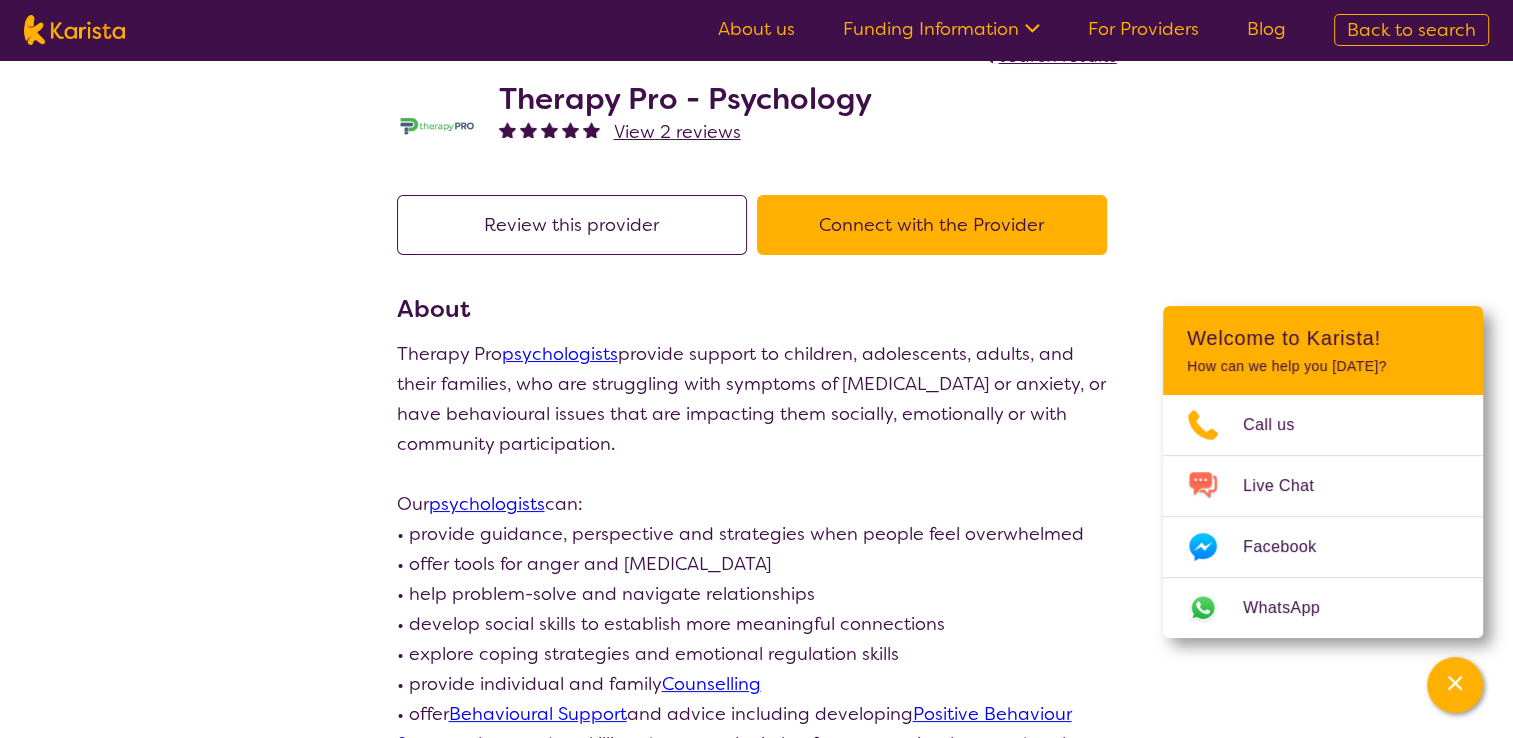scroll, scrollTop: 0, scrollLeft: 0, axis: both 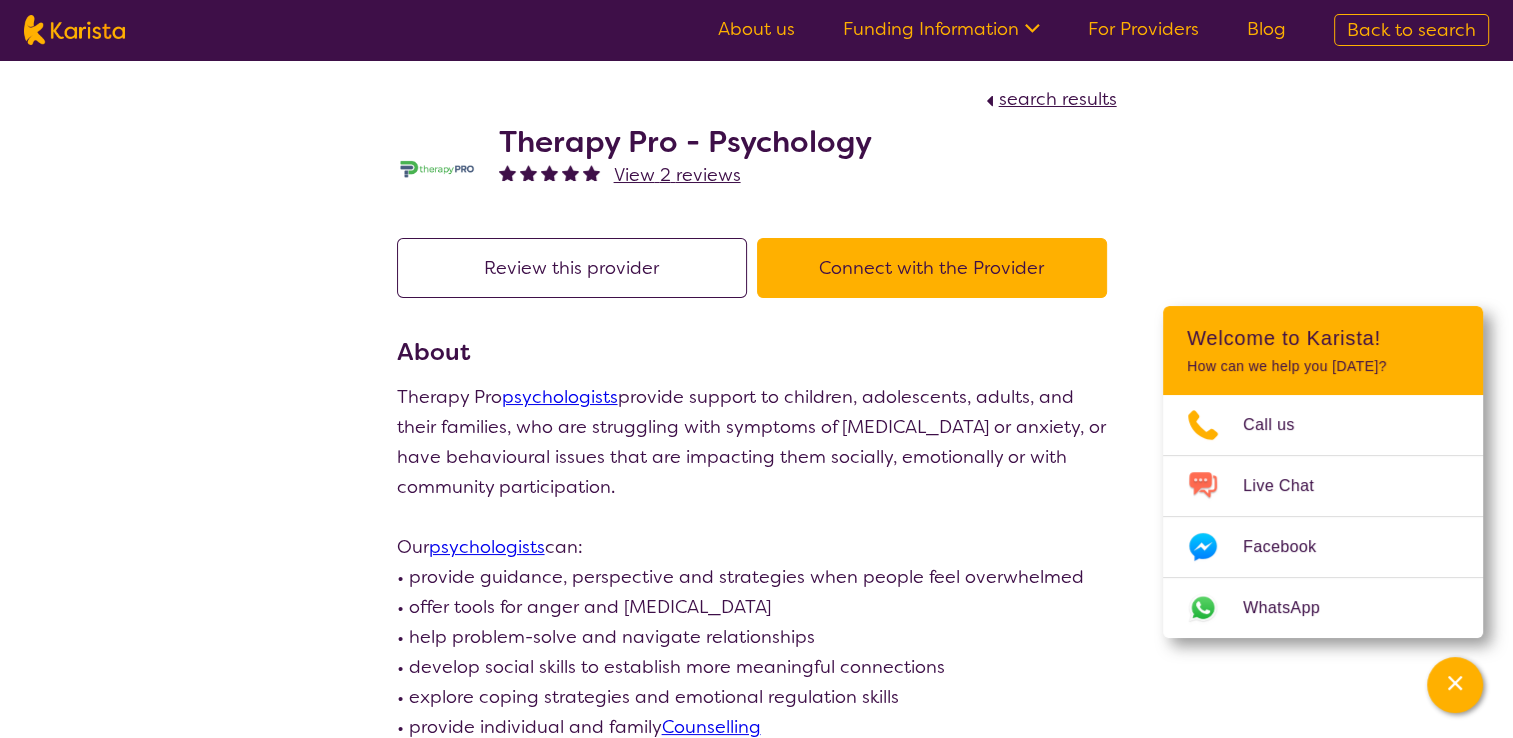 click on "Connect with the Provider" at bounding box center (932, 268) 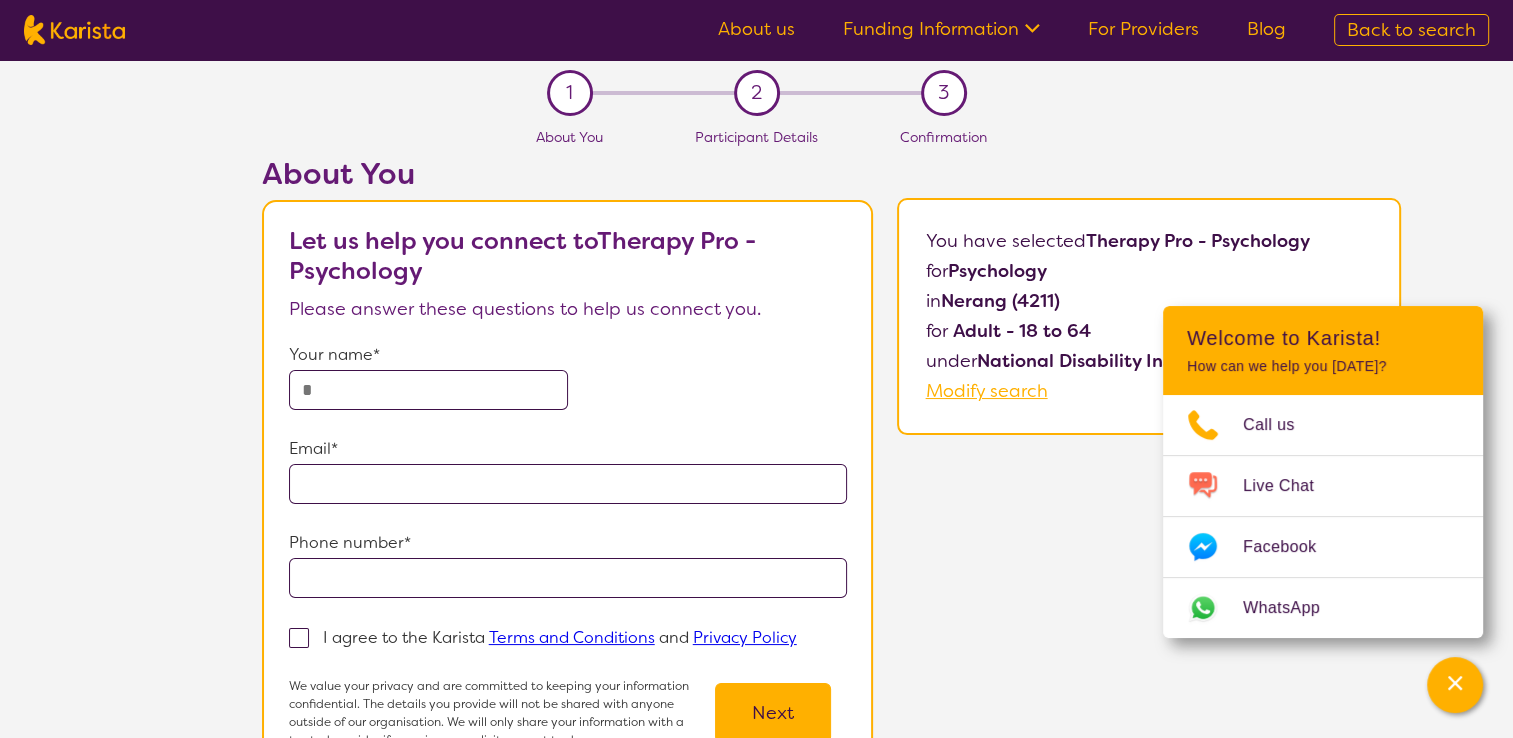 click at bounding box center (428, 390) 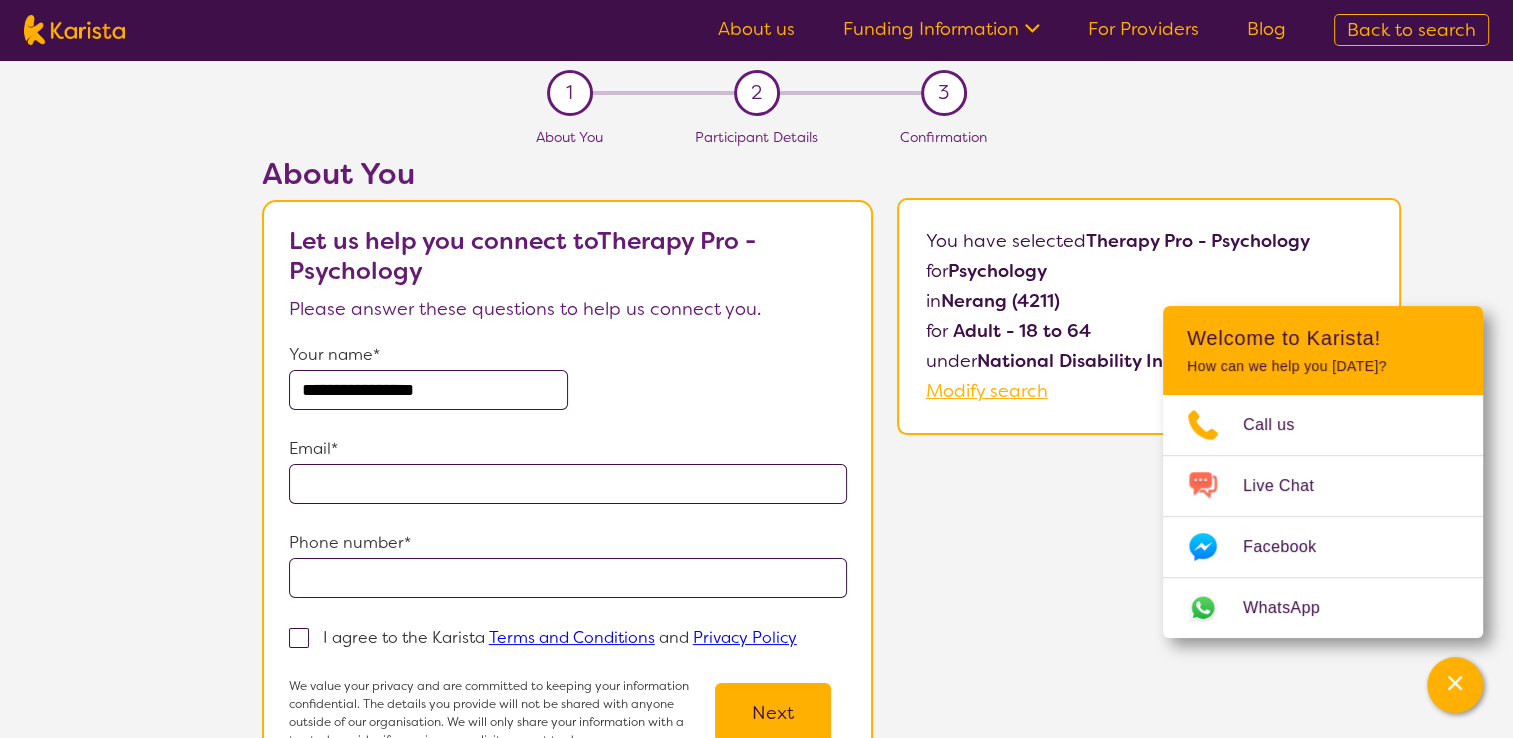 type on "**********" 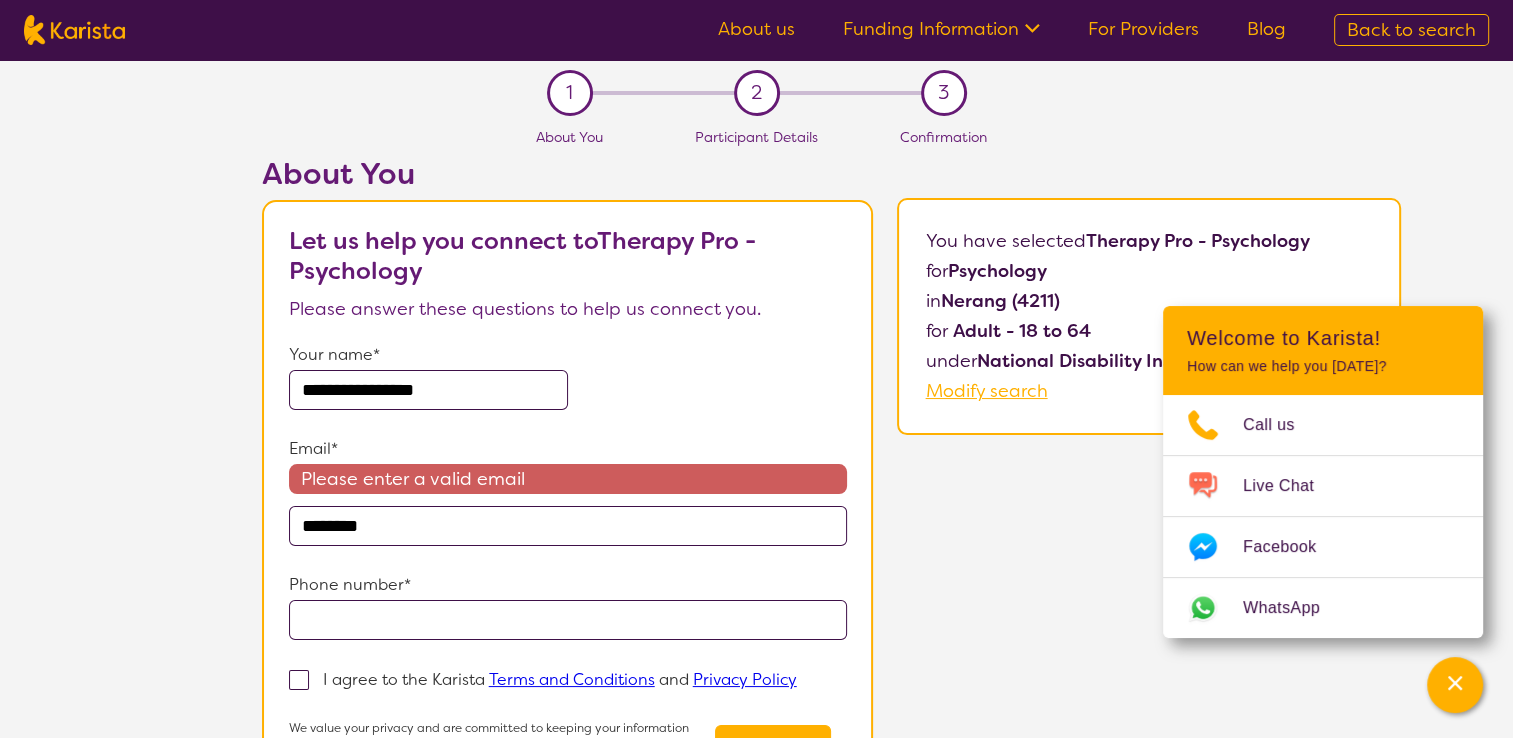 type on "**********" 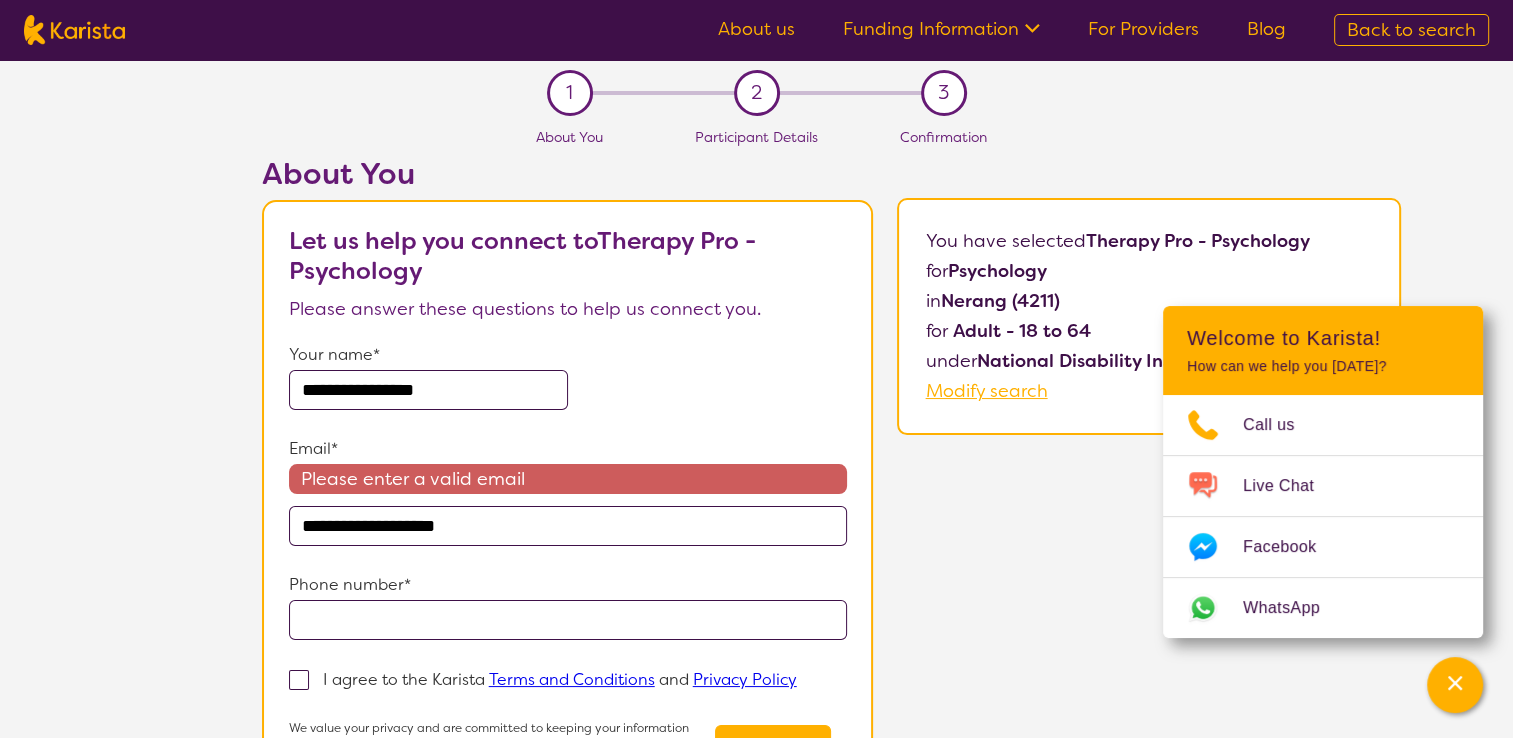 type on "**********" 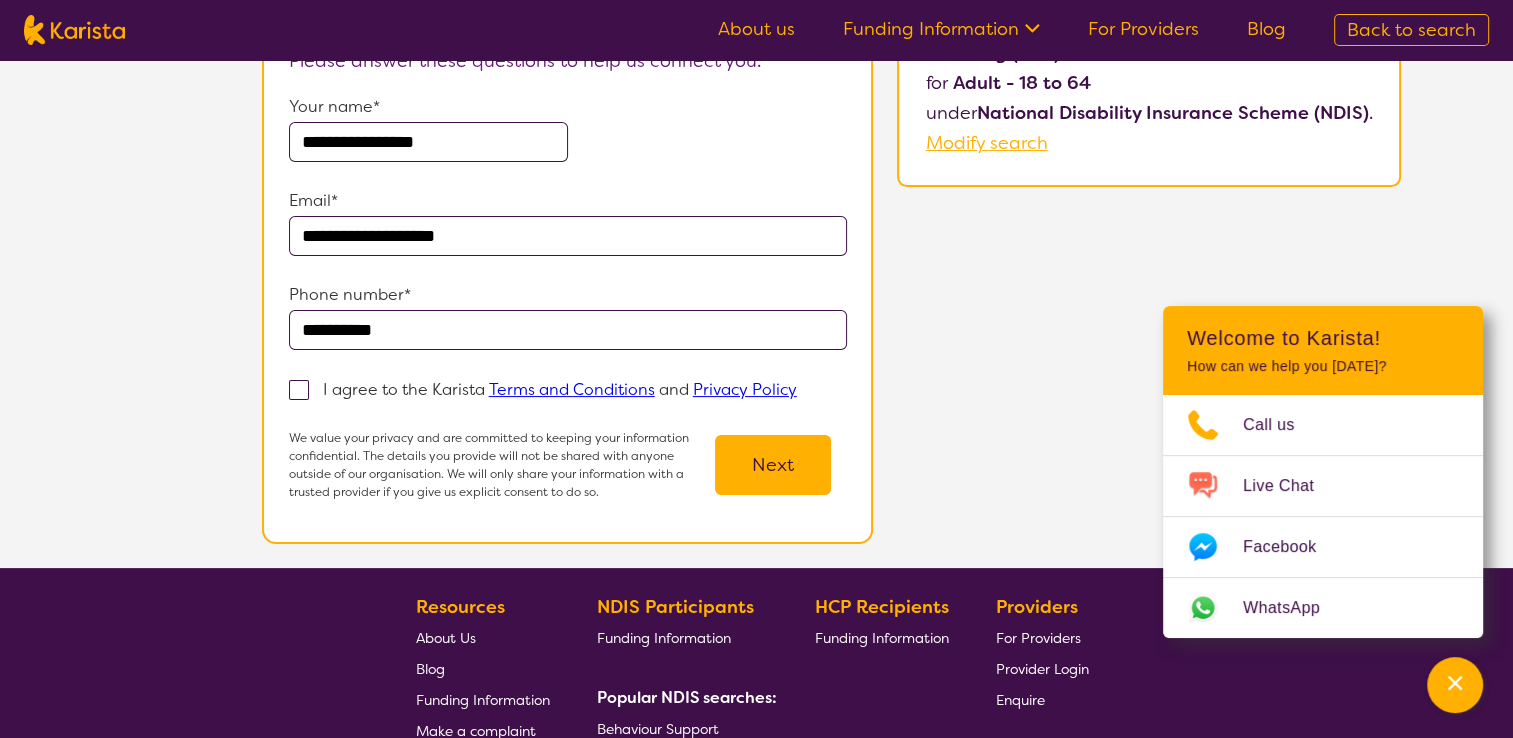 scroll, scrollTop: 250, scrollLeft: 0, axis: vertical 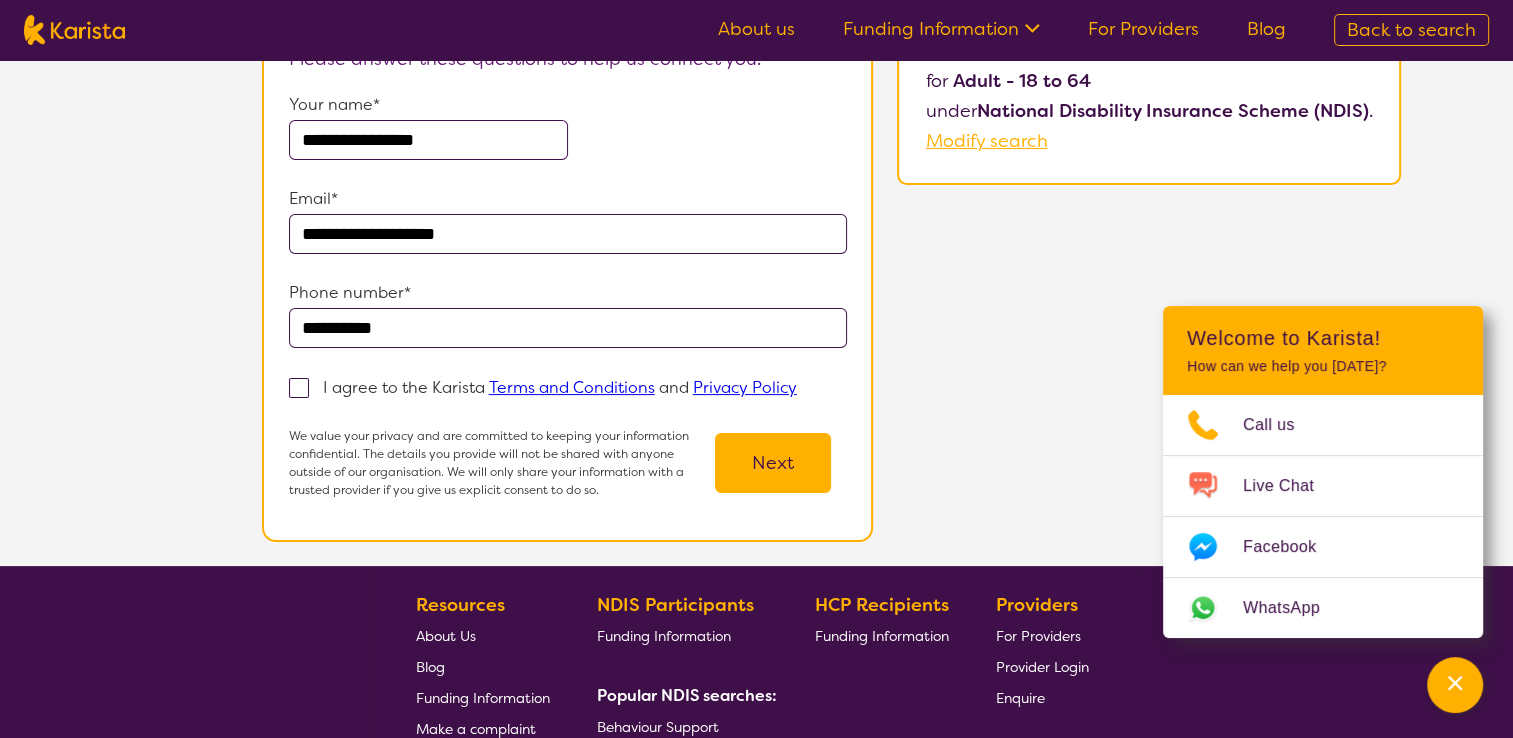 click at bounding box center (299, 388) 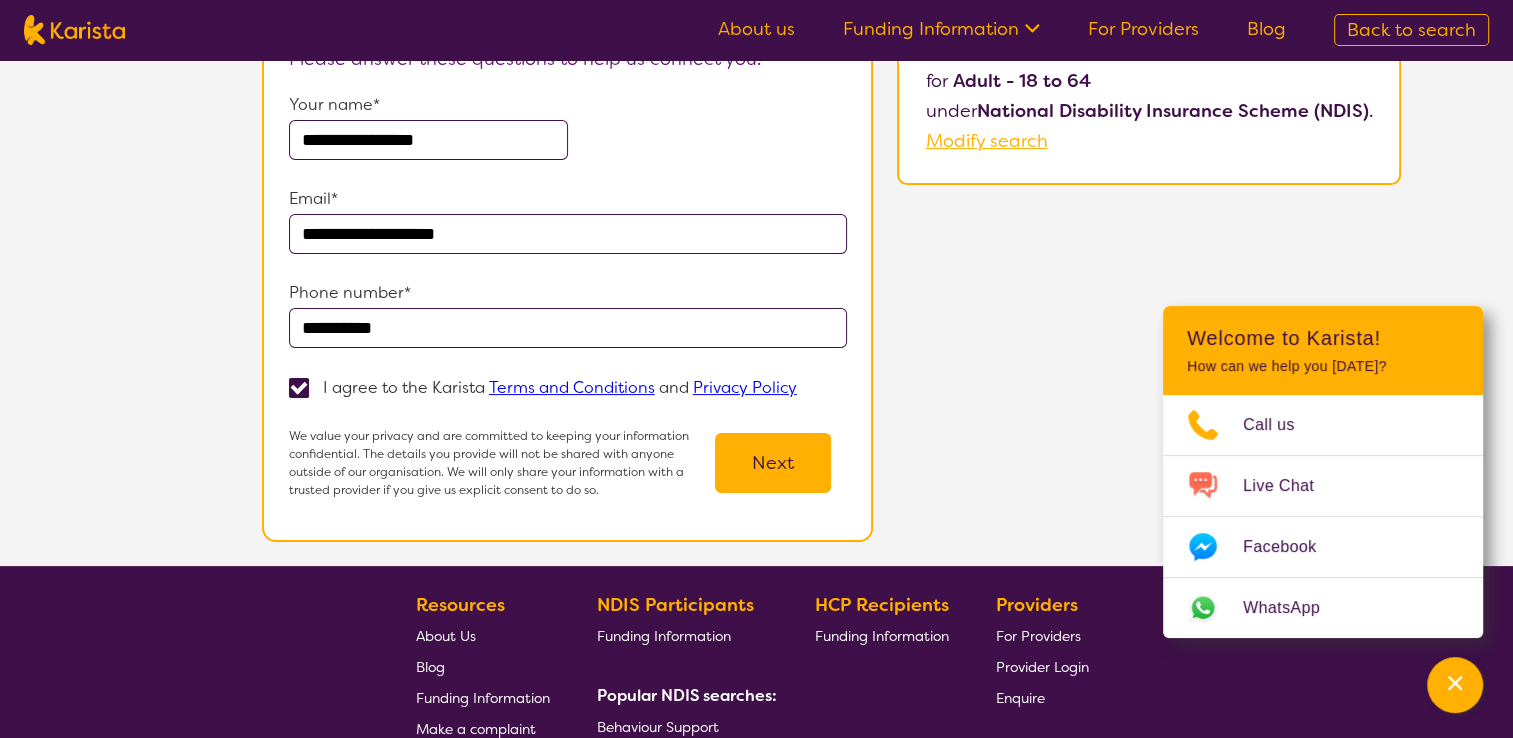 click on "Next" at bounding box center (773, 463) 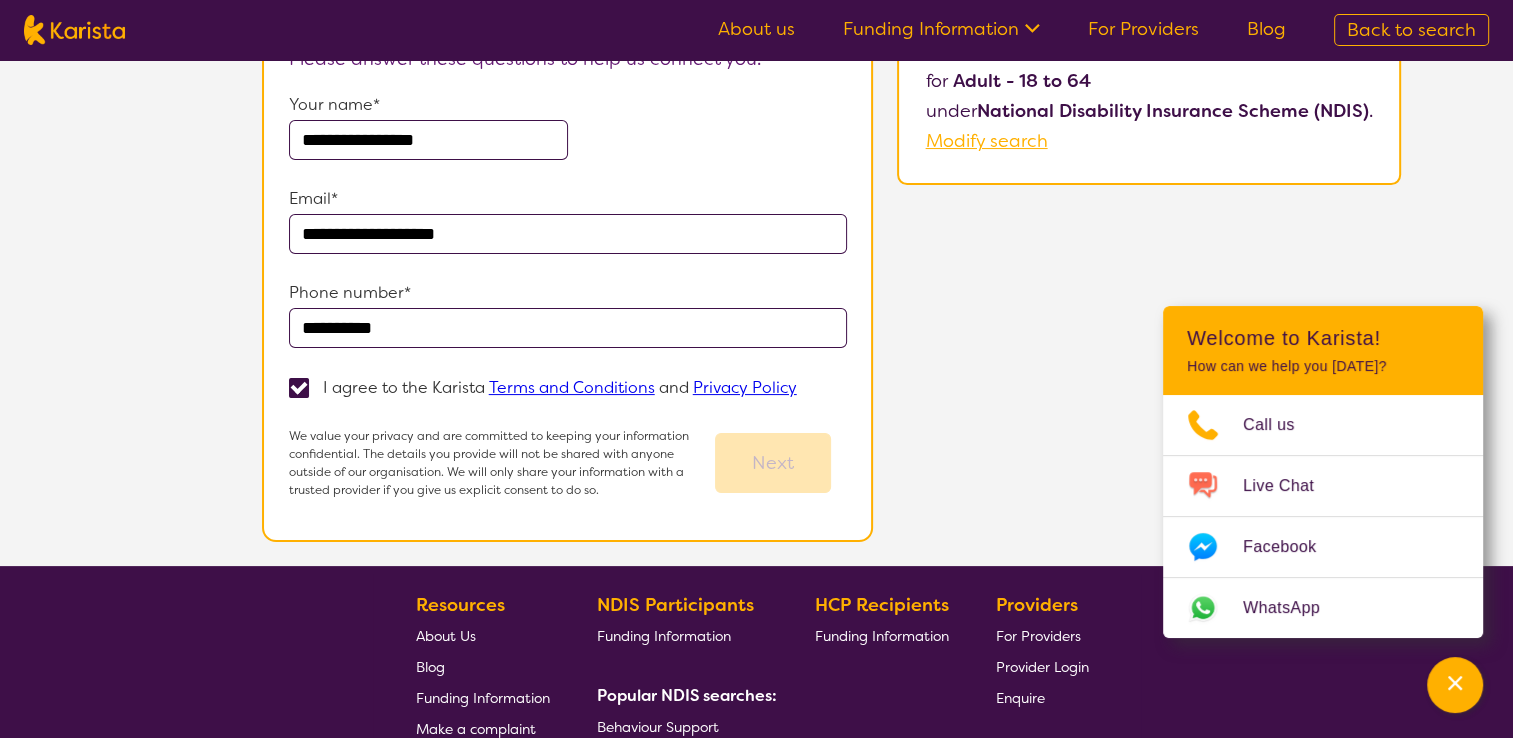 scroll, scrollTop: 0, scrollLeft: 0, axis: both 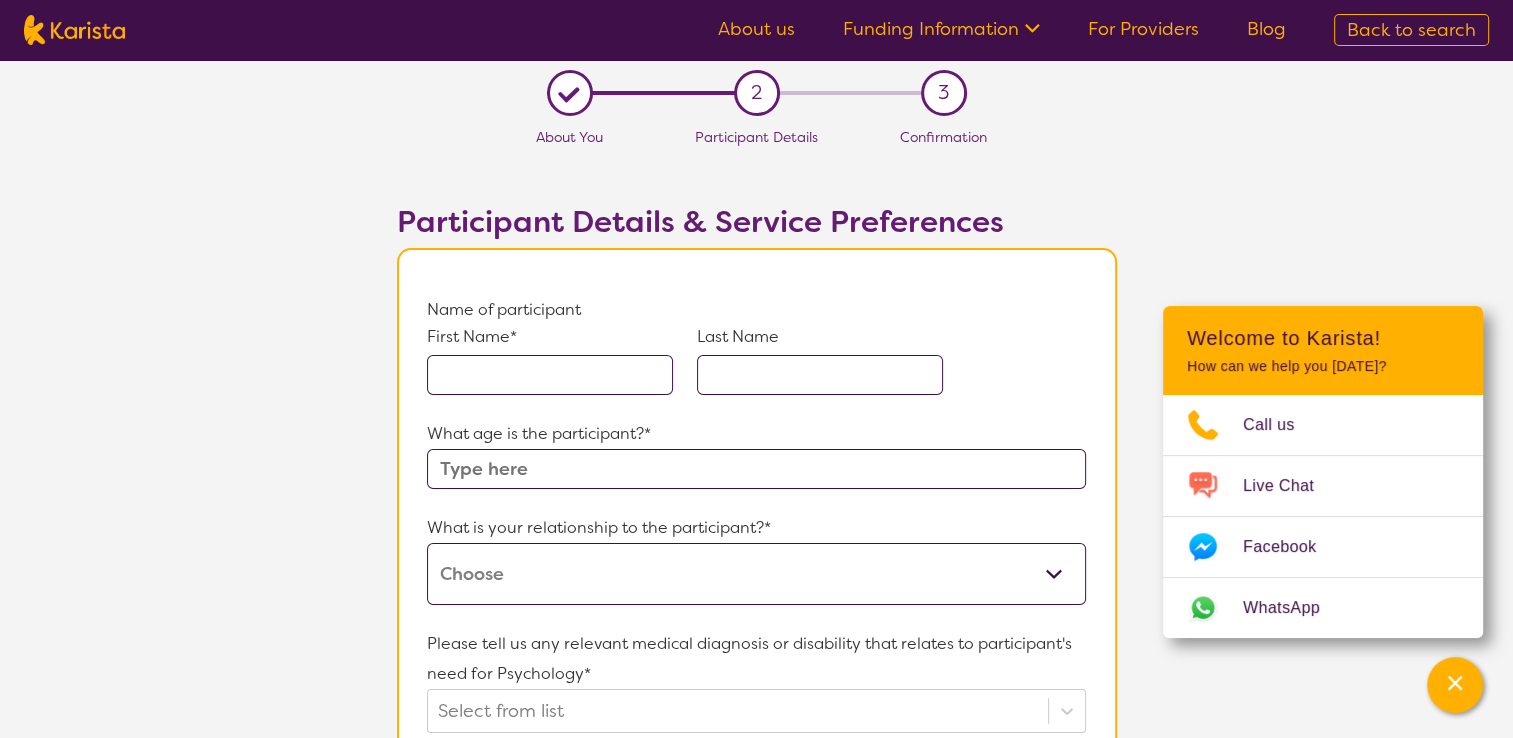 click at bounding box center [550, 375] 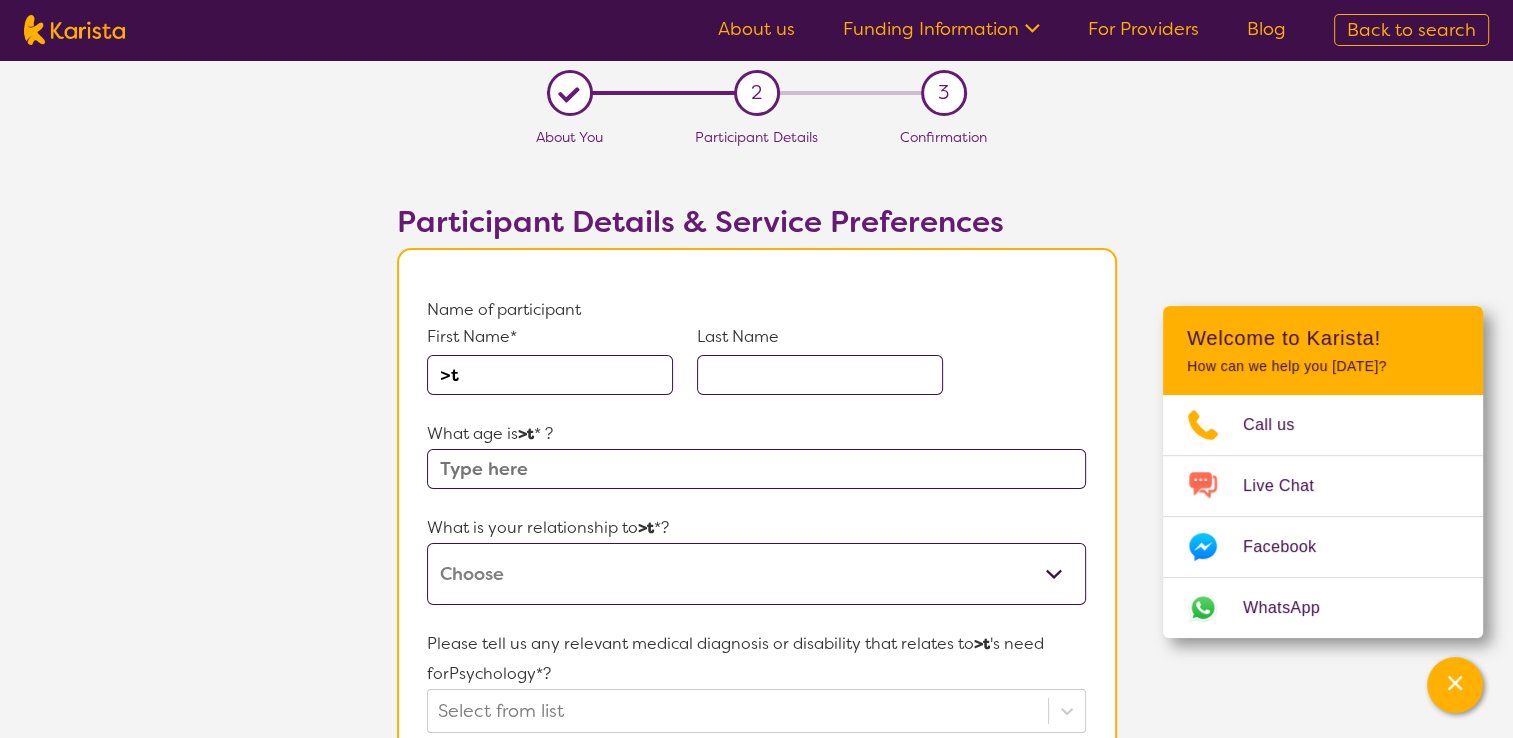 type on ">" 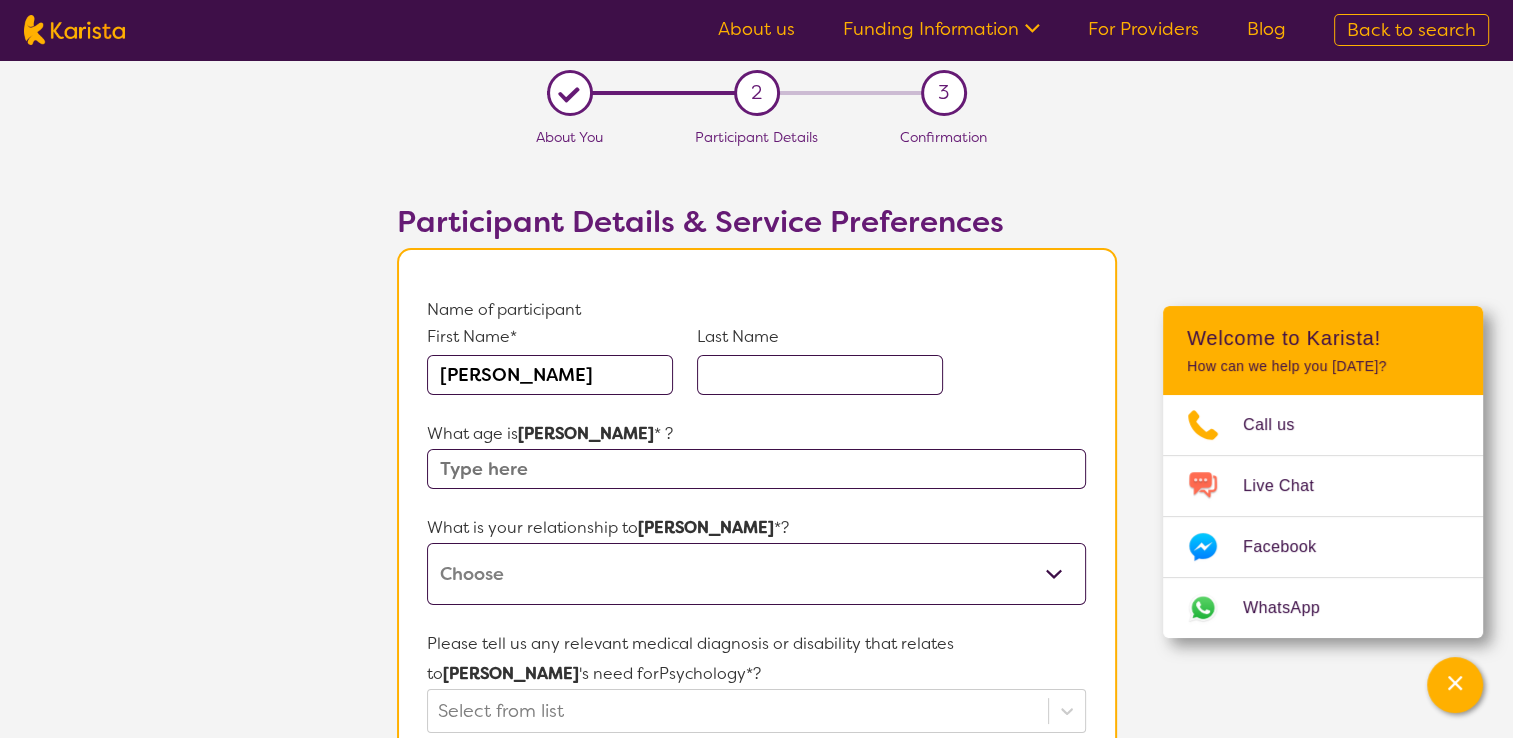 type on "[PERSON_NAME]" 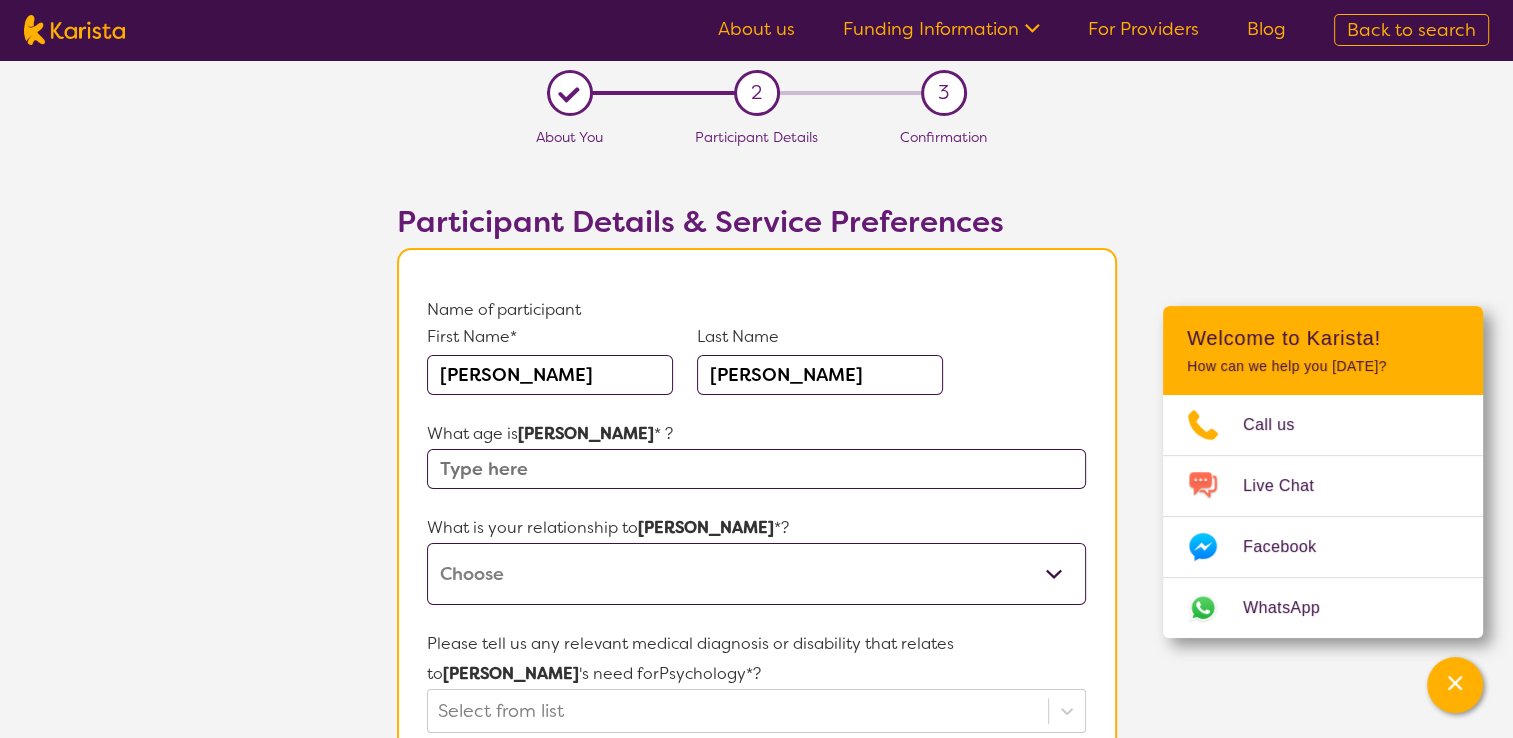 type on "[PERSON_NAME]" 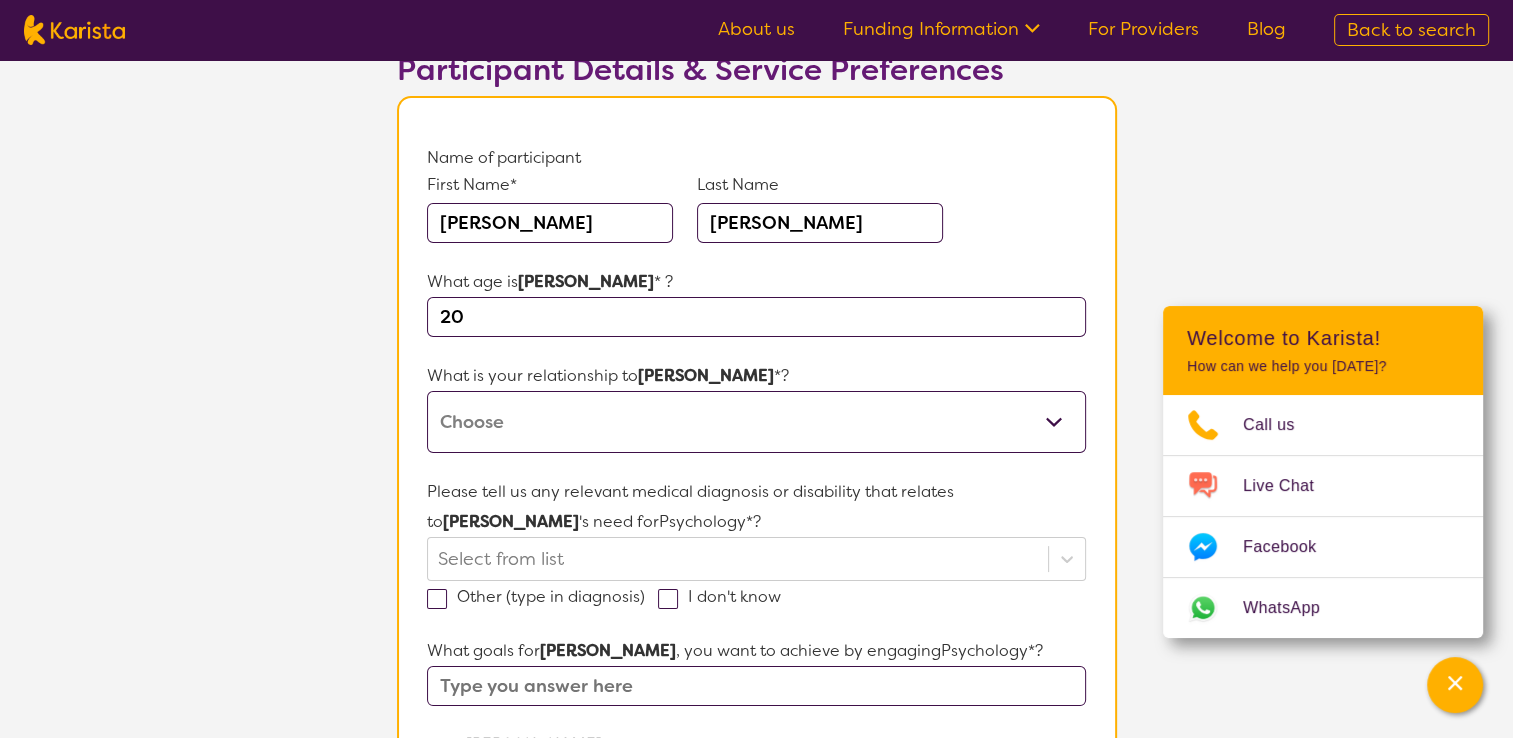 scroll, scrollTop: 162, scrollLeft: 0, axis: vertical 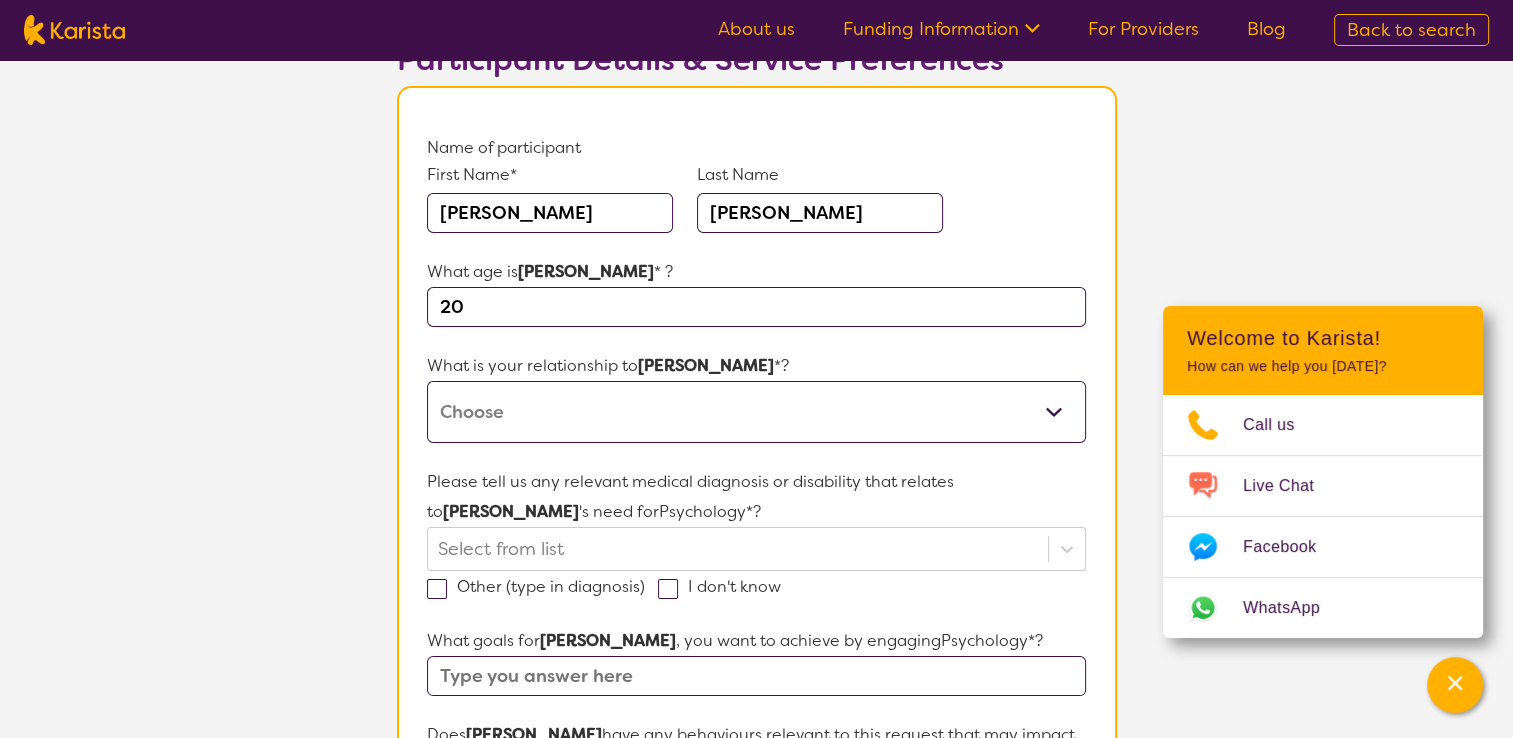 type on "20" 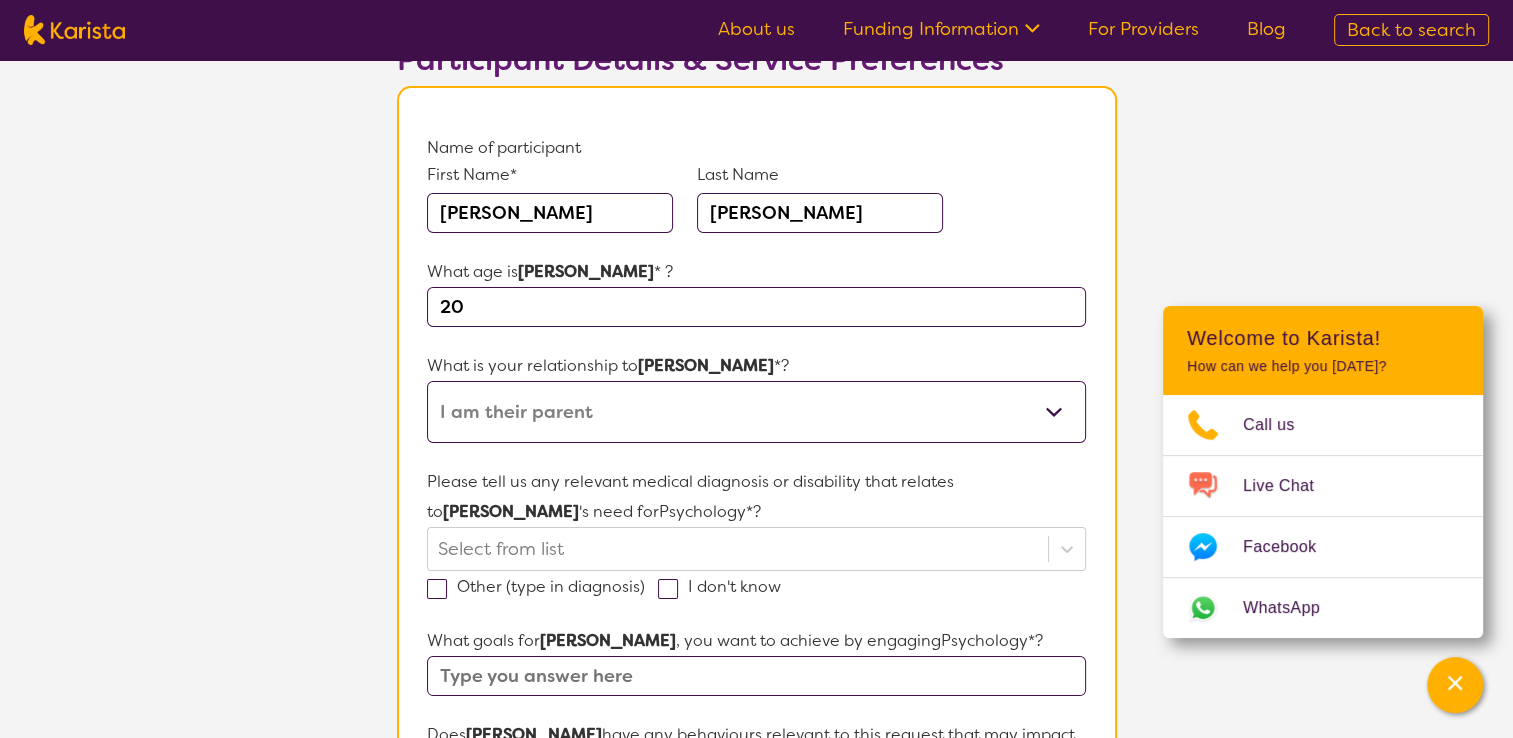 click on "This request is for myself I am their parent I am their child I am their spouse/partner I am their carer I am their Support Coordinator I am their Local Area Coordinator I am their Child Safety Officer I am their Aged Care Case Worker Other" at bounding box center (756, 412) 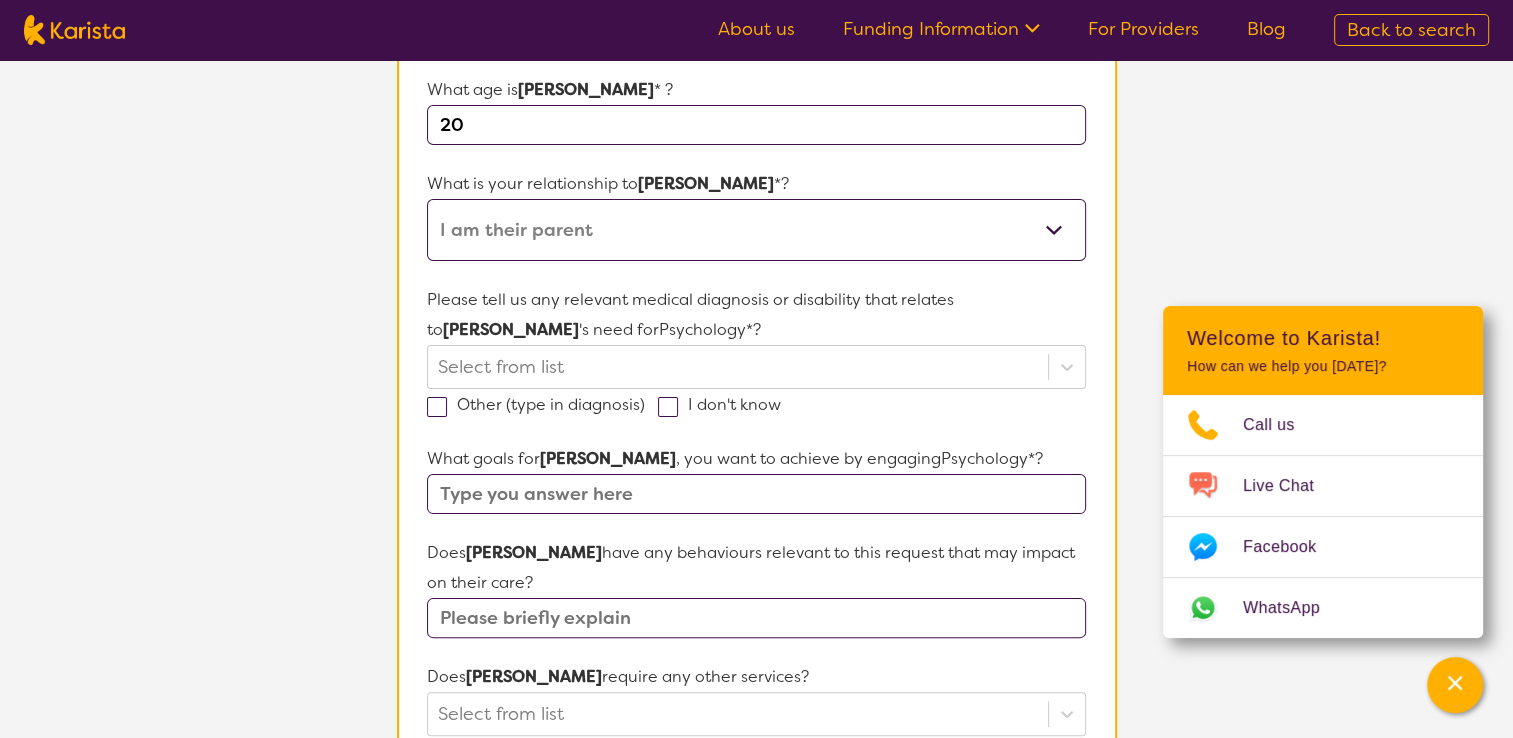 scroll, scrollTop: 346, scrollLeft: 0, axis: vertical 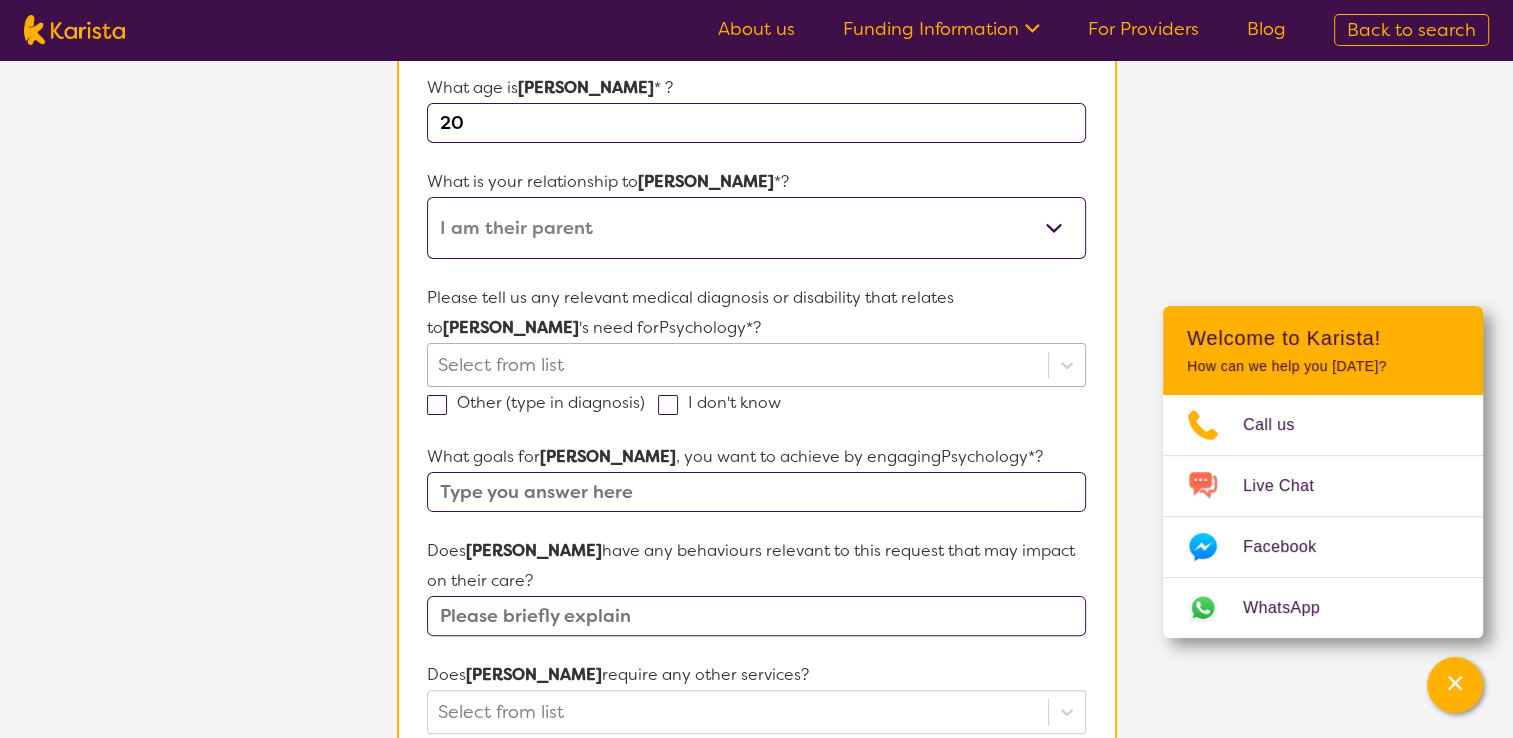 click at bounding box center [737, 365] 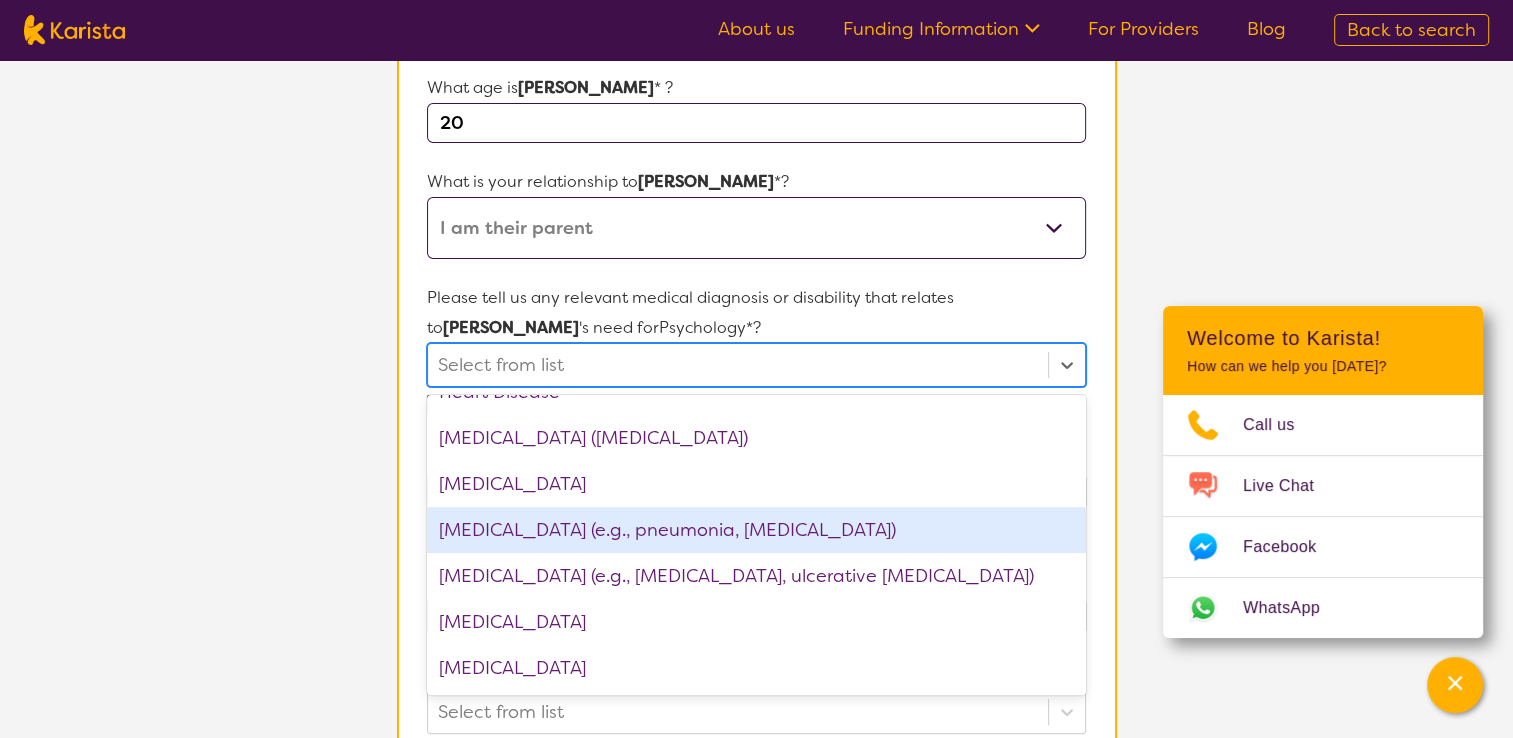 scroll, scrollTop: 1676, scrollLeft: 0, axis: vertical 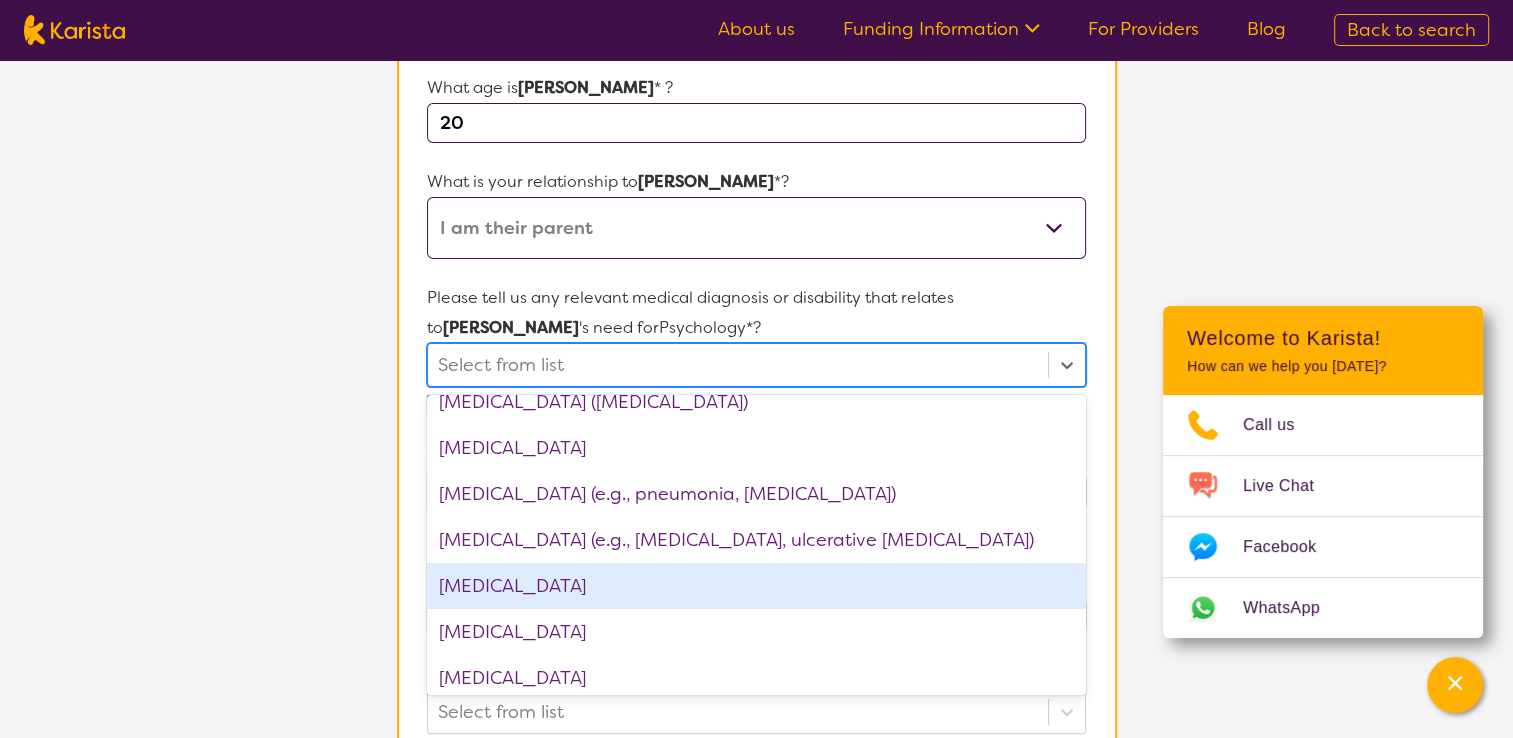 click on "[MEDICAL_DATA]" at bounding box center [756, 586] 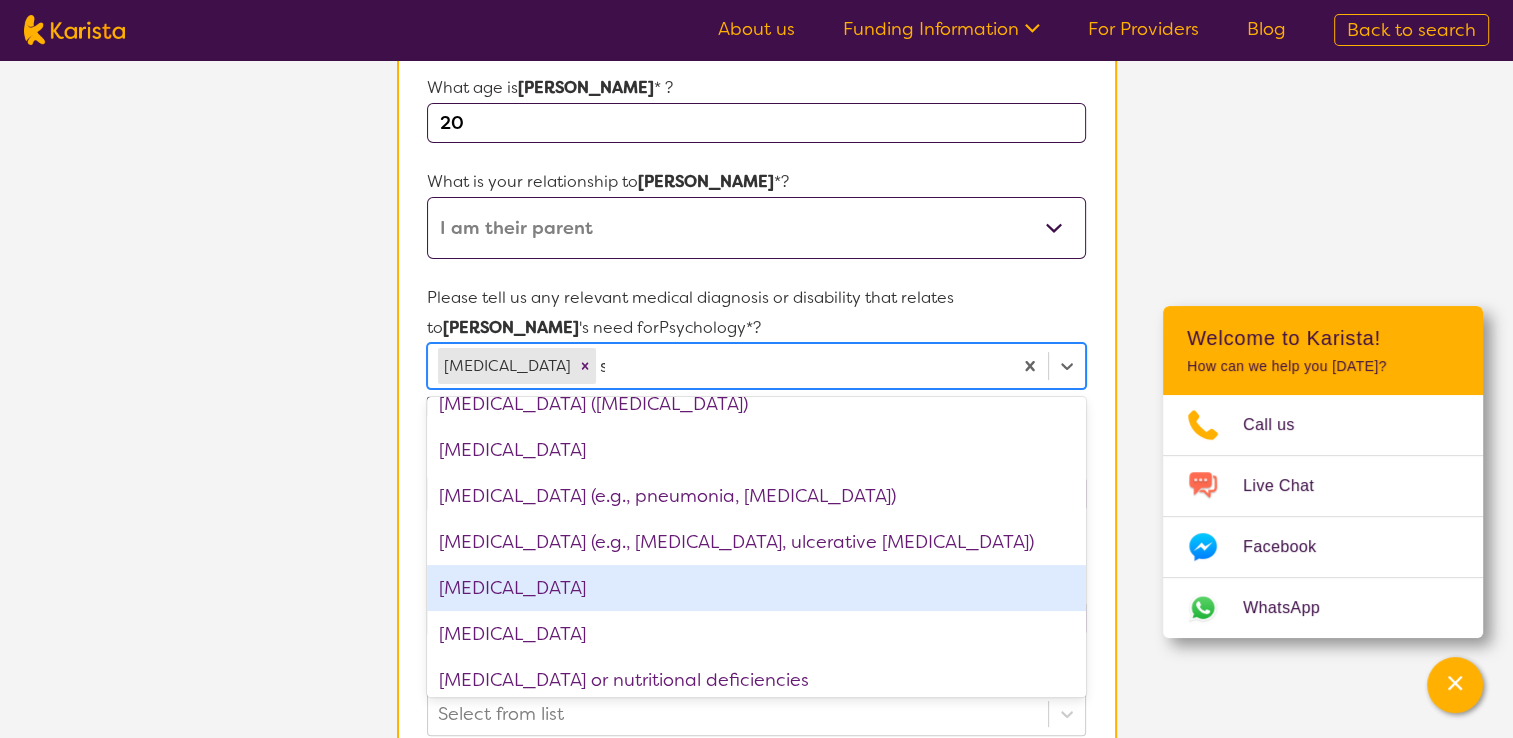 scroll, scrollTop: 0, scrollLeft: 0, axis: both 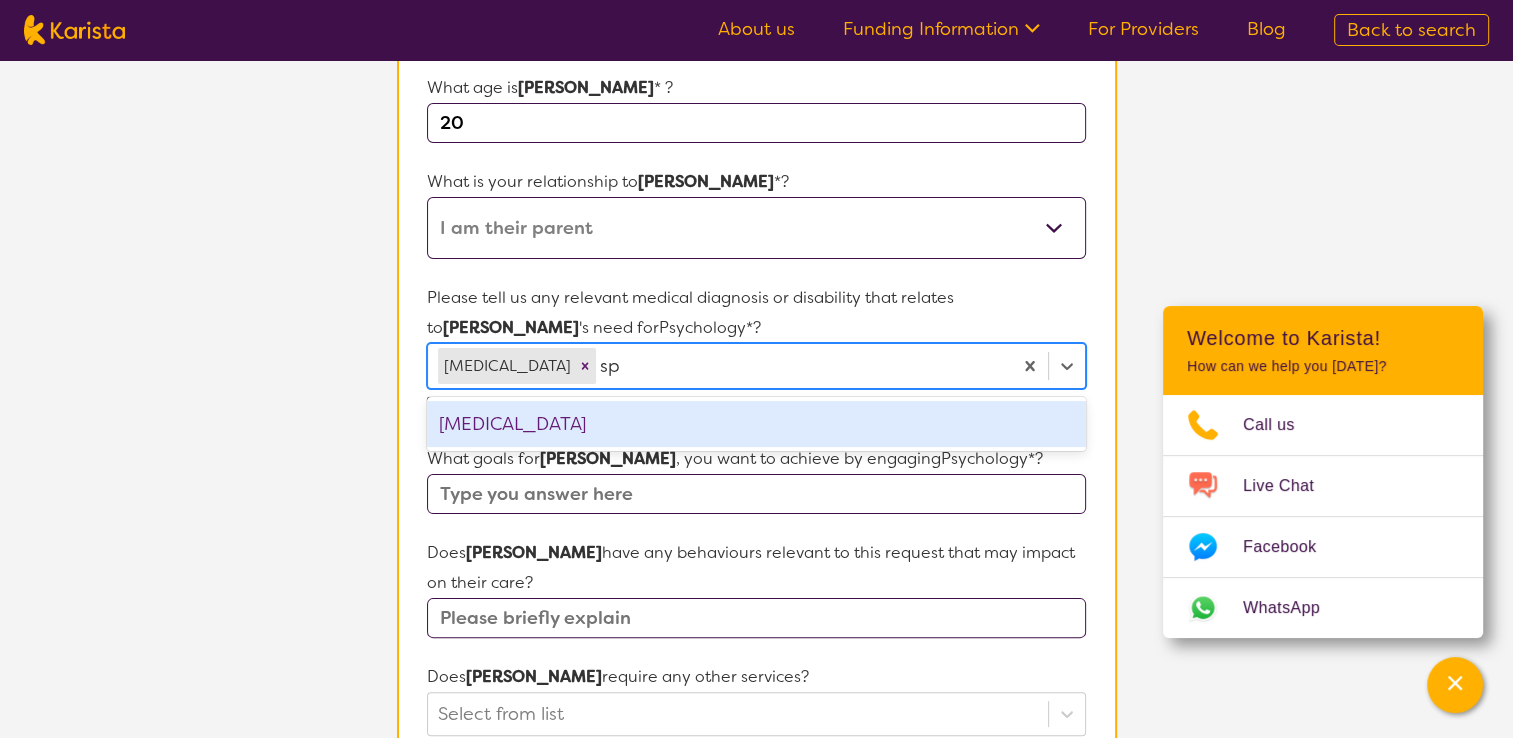 type on "s" 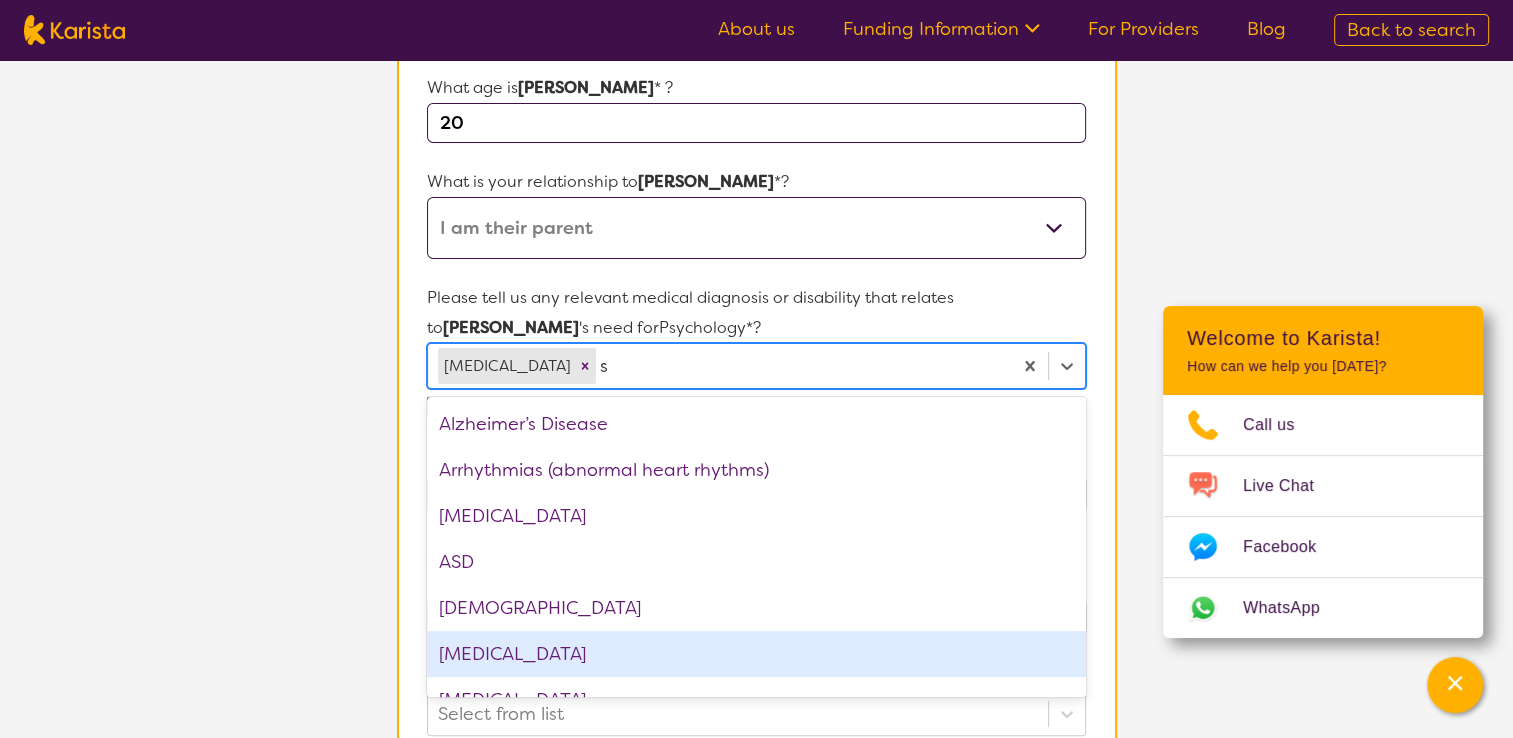 type 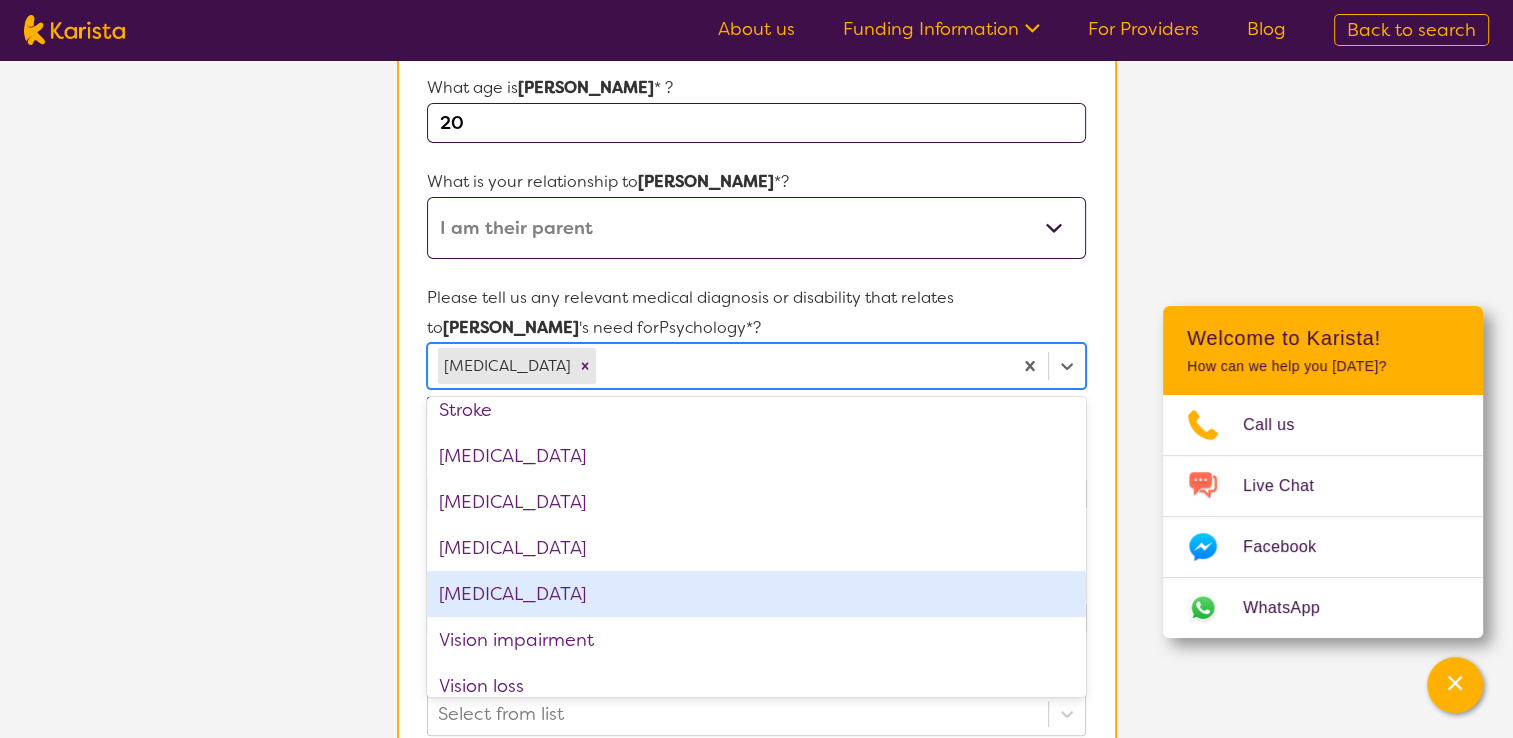 scroll, scrollTop: 3112, scrollLeft: 0, axis: vertical 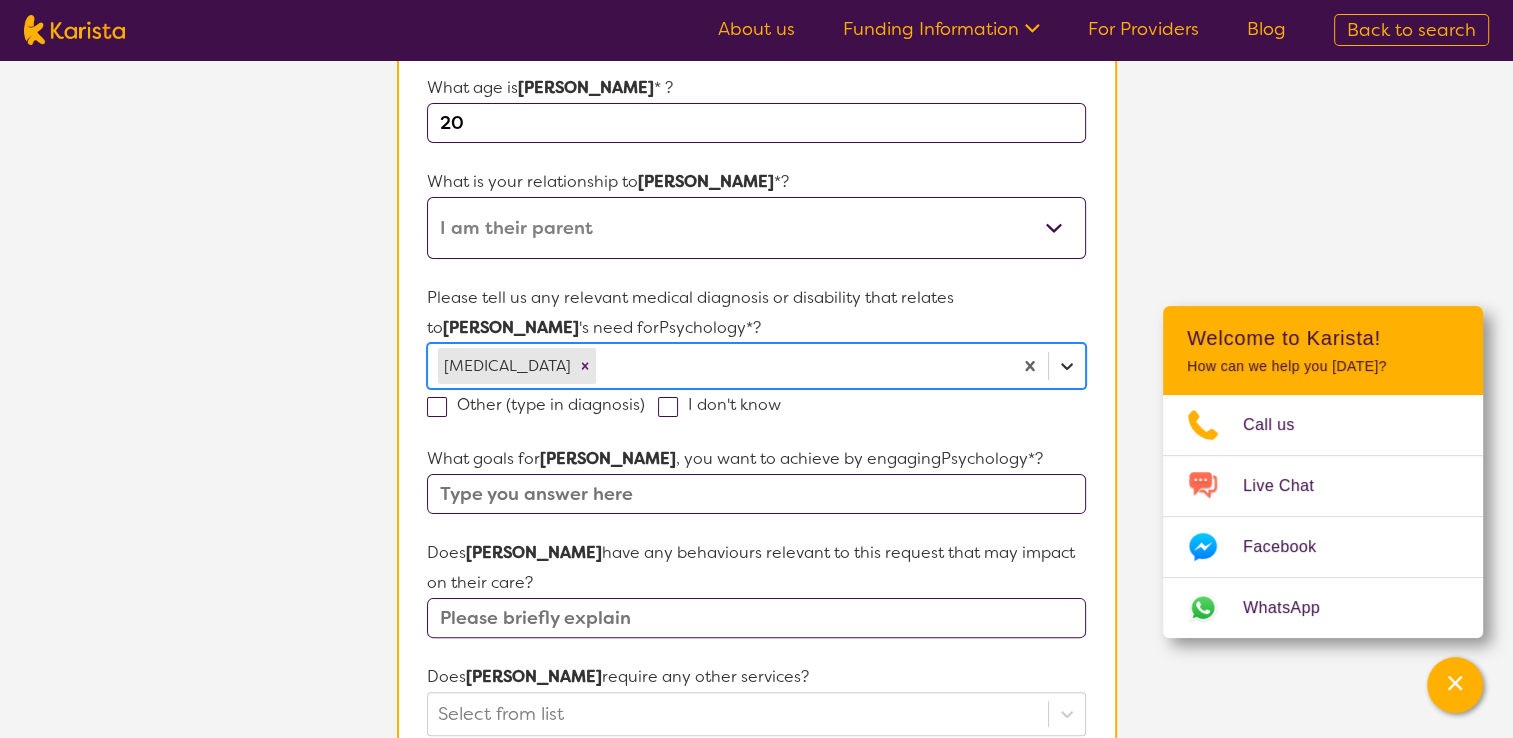 click at bounding box center [1067, 366] 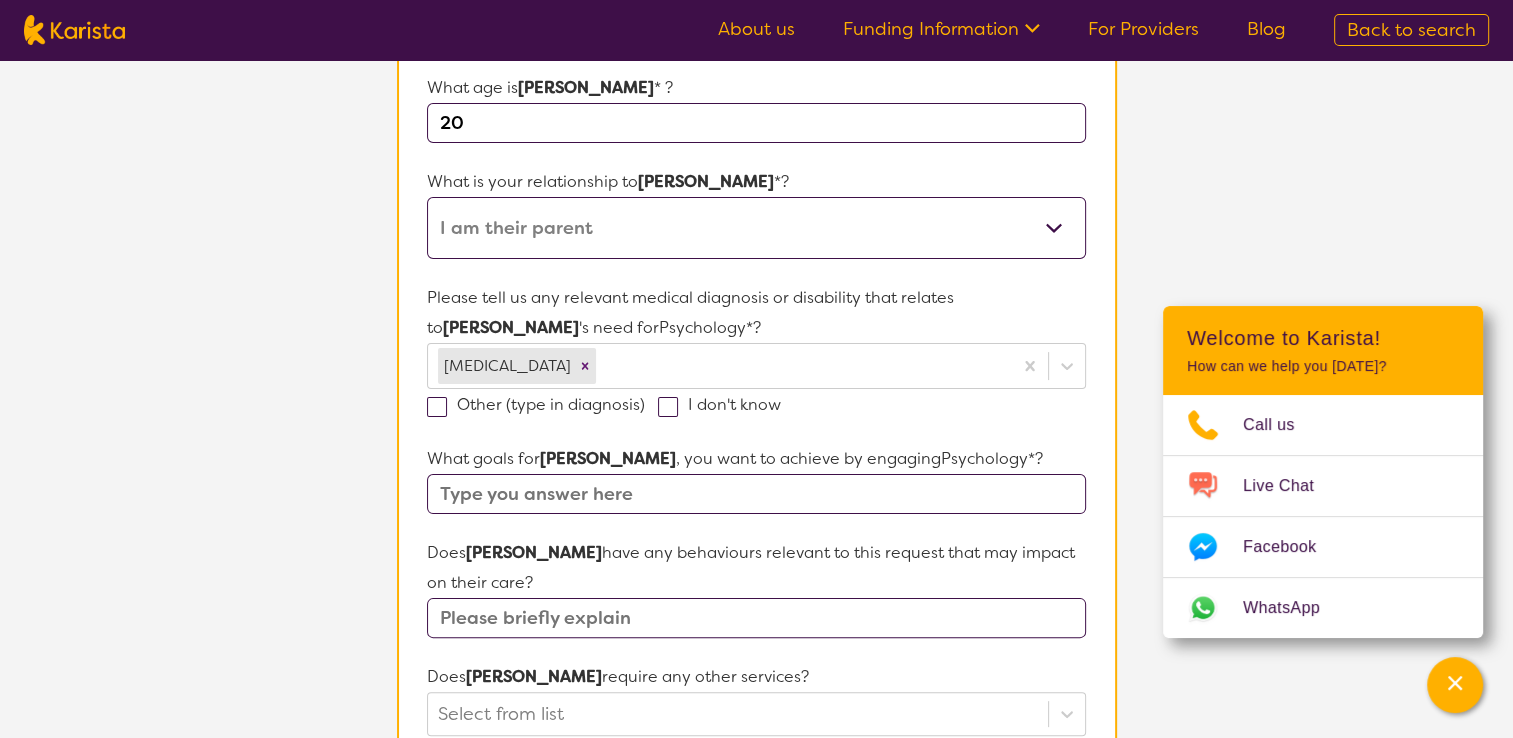 click at bounding box center (437, 407) 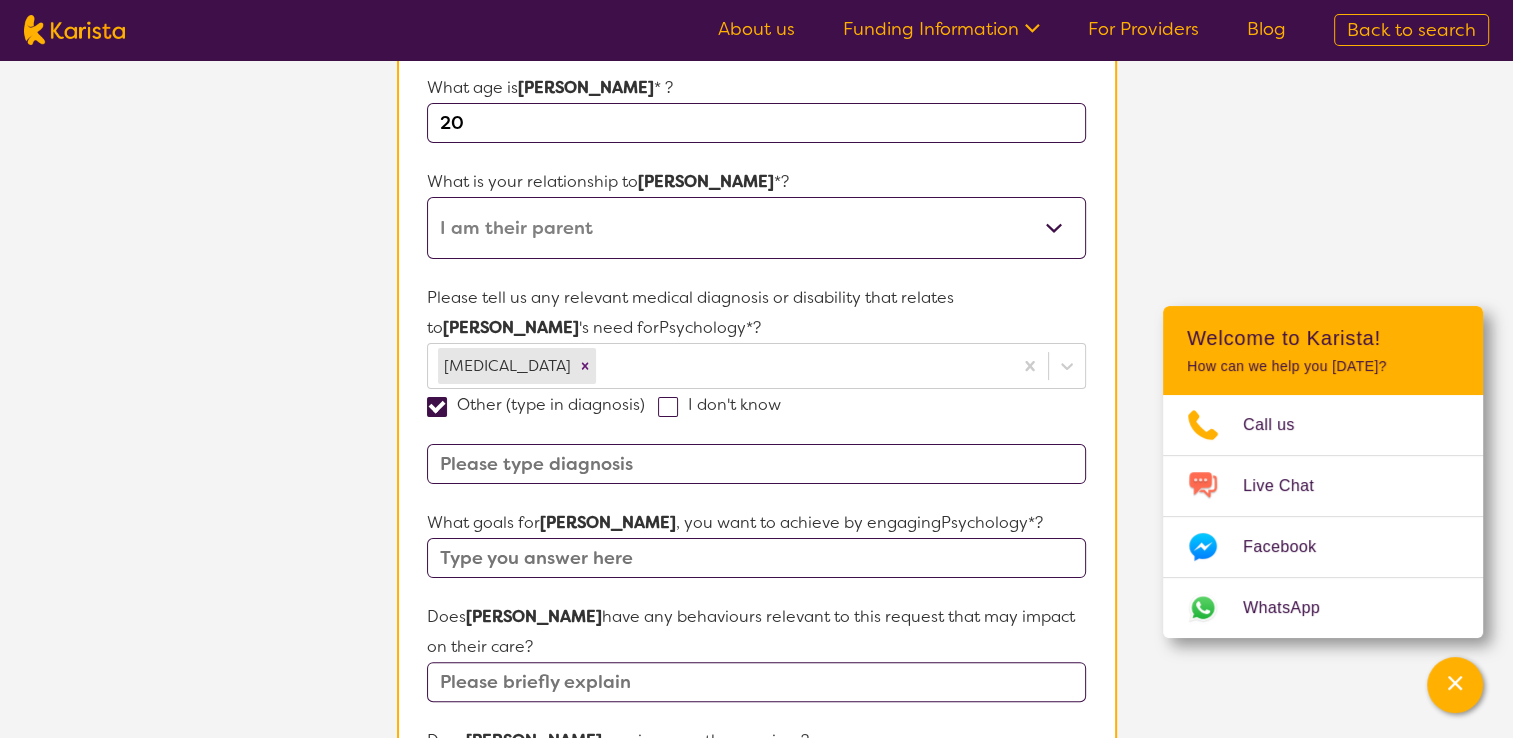 click at bounding box center [756, 464] 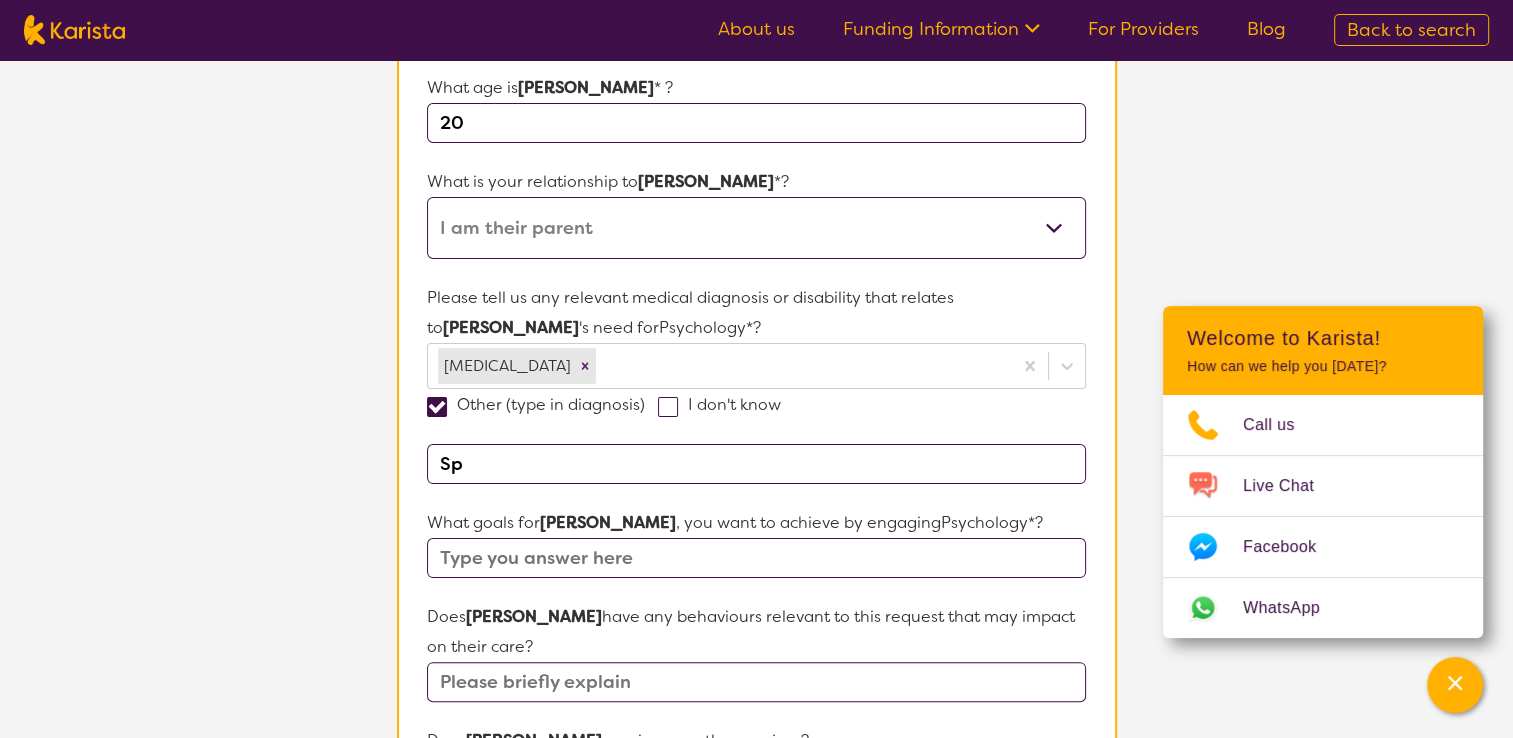 type on "S" 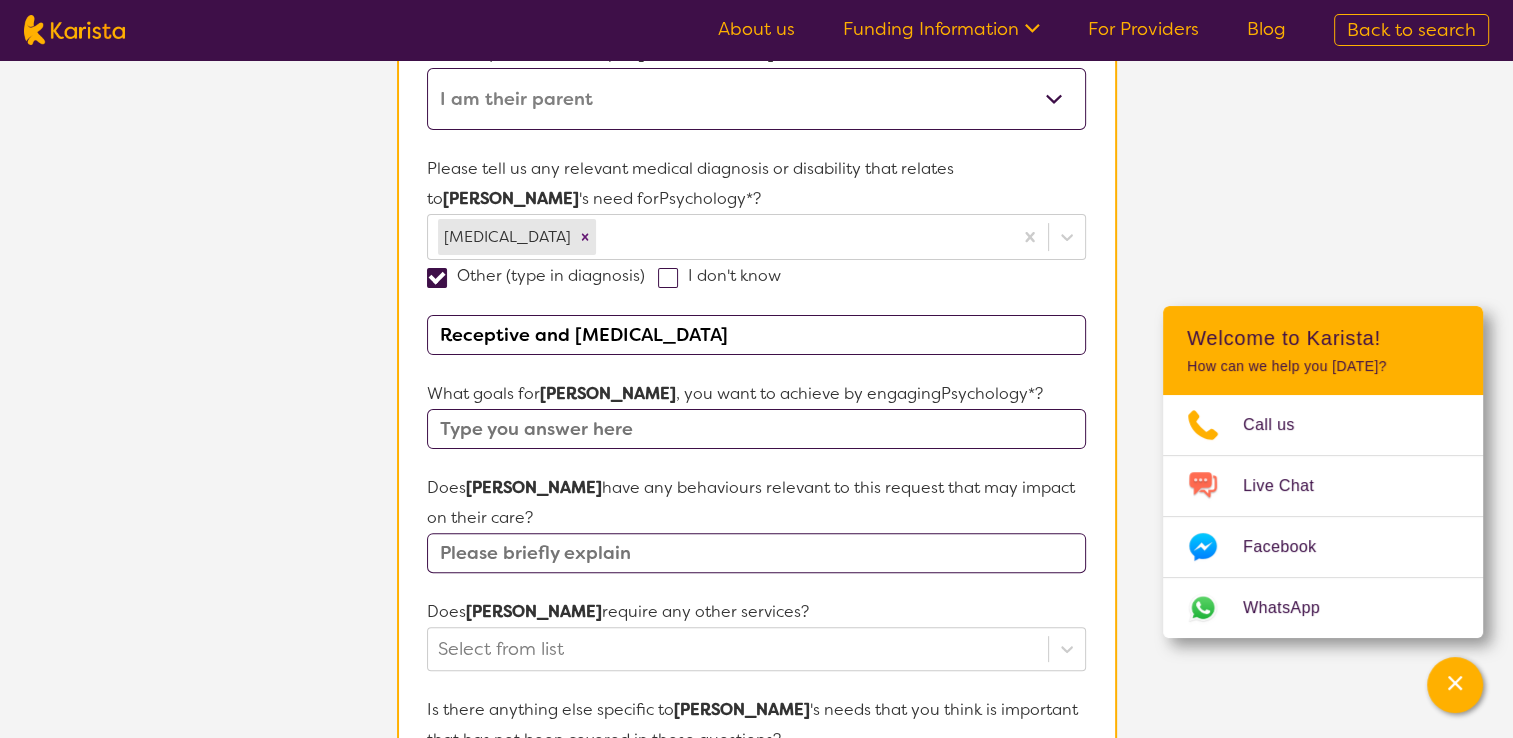 scroll, scrollTop: 476, scrollLeft: 0, axis: vertical 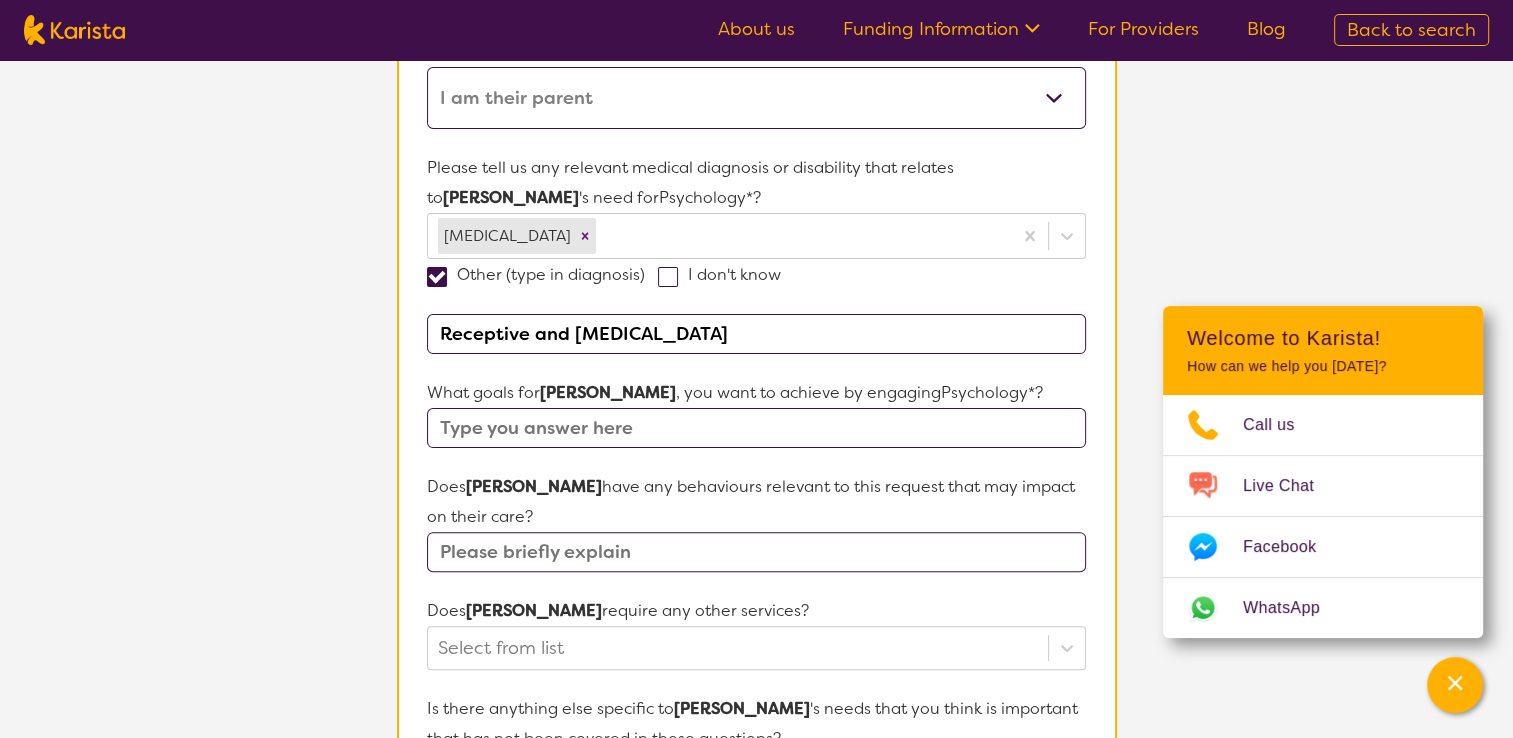 type on "Receptive and [MEDICAL_DATA]" 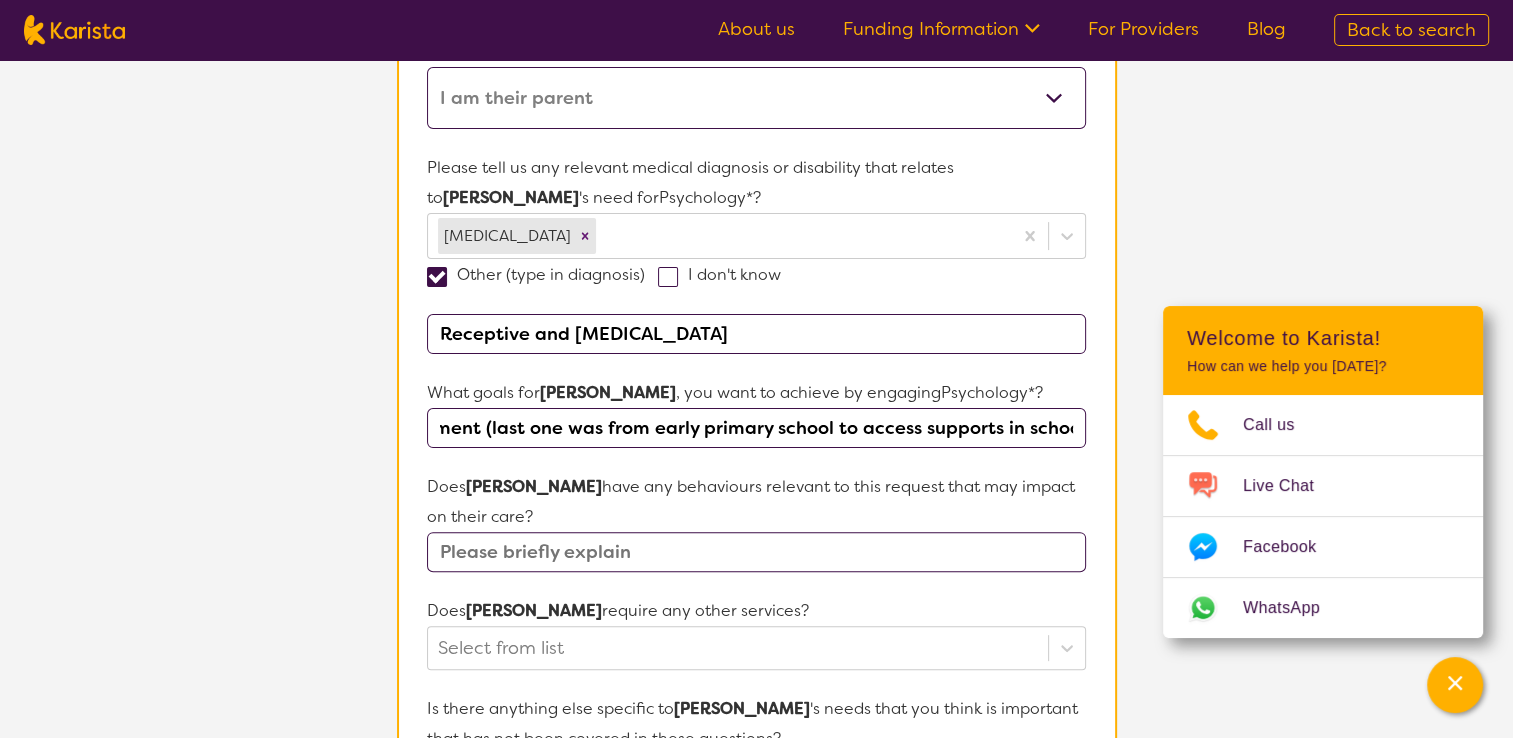 scroll, scrollTop: 0, scrollLeft: 167, axis: horizontal 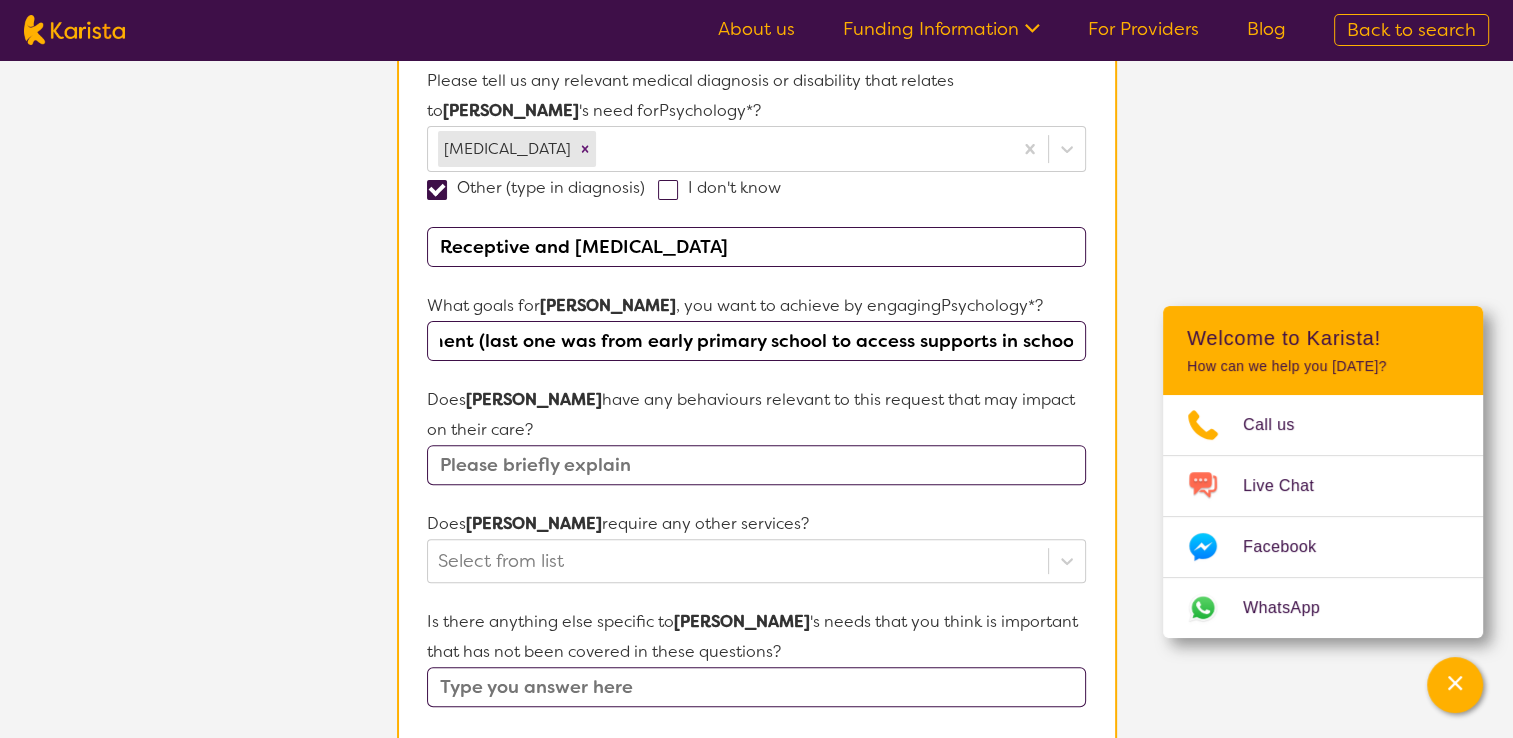 type on "Update IQ assessment (last one was from early primary school to access supports in school)" 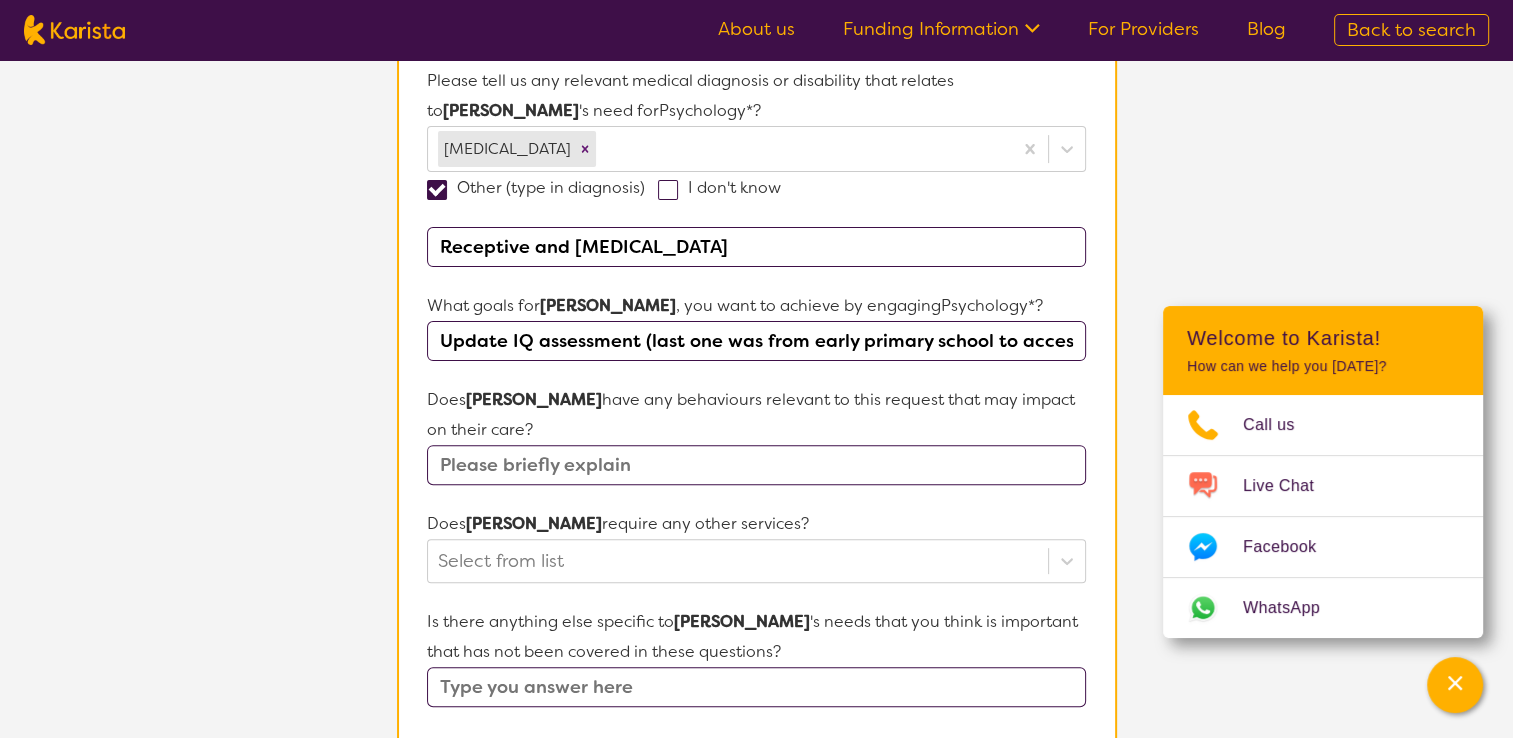 click at bounding box center [756, 465] 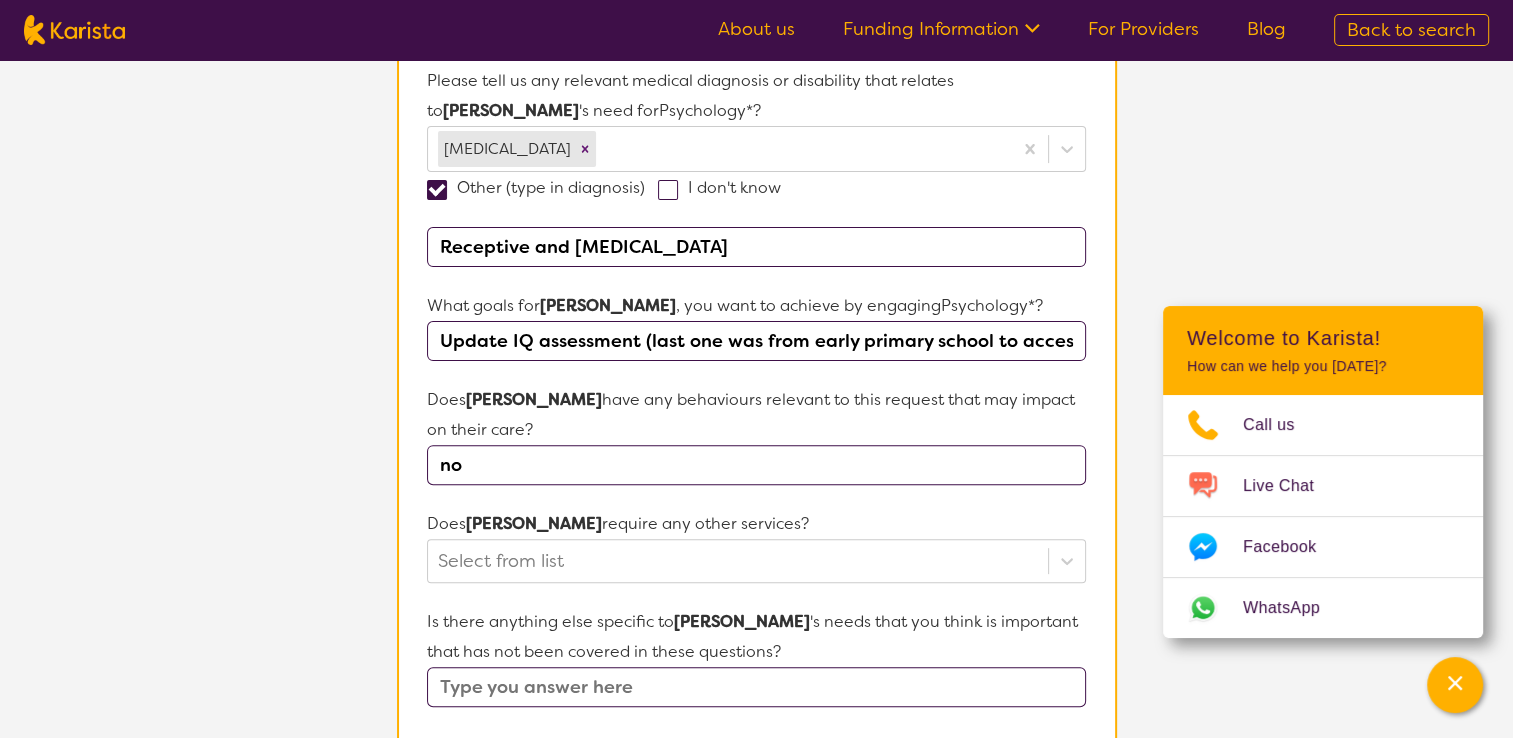type on "n" 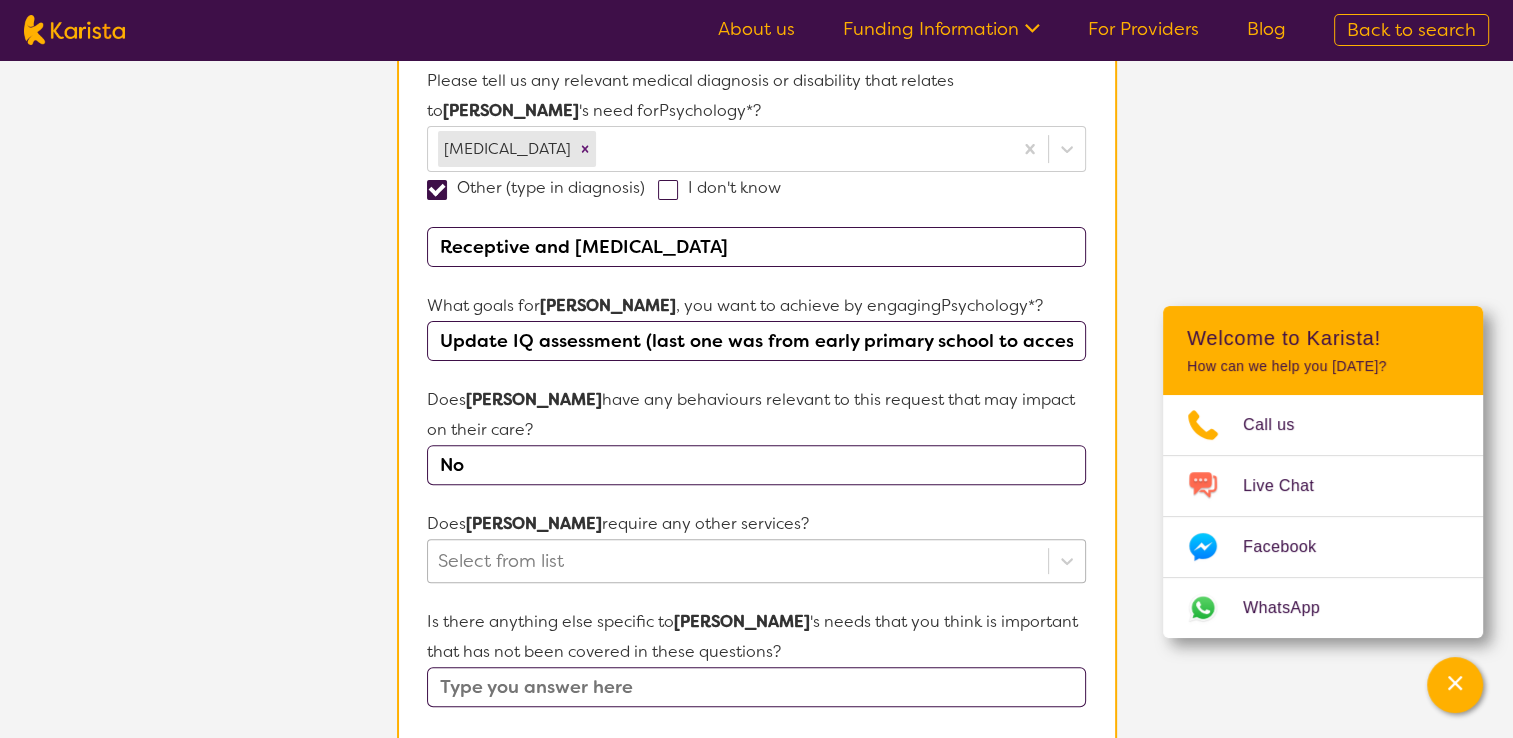 type on "No" 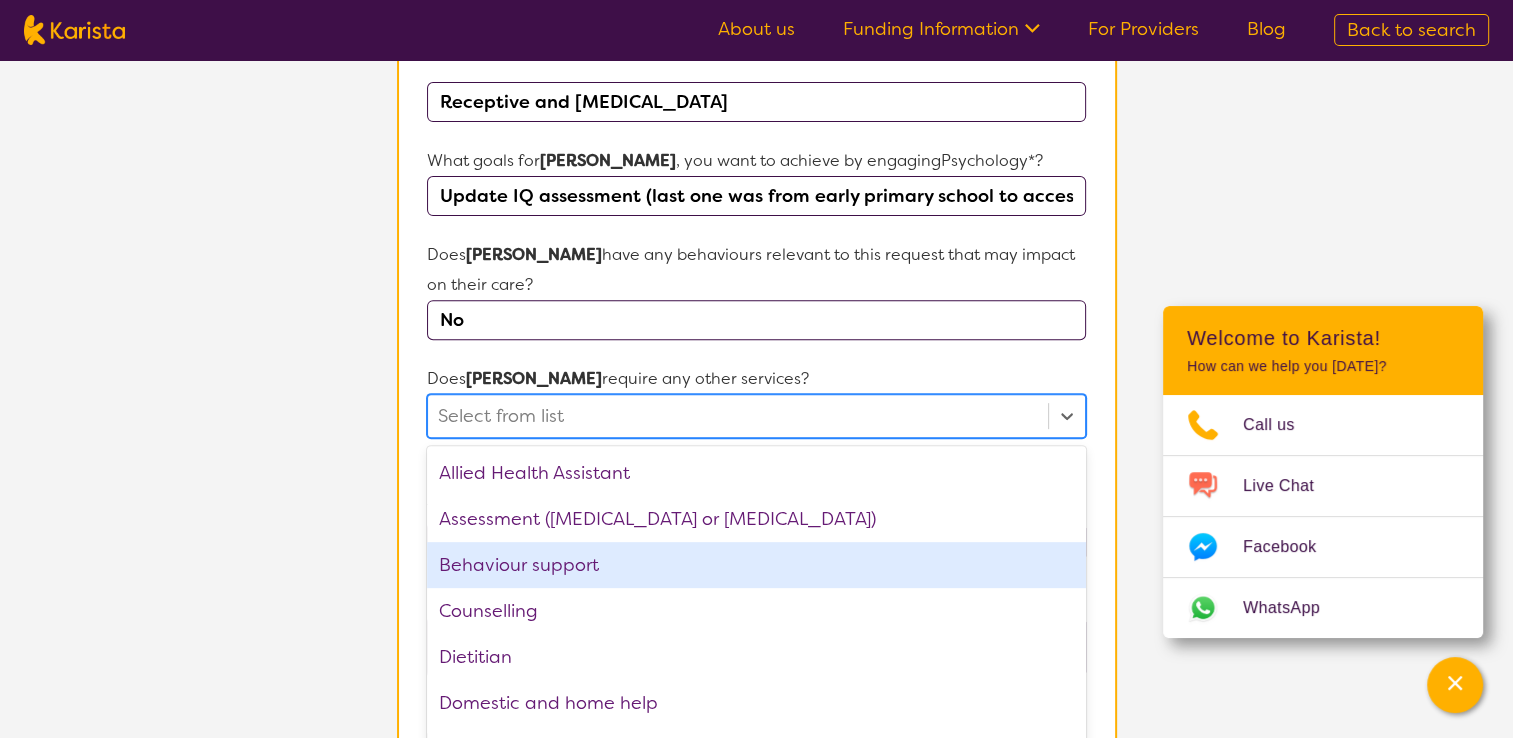 click on "option Behaviour support focused, 3 of 22. 22 results available. Use Up and Down to choose options, press Enter to select the currently focused option, press Escape to exit the menu, press Tab to select the option and exit the menu. Select from list Allied Health Assistant Assessment ([MEDICAL_DATA] or [MEDICAL_DATA]) Behaviour support Counselling Dietitian Domestic and home help Employment Support Exercise physiology Home Care Package Provider Key Worker NDIS Plan management NDIS Support Coordination Nursing services [MEDICAL_DATA] Personal care Physiotherapy [MEDICAL_DATA] Psychosocial Recovery Coach Respite [MEDICAL_DATA] Supported accommodation Support worker" at bounding box center [756, 416] 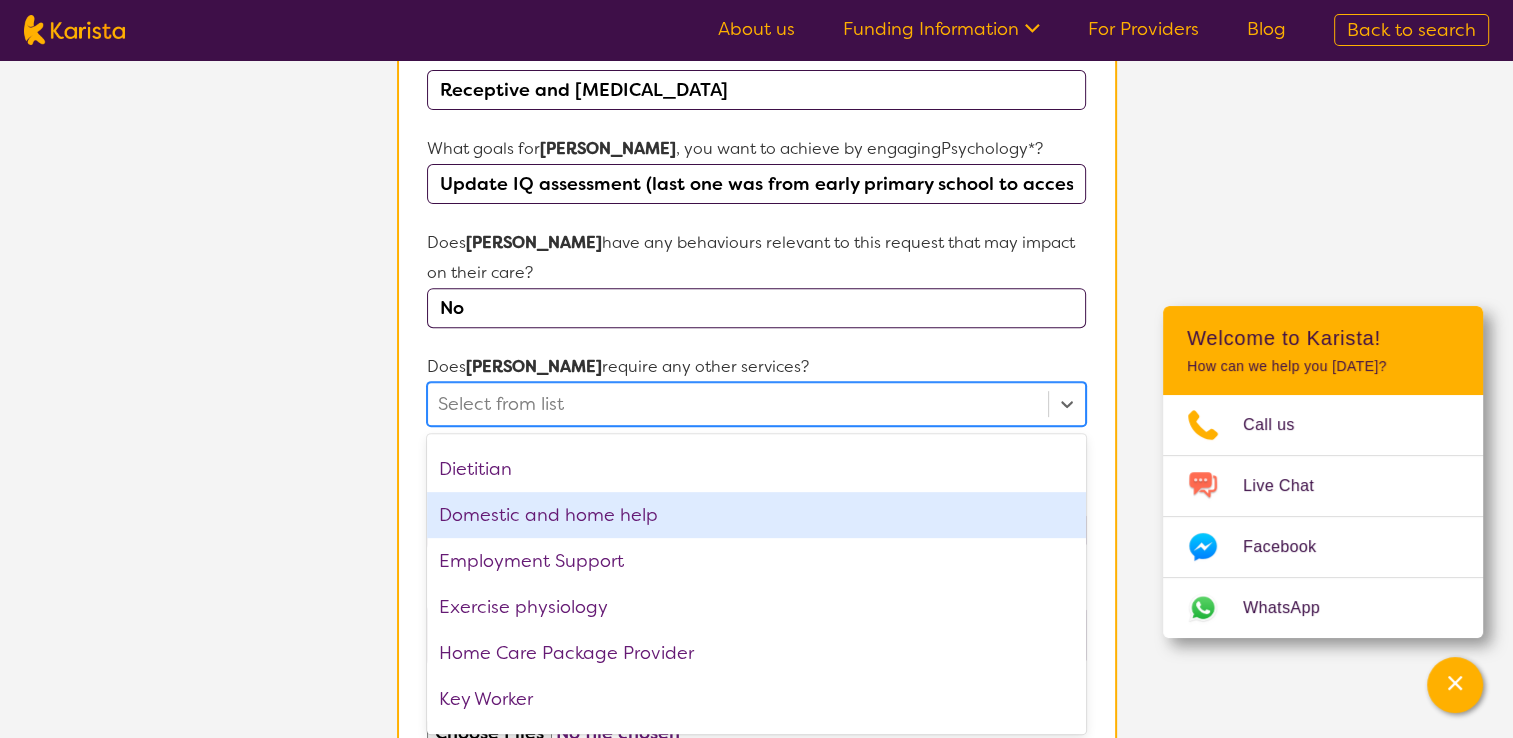 scroll, scrollTop: 178, scrollLeft: 0, axis: vertical 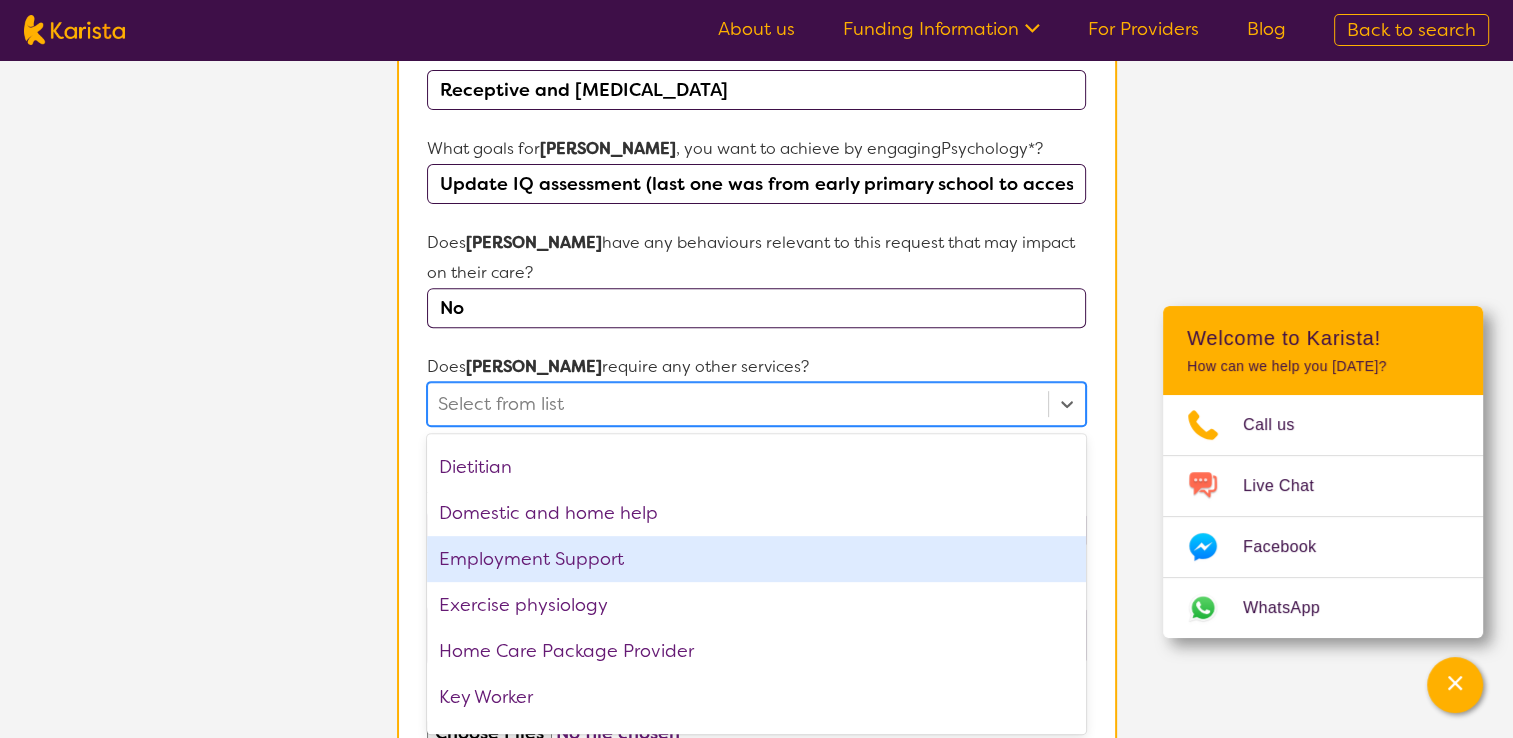 click on "Employment Support" at bounding box center (756, 559) 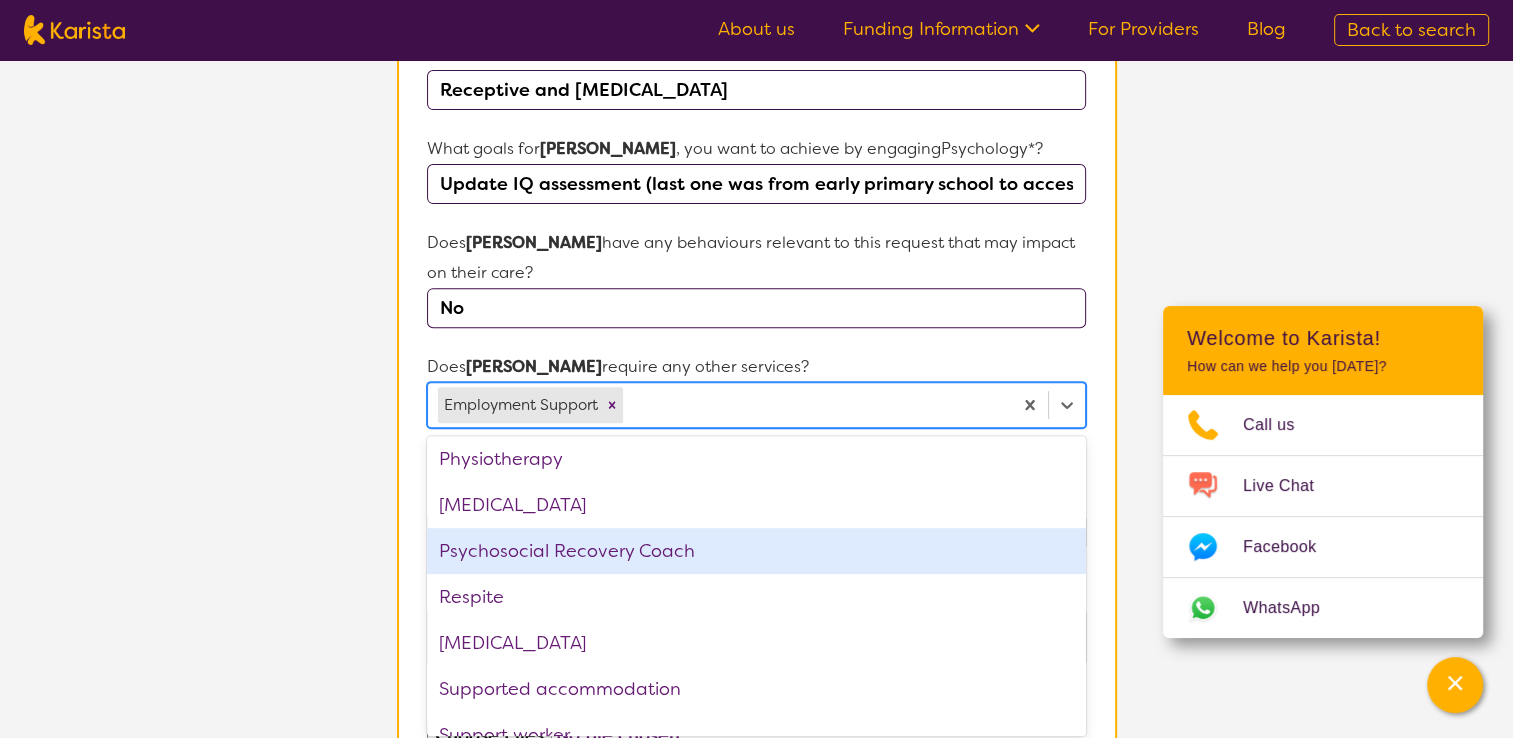 scroll, scrollTop: 674, scrollLeft: 0, axis: vertical 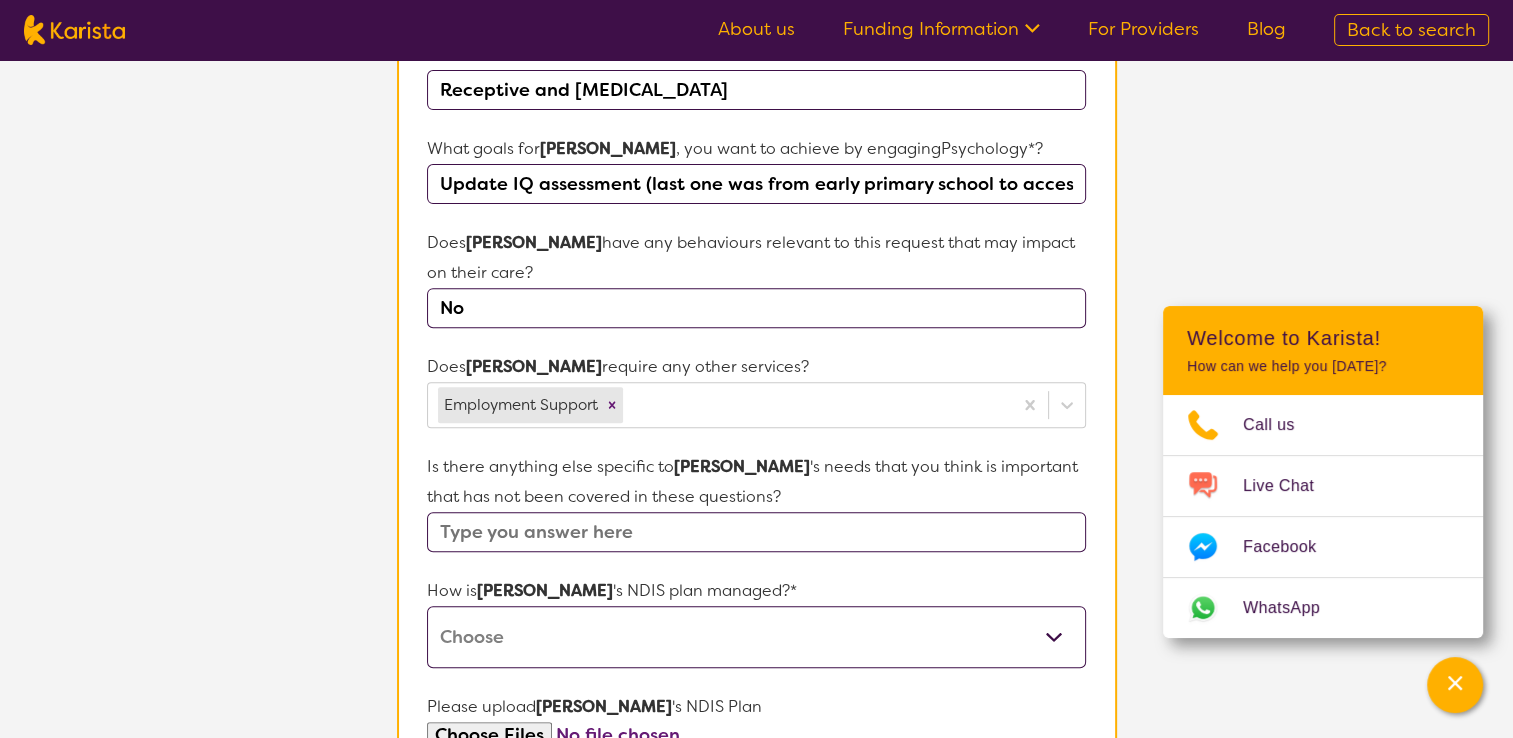 click on "L About You 2 Participant Details 3 Confirmation Participant Details & Service Preferences Name of participant First Name* [PERSON_NAME] Last Name [PERSON_NAME] What age is  [PERSON_NAME]  * ? 20 What is your relationship to  [PERSON_NAME]  *? This request is for myself I am their parent I am their child I am their spouse/partner I am their carer I am their Support Coordinator I am their Local Area Coordinator I am their Child Safety Officer I am their Aged Care Case Worker Other Please tell us any relevant medical diagnosis or disability that relates to  [PERSON_NAME]  's need for  Psychology *? [MEDICAL_DATA] Other (type in diagnosis) I don't know Receptive and [MEDICAL_DATA] What goals for  [PERSON_NAME]  , you want to achieve by engaging  Psychology *? Update IQ assessment (last one was from early primary school to access supports in school) Does  [PERSON_NAME]   have any behaviours relevant to this request that may impact on their care? No Does  [PERSON_NAME]   require any other services? Employment Support Is there anything else specific to" at bounding box center [756, 255] 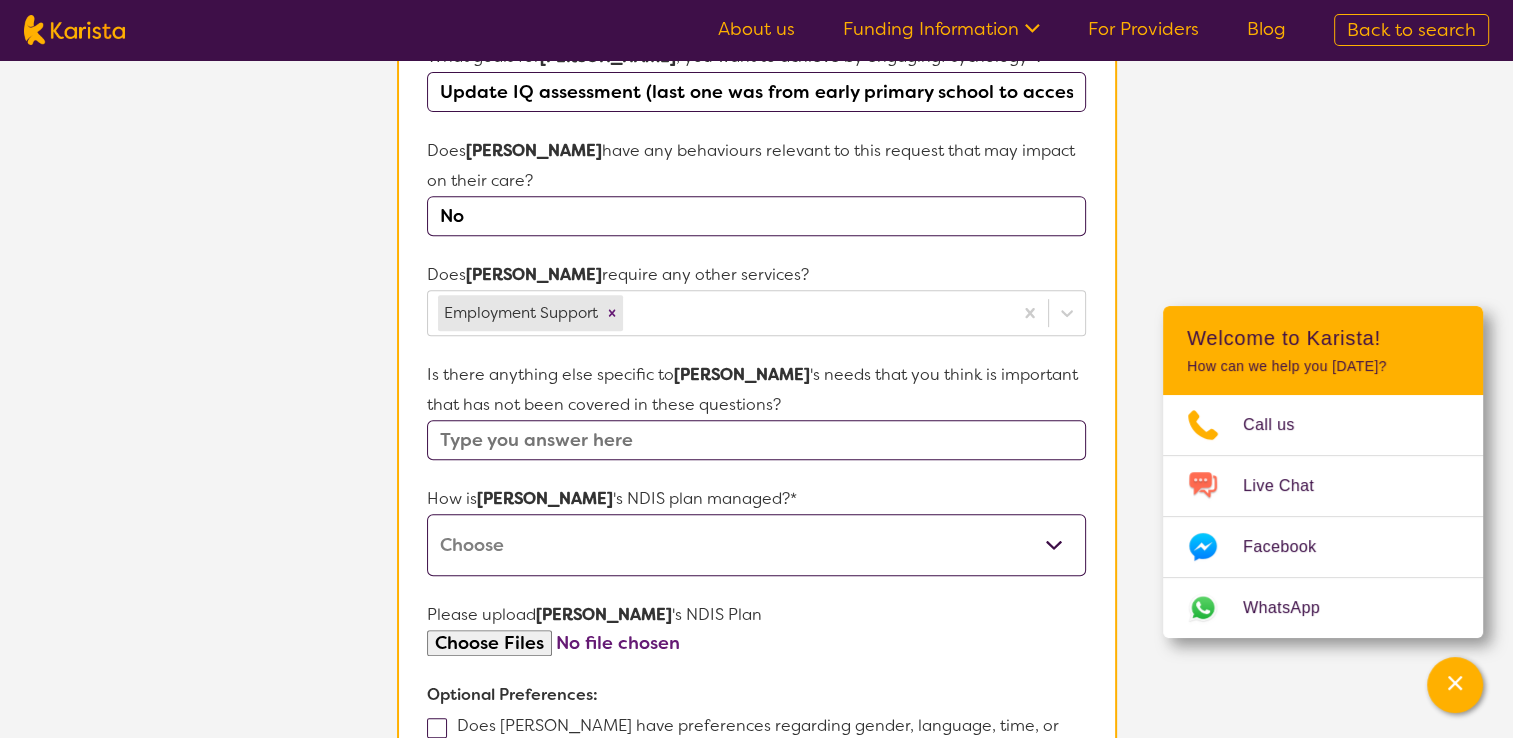 scroll, scrollTop: 812, scrollLeft: 0, axis: vertical 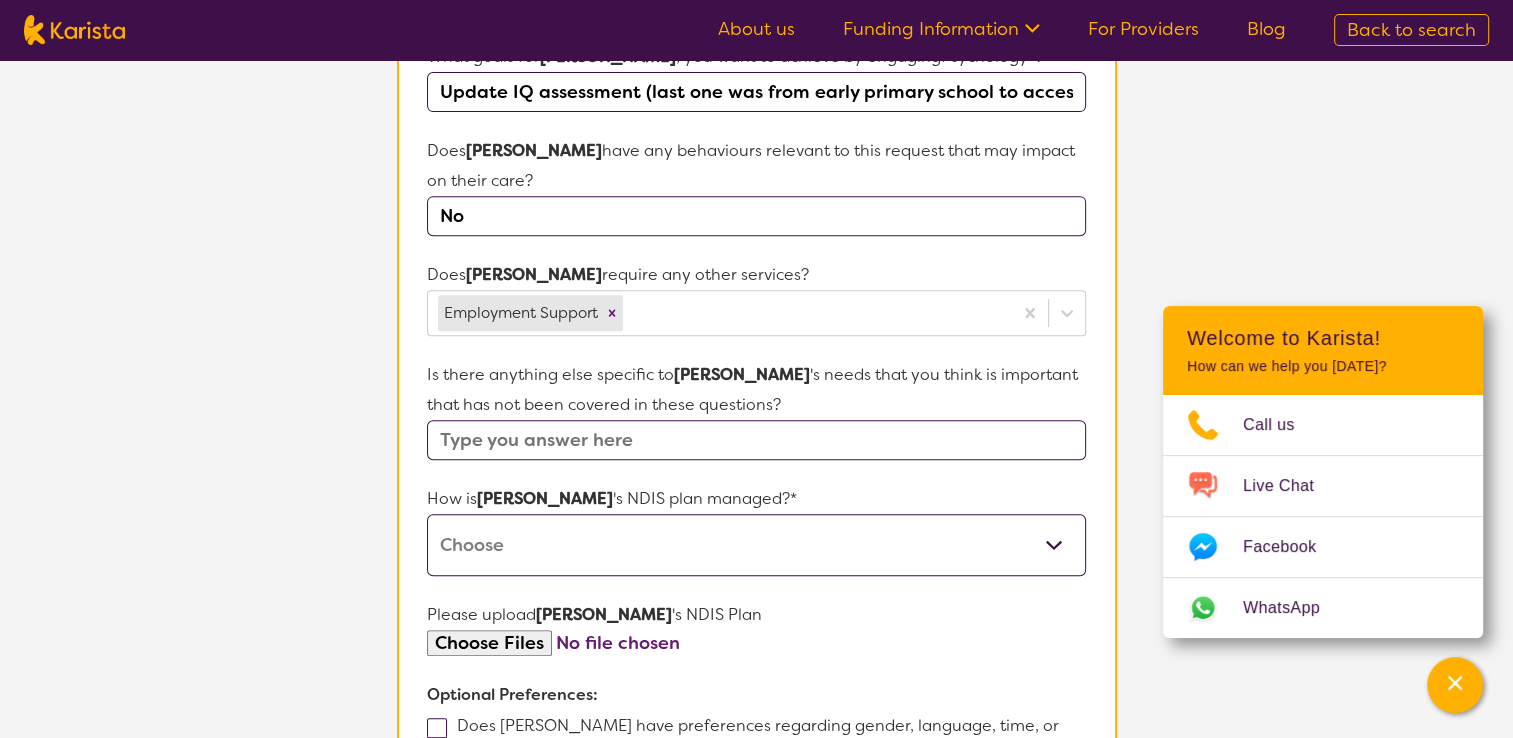 click on "Self-managed NDIS plan Managed by a registered plan management provider (not the NDIA) Agency-managed (by the NDIA) I'm not sure" at bounding box center [756, 545] 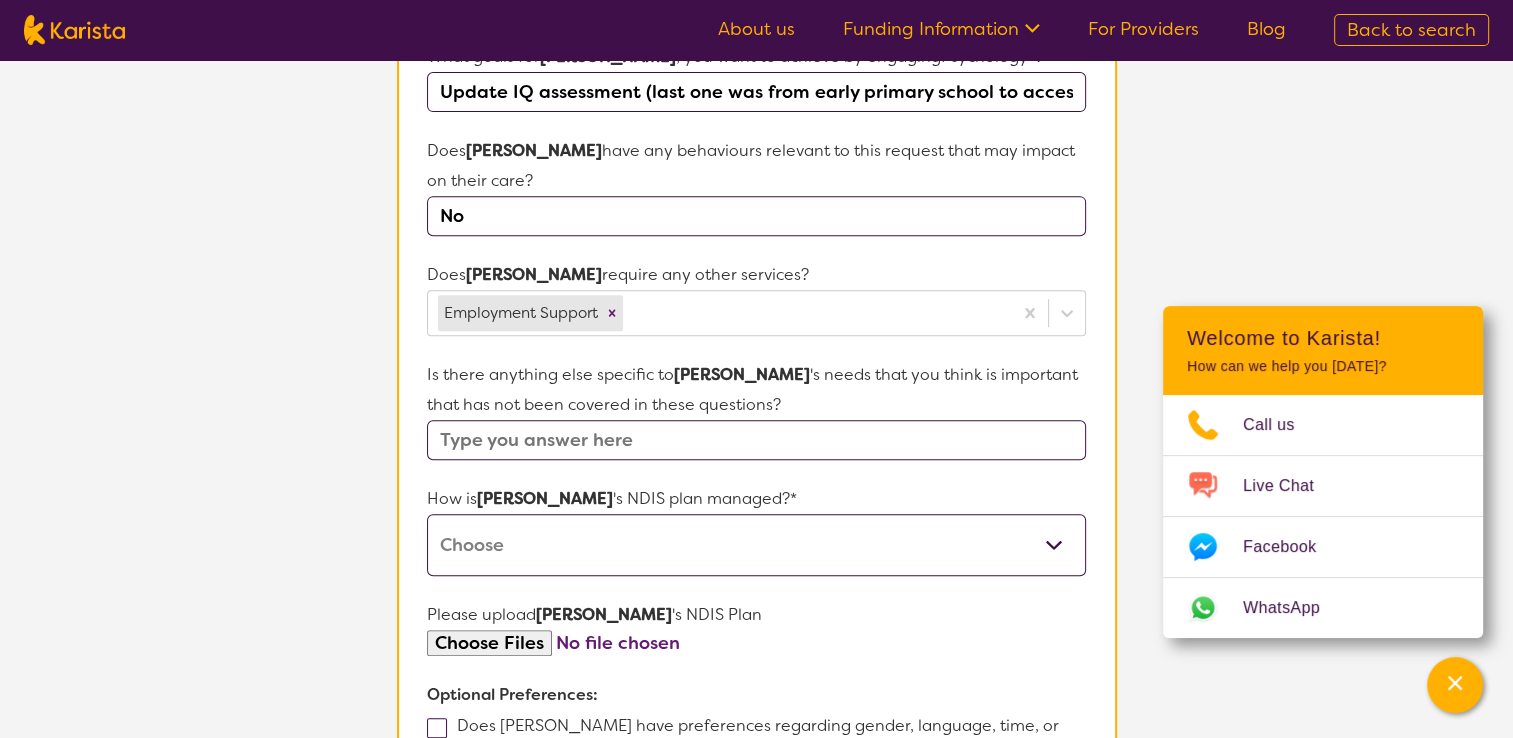select on "Plan Managed" 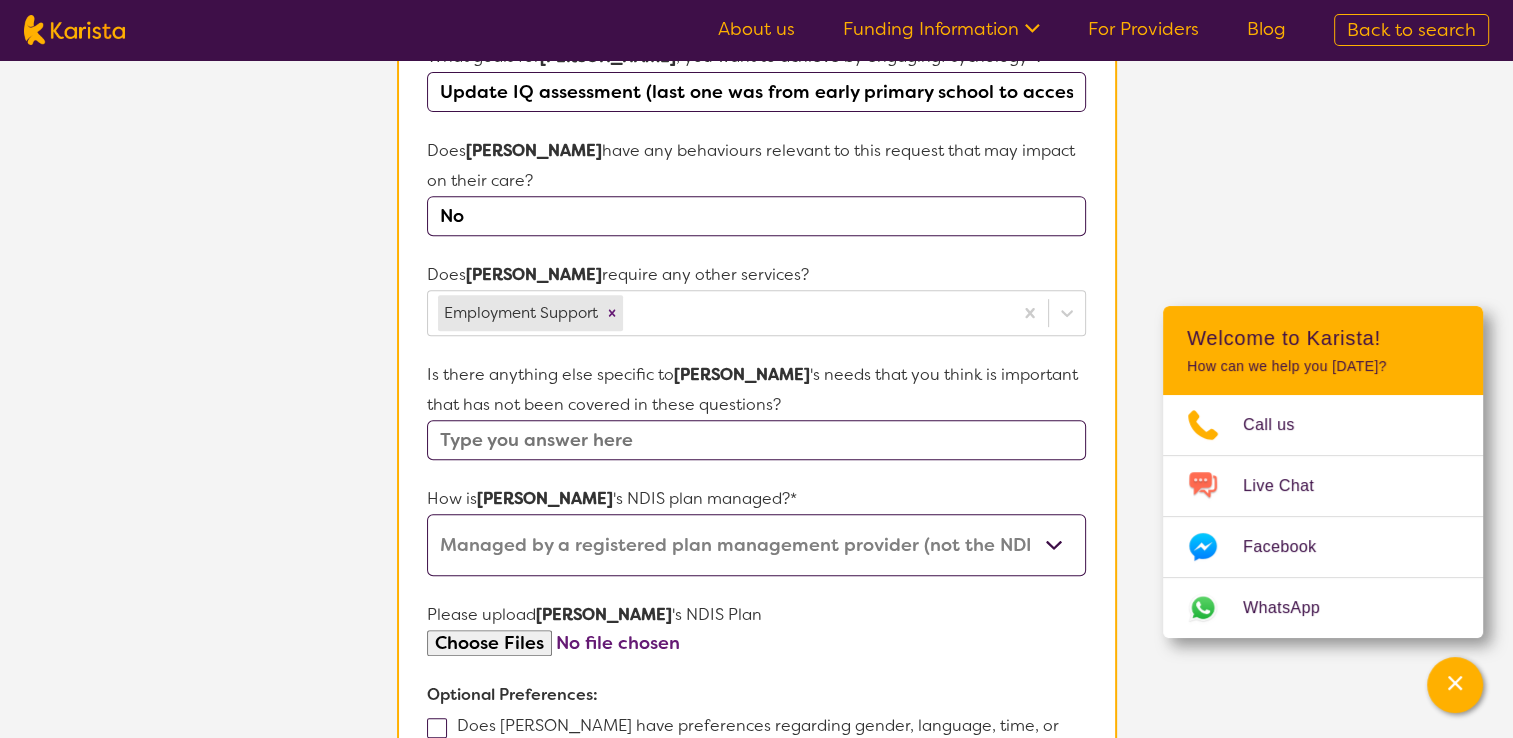 click on "Self-managed NDIS plan Managed by a registered plan management provider (not the NDIA) Agency-managed (by the NDIA) I'm not sure" at bounding box center (756, 545) 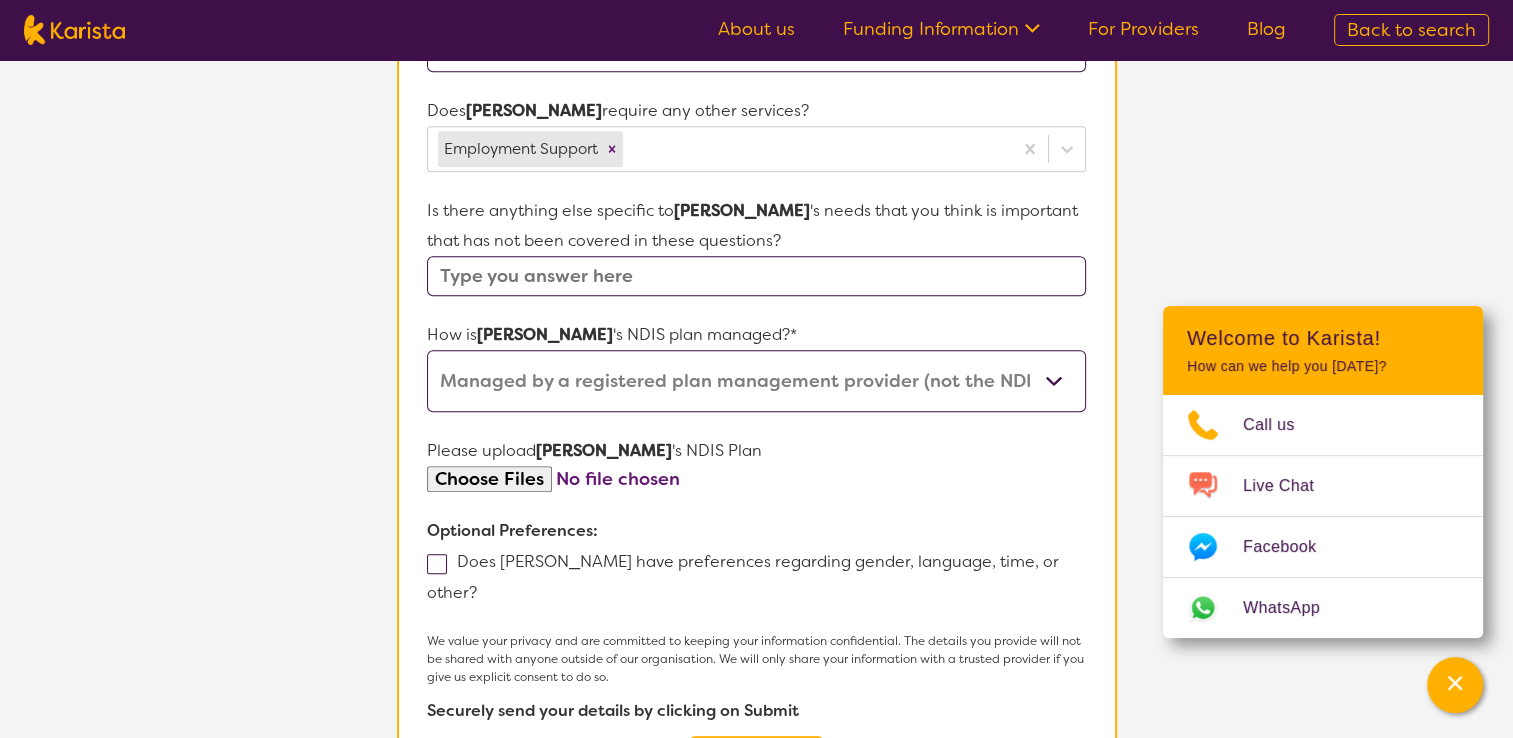 scroll, scrollTop: 976, scrollLeft: 0, axis: vertical 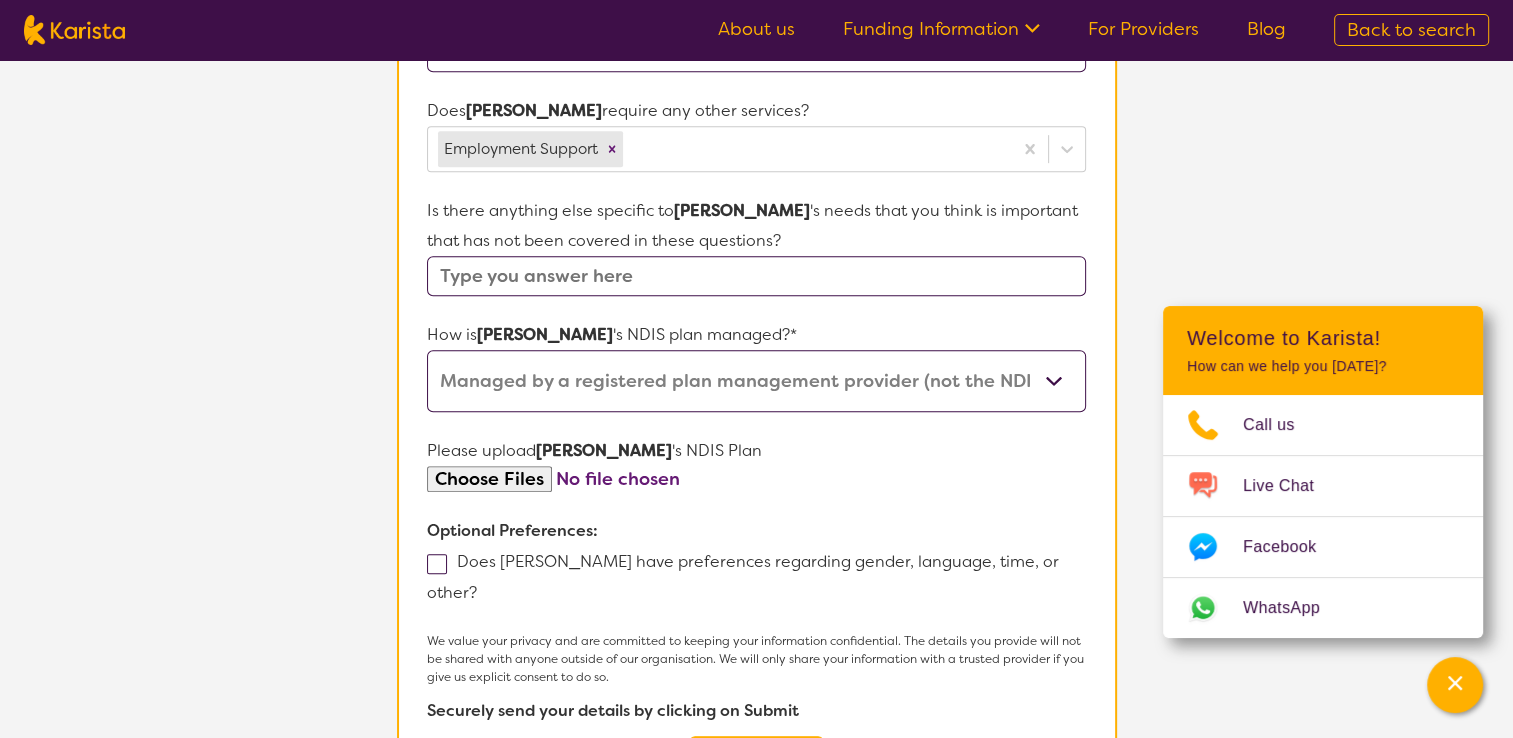 click at bounding box center [756, 479] 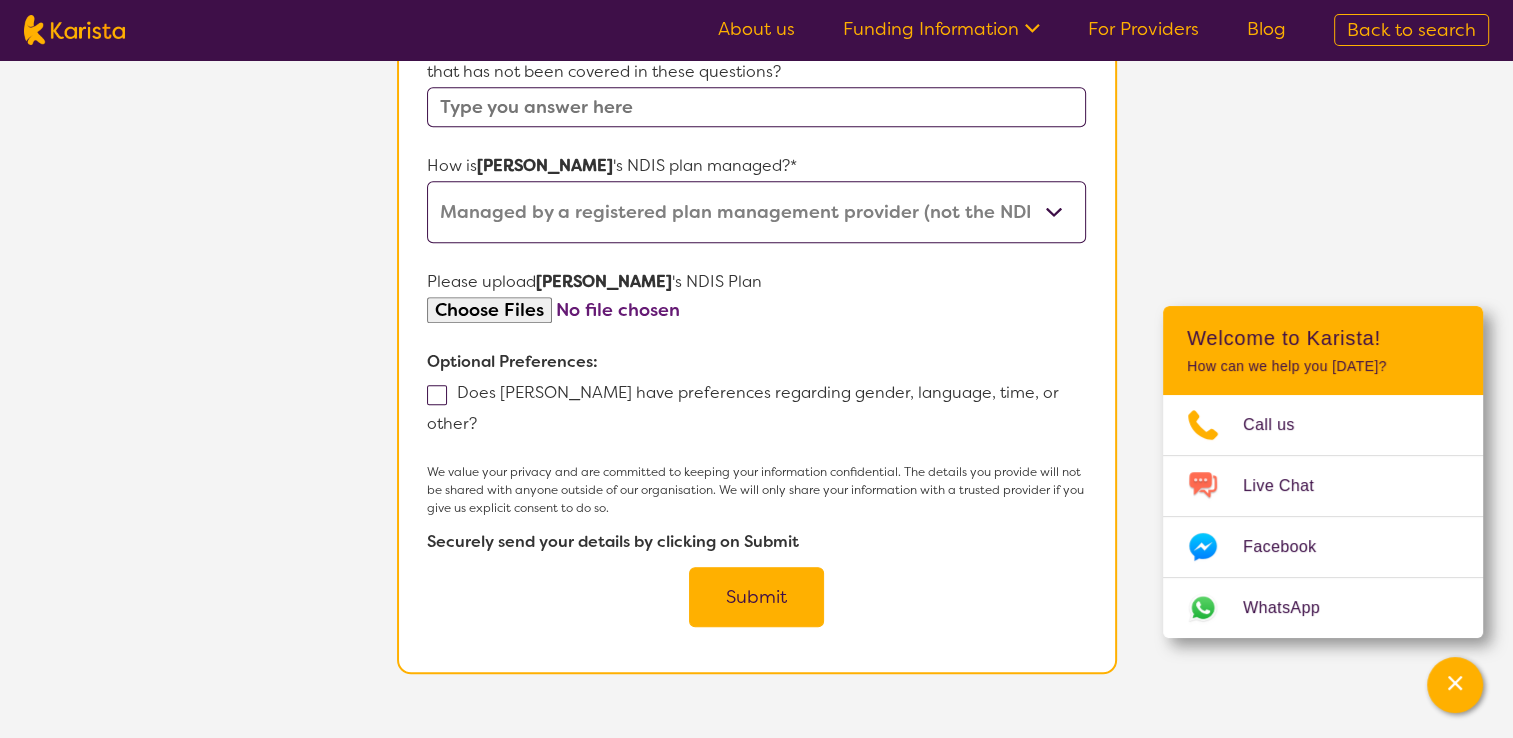scroll, scrollTop: 1148, scrollLeft: 0, axis: vertical 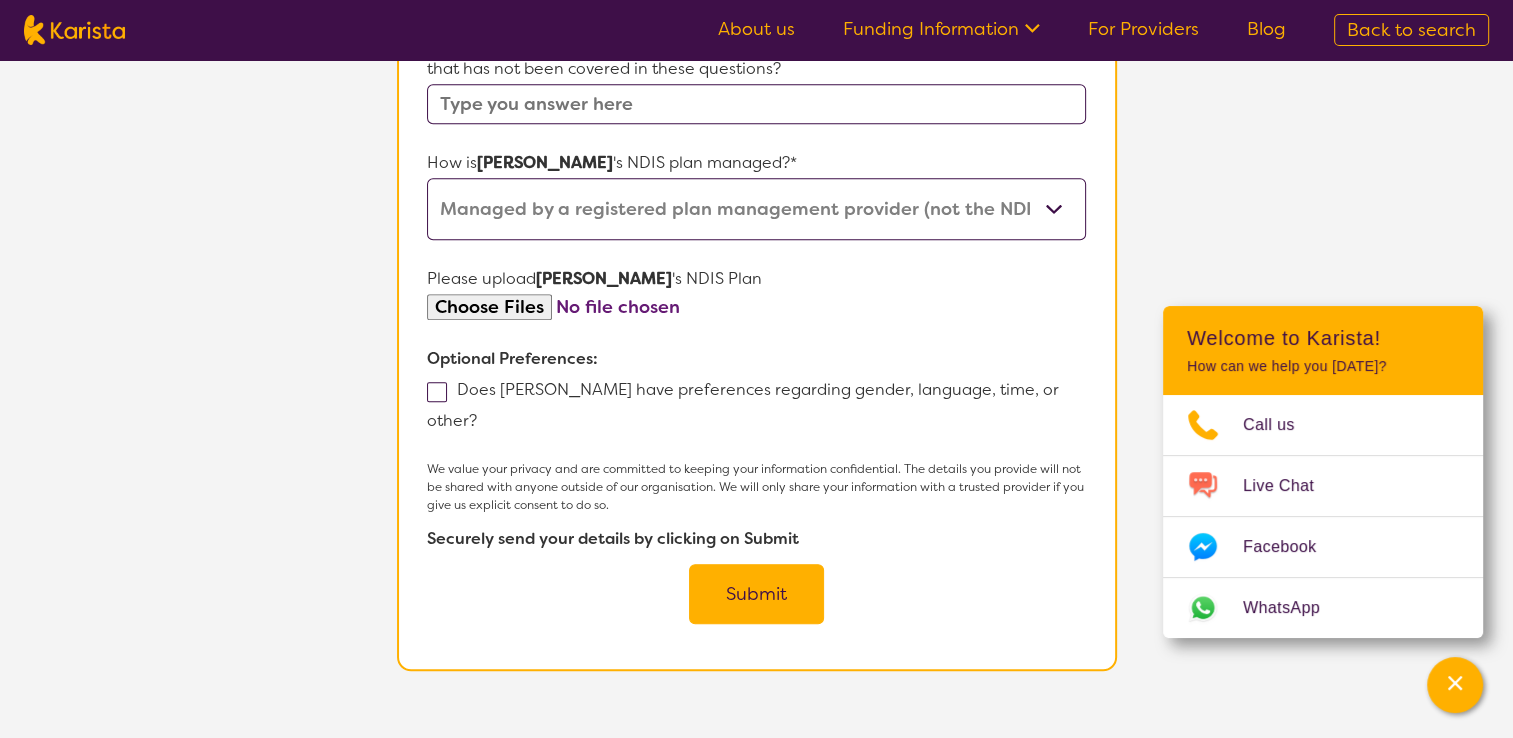 click on "Submit" at bounding box center [756, 594] 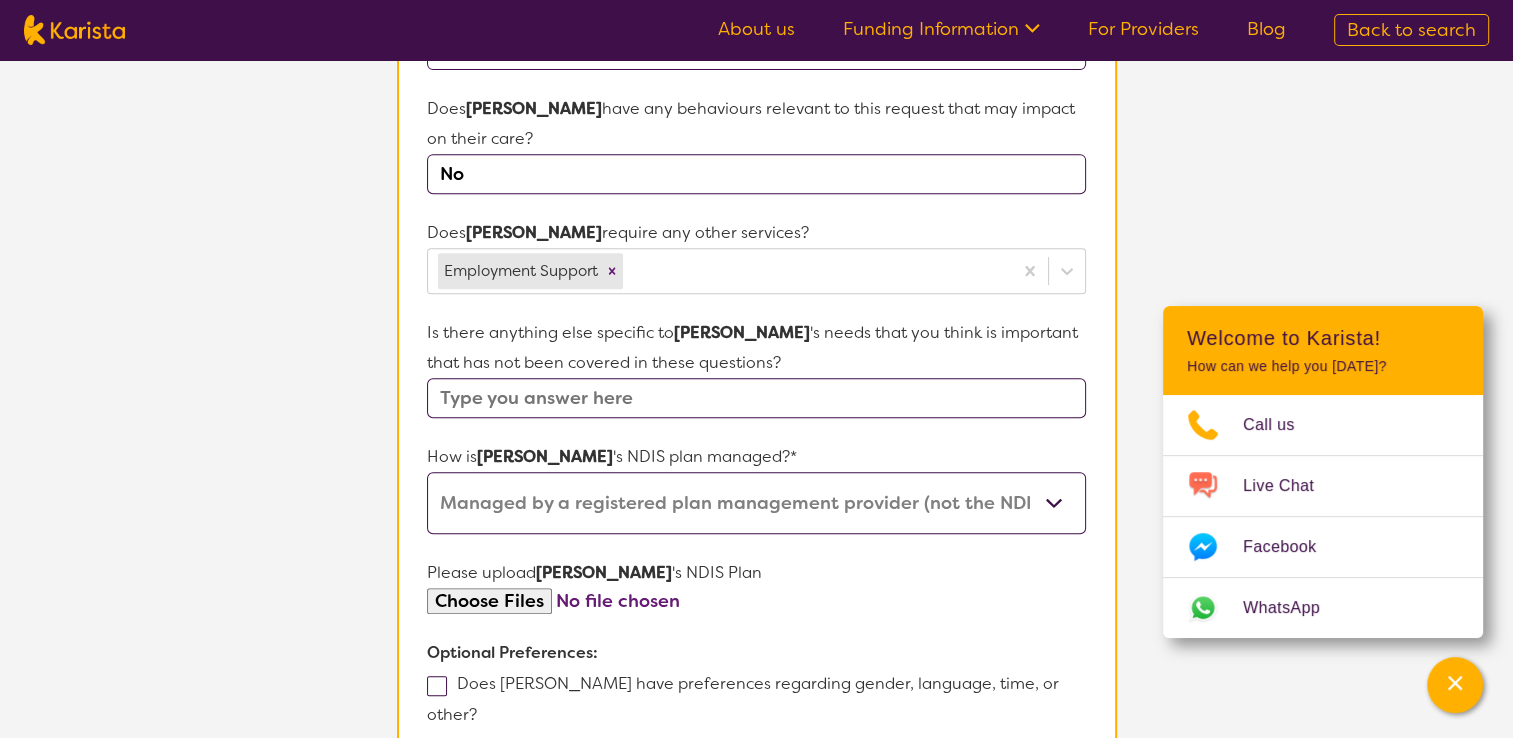 scroll, scrollTop: 855, scrollLeft: 0, axis: vertical 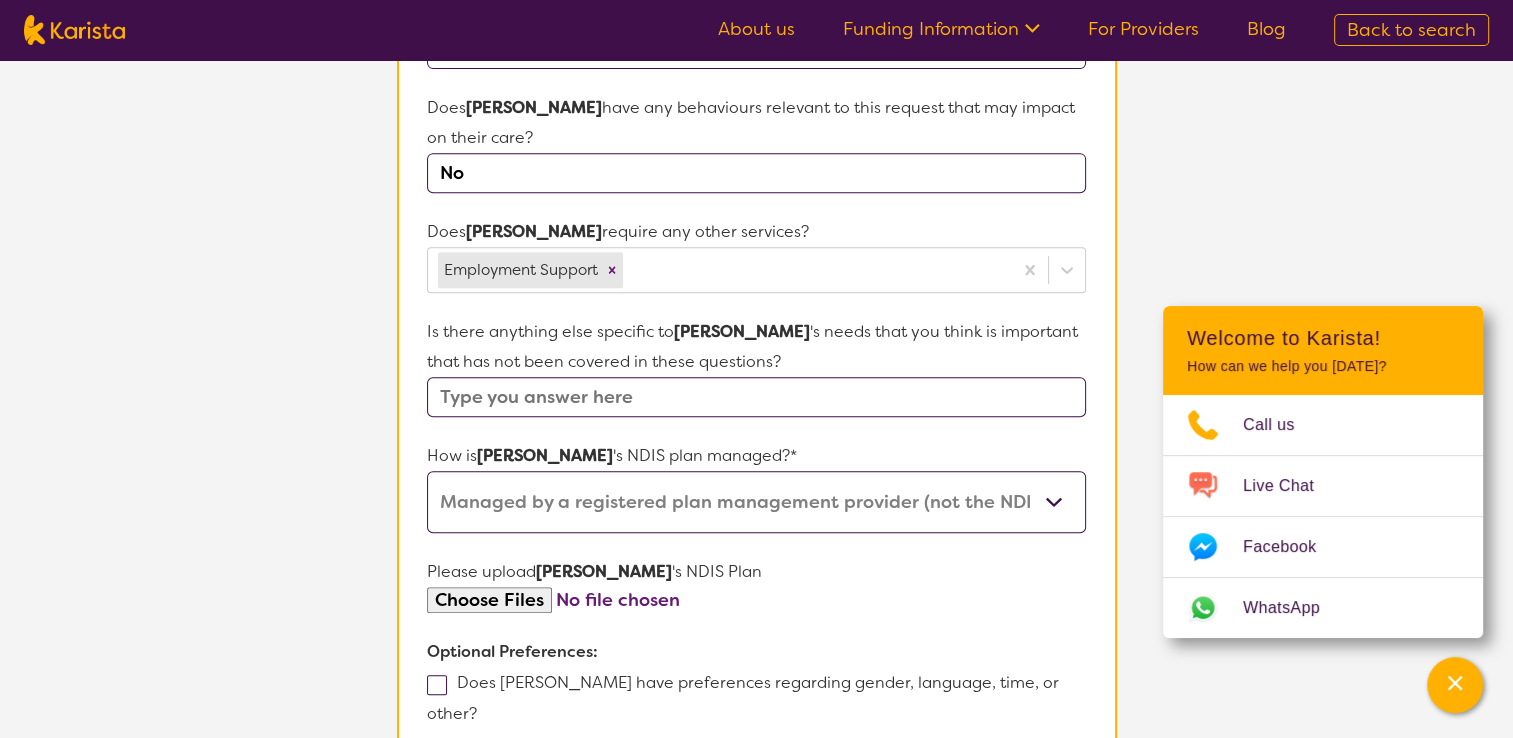click at bounding box center (756, 397) 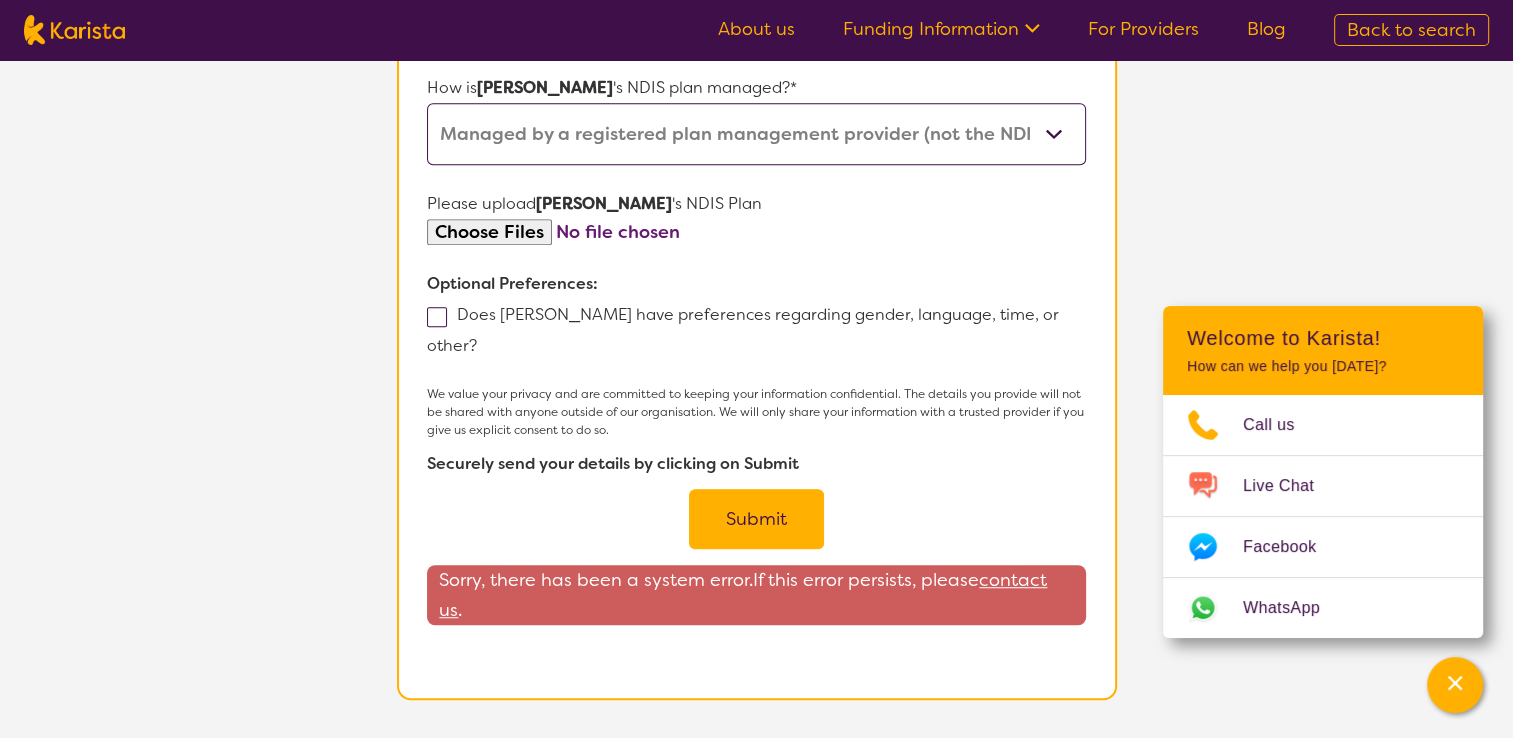 scroll, scrollTop: 1224, scrollLeft: 0, axis: vertical 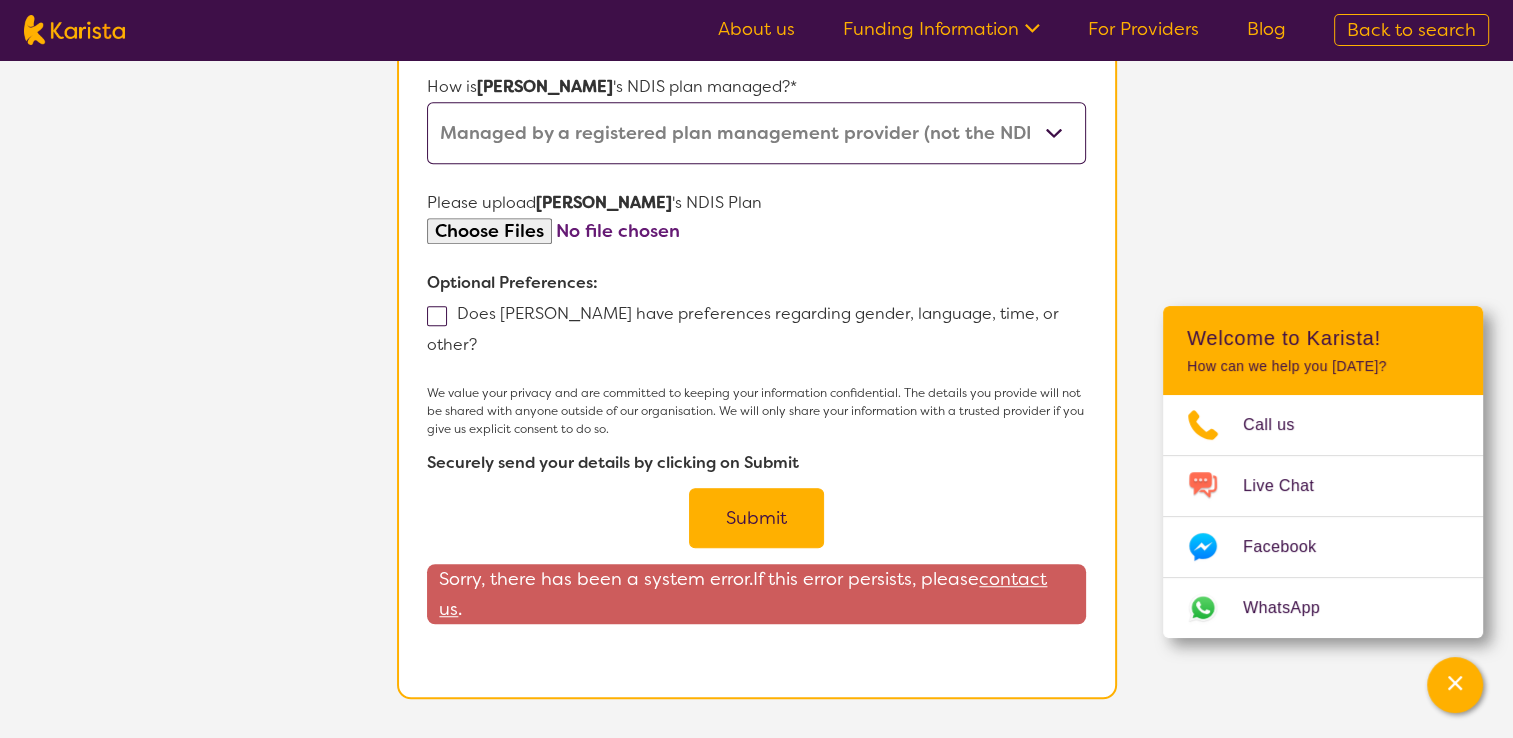 type on "No" 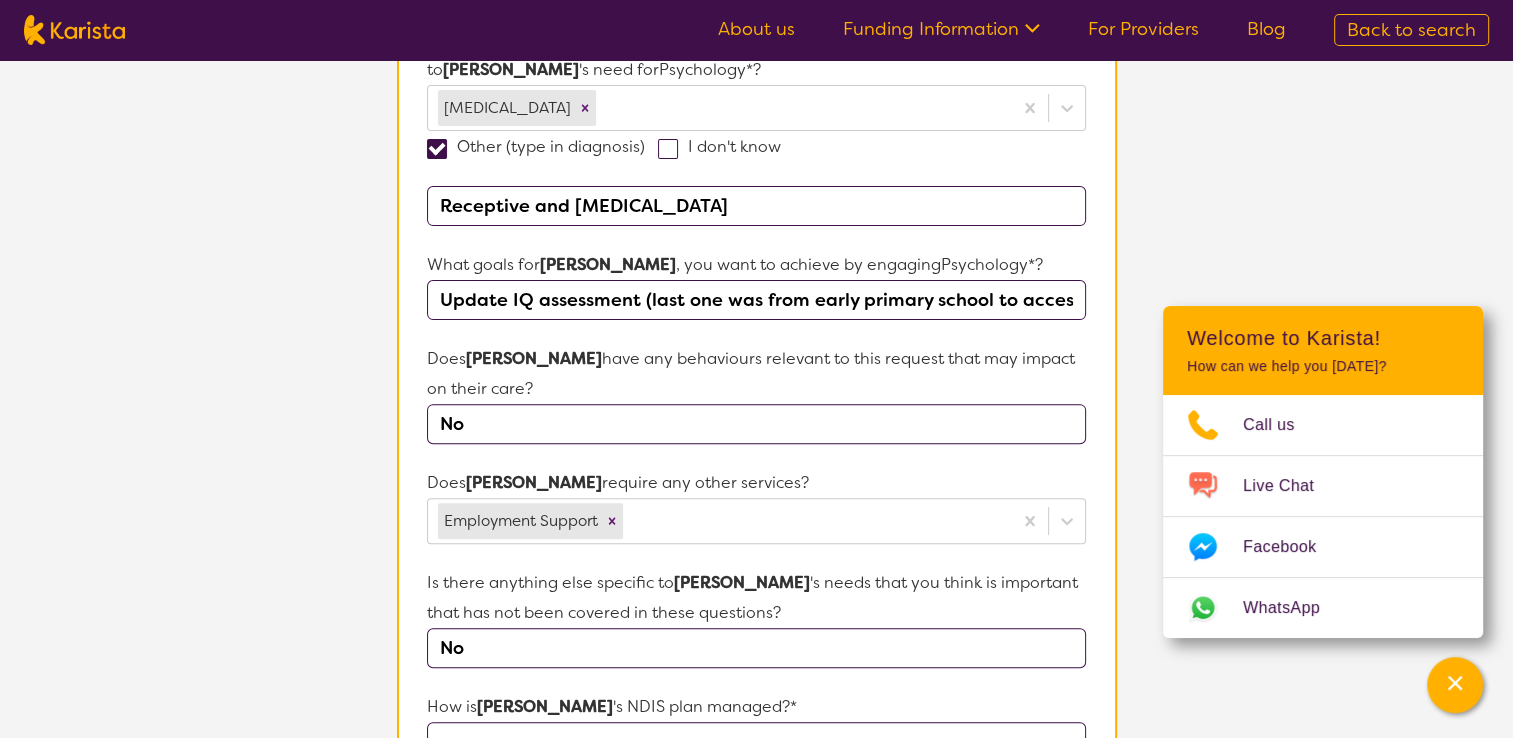 scroll, scrollTop: 604, scrollLeft: 0, axis: vertical 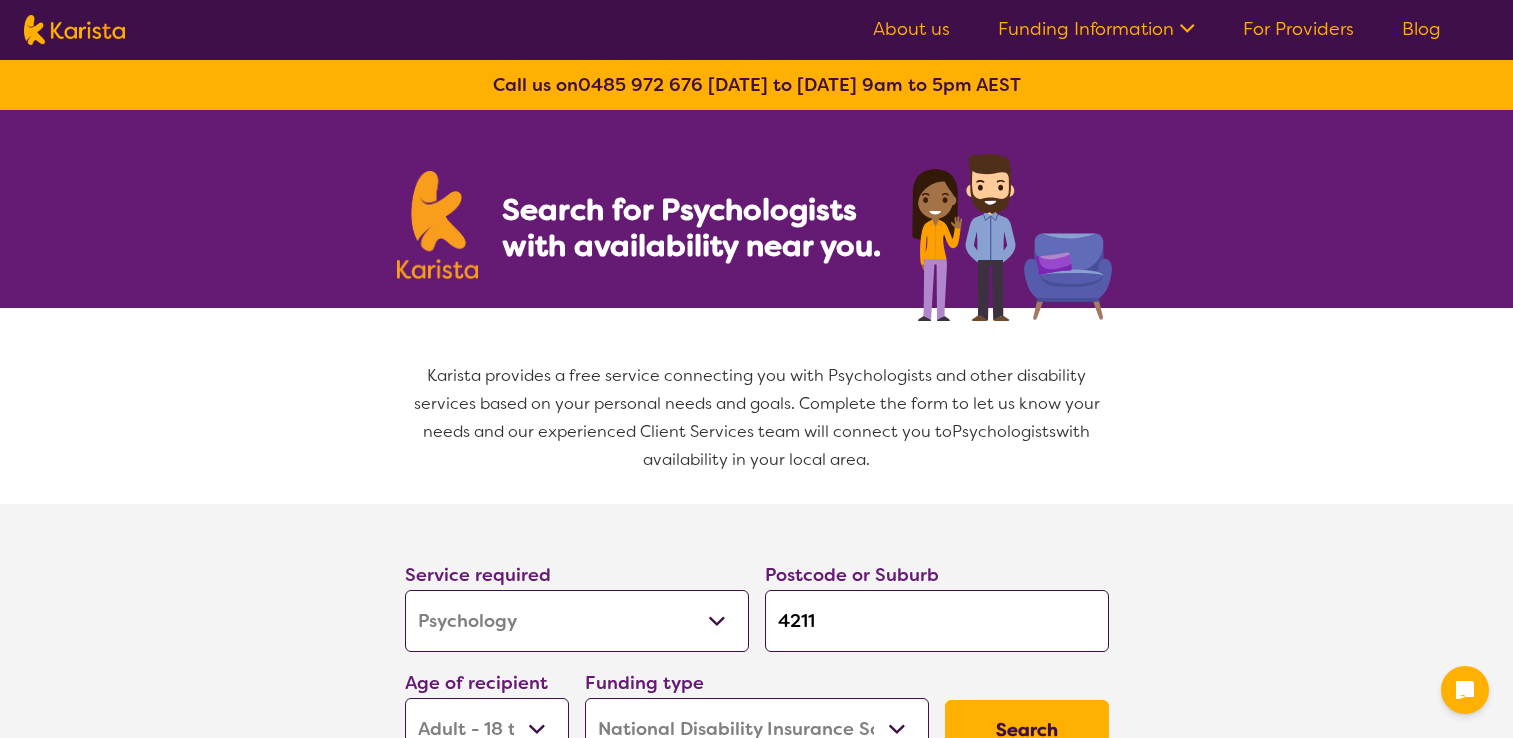 select on "Psychology" 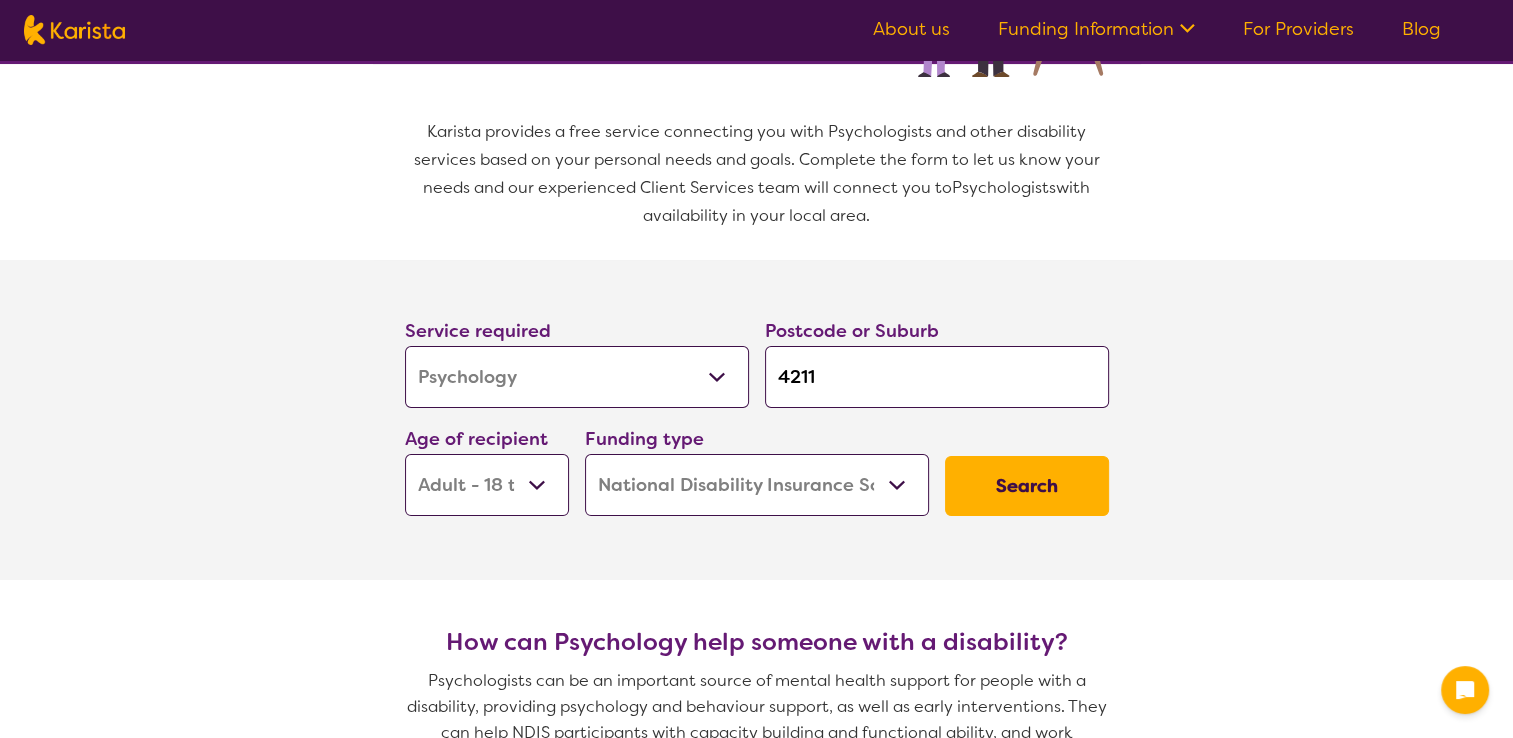scroll, scrollTop: 246, scrollLeft: 0, axis: vertical 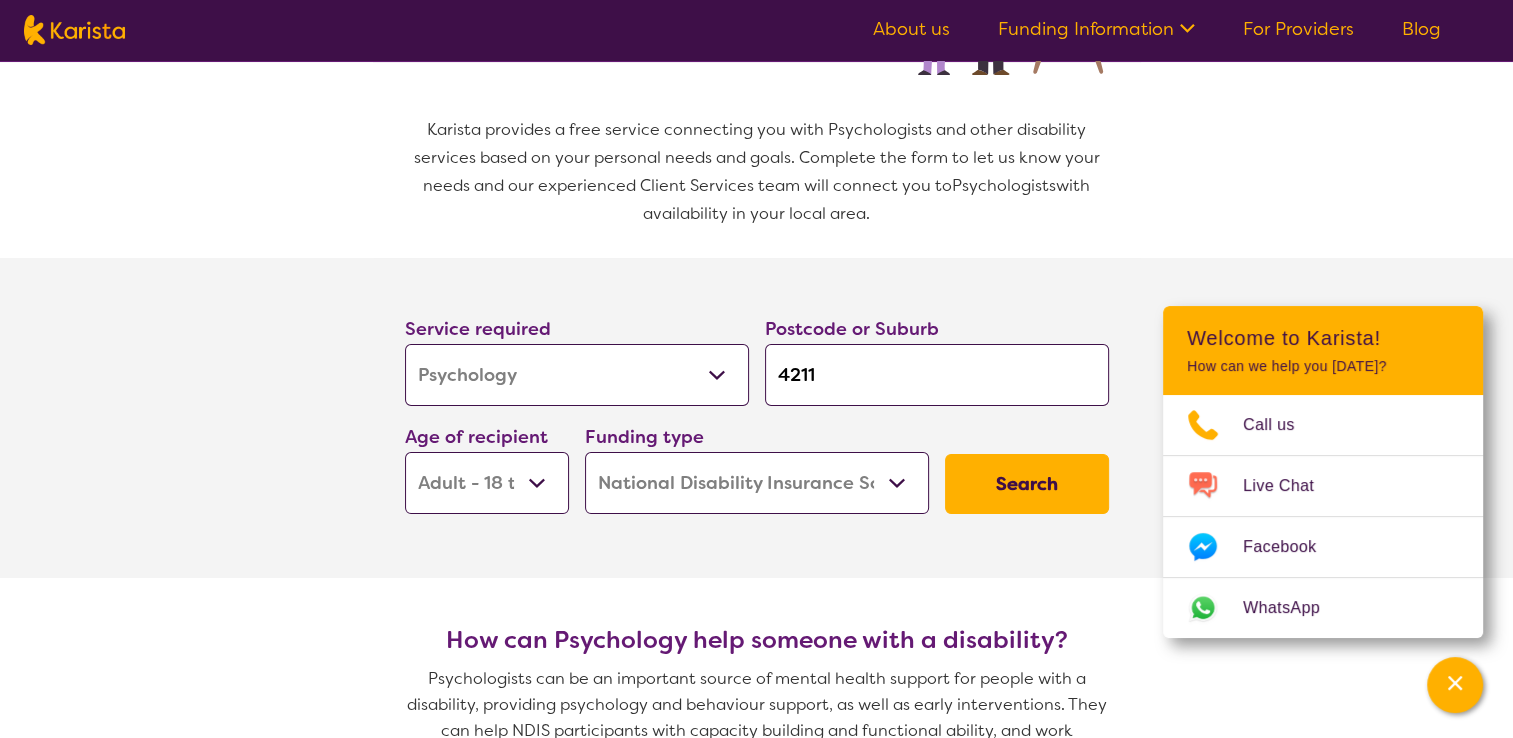 click on "Search" at bounding box center (1027, 484) 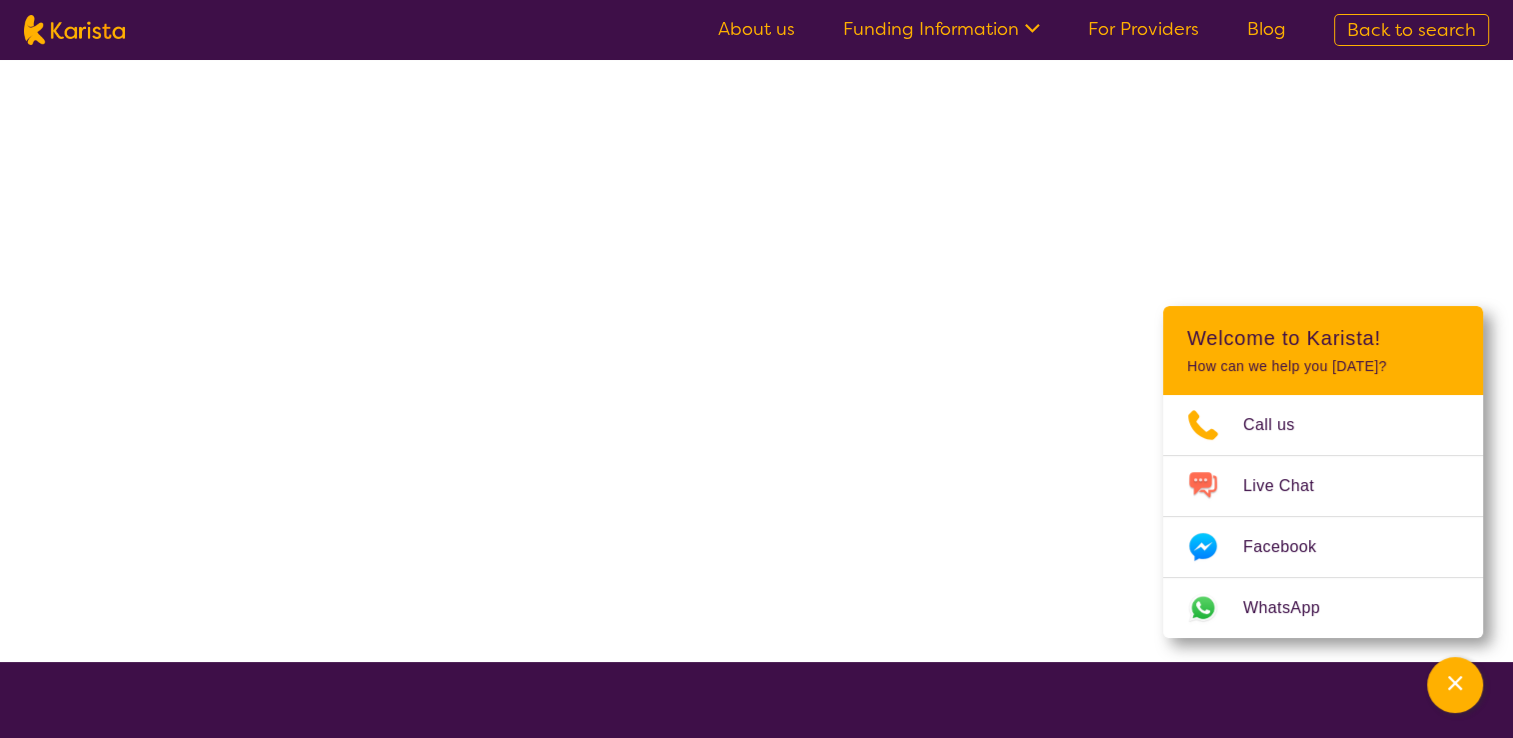 scroll, scrollTop: 0, scrollLeft: 0, axis: both 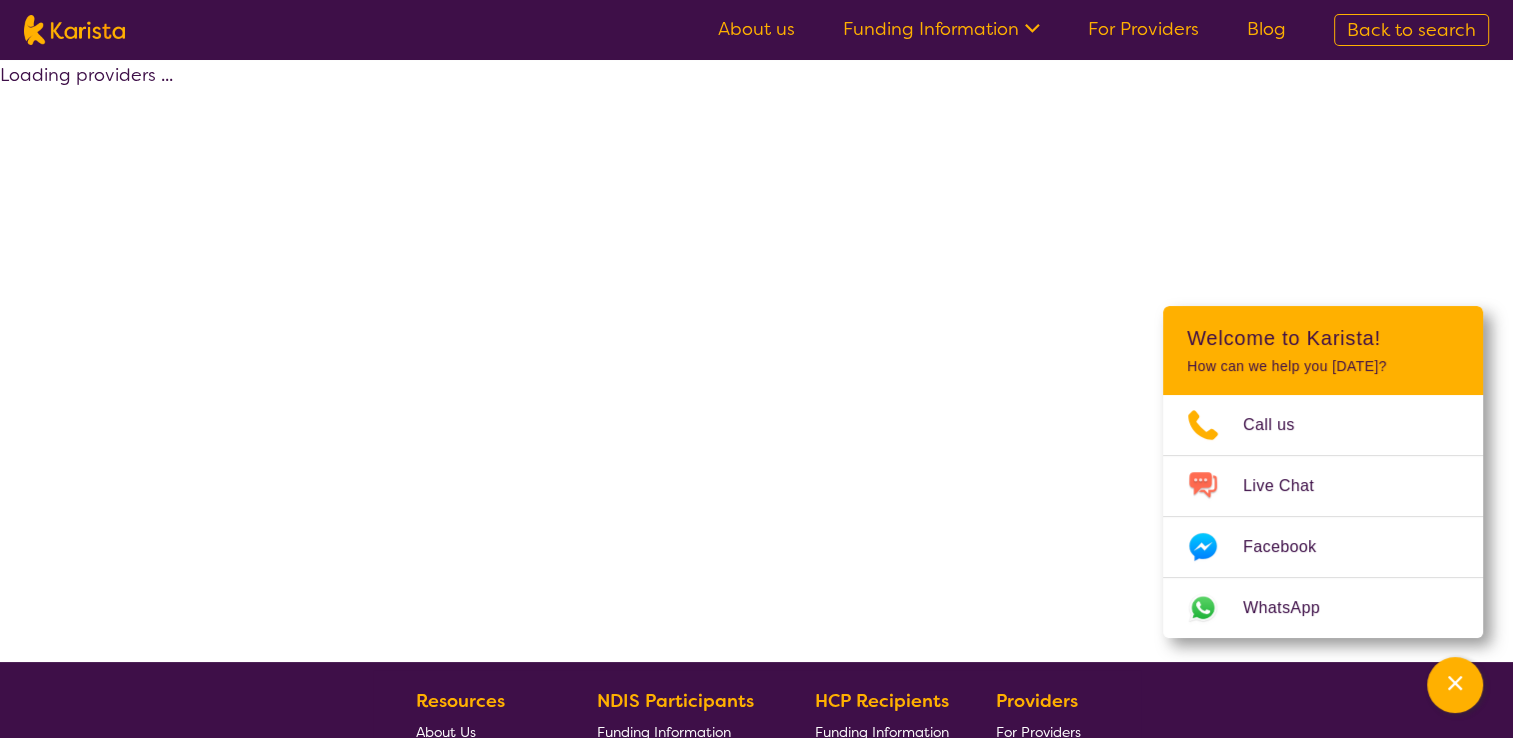 select on "by_score" 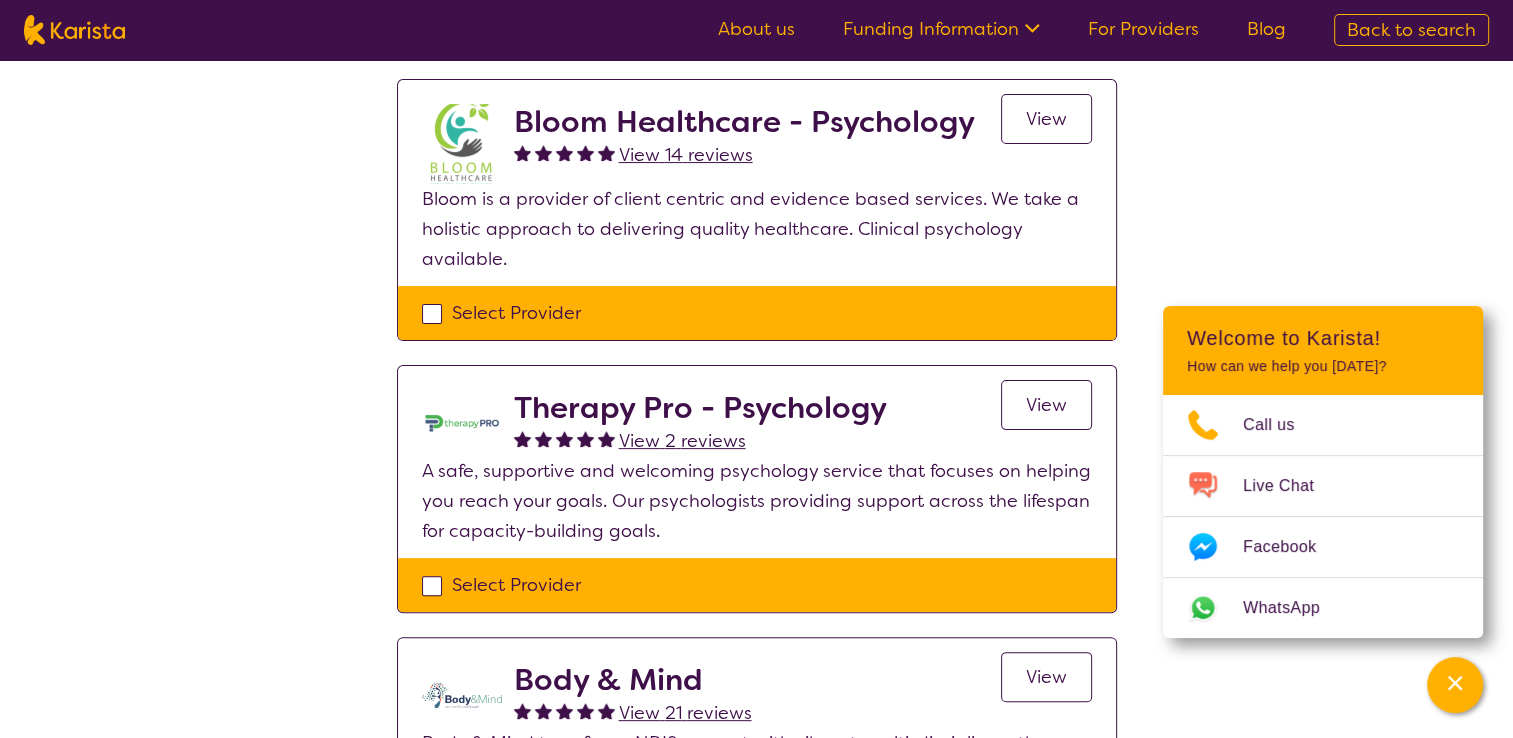 scroll, scrollTop: 510, scrollLeft: 0, axis: vertical 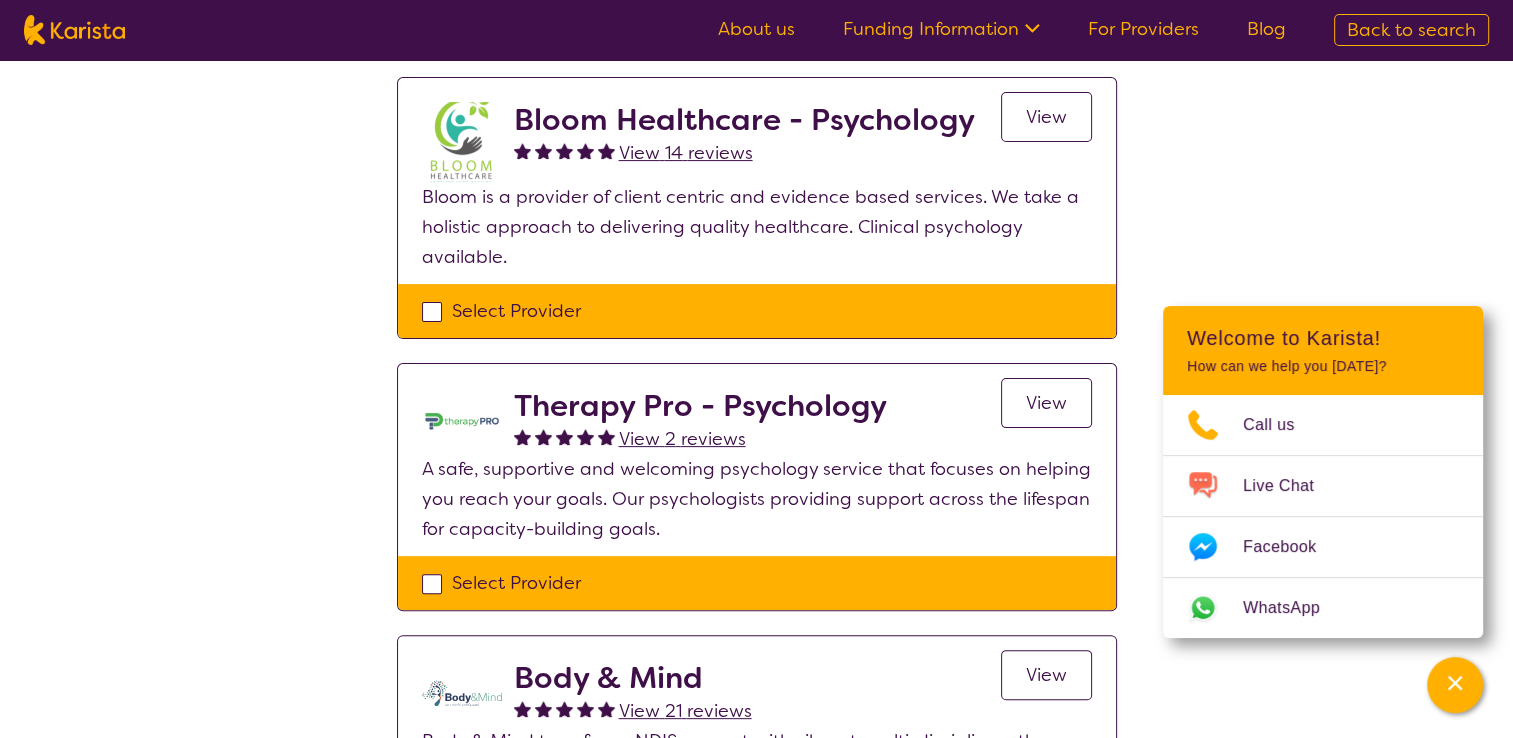 click on "View" at bounding box center (1046, 403) 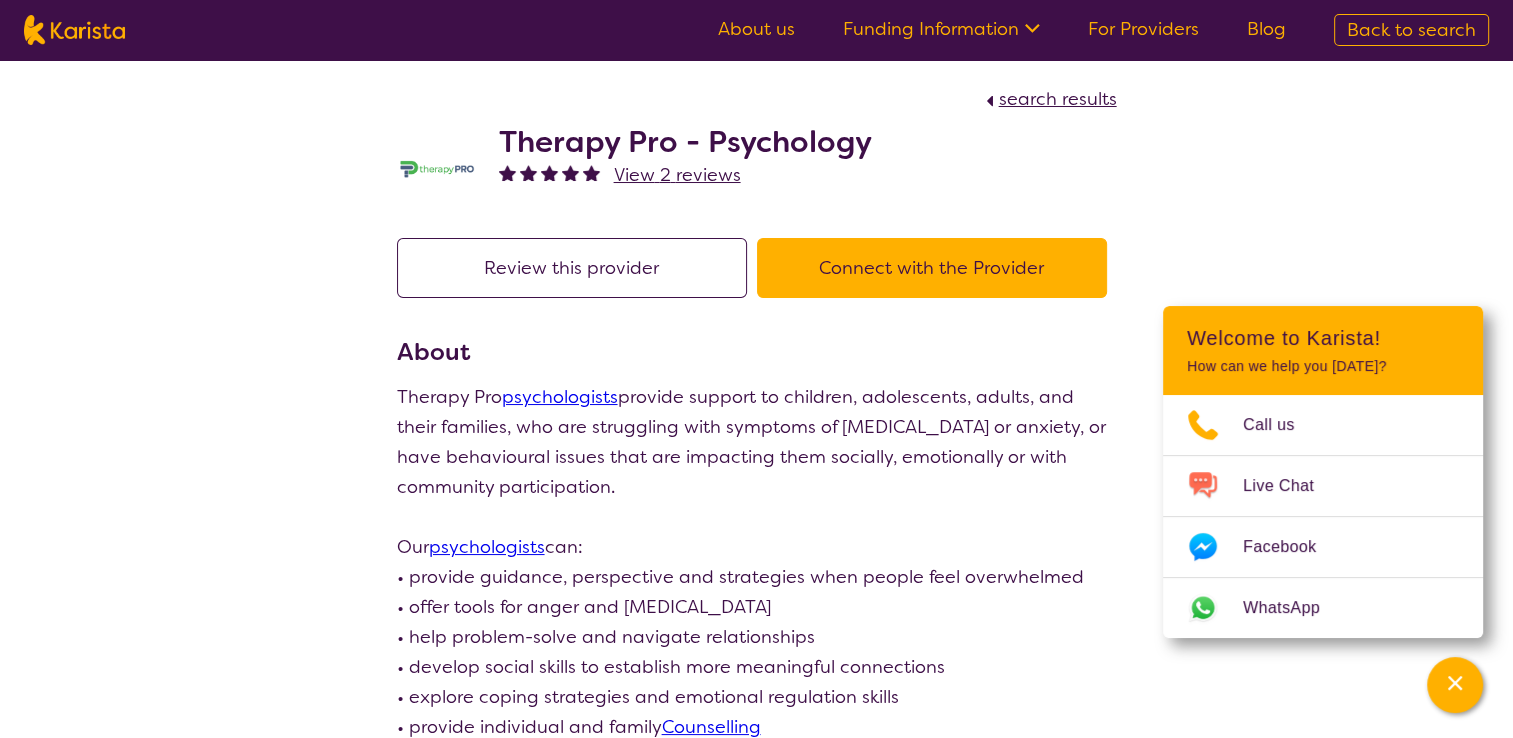 click on "Connect with the Provider" at bounding box center (932, 268) 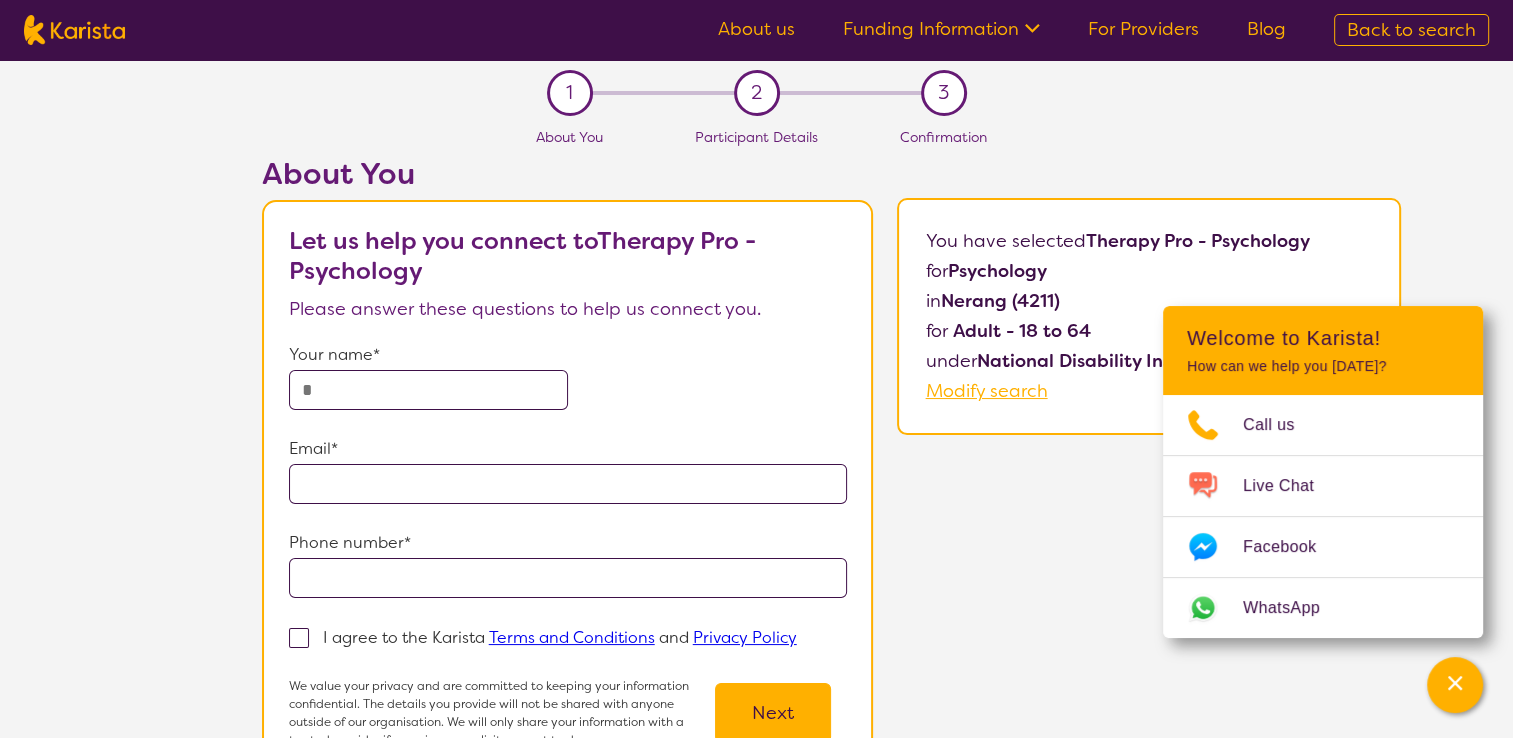 click at bounding box center [428, 390] 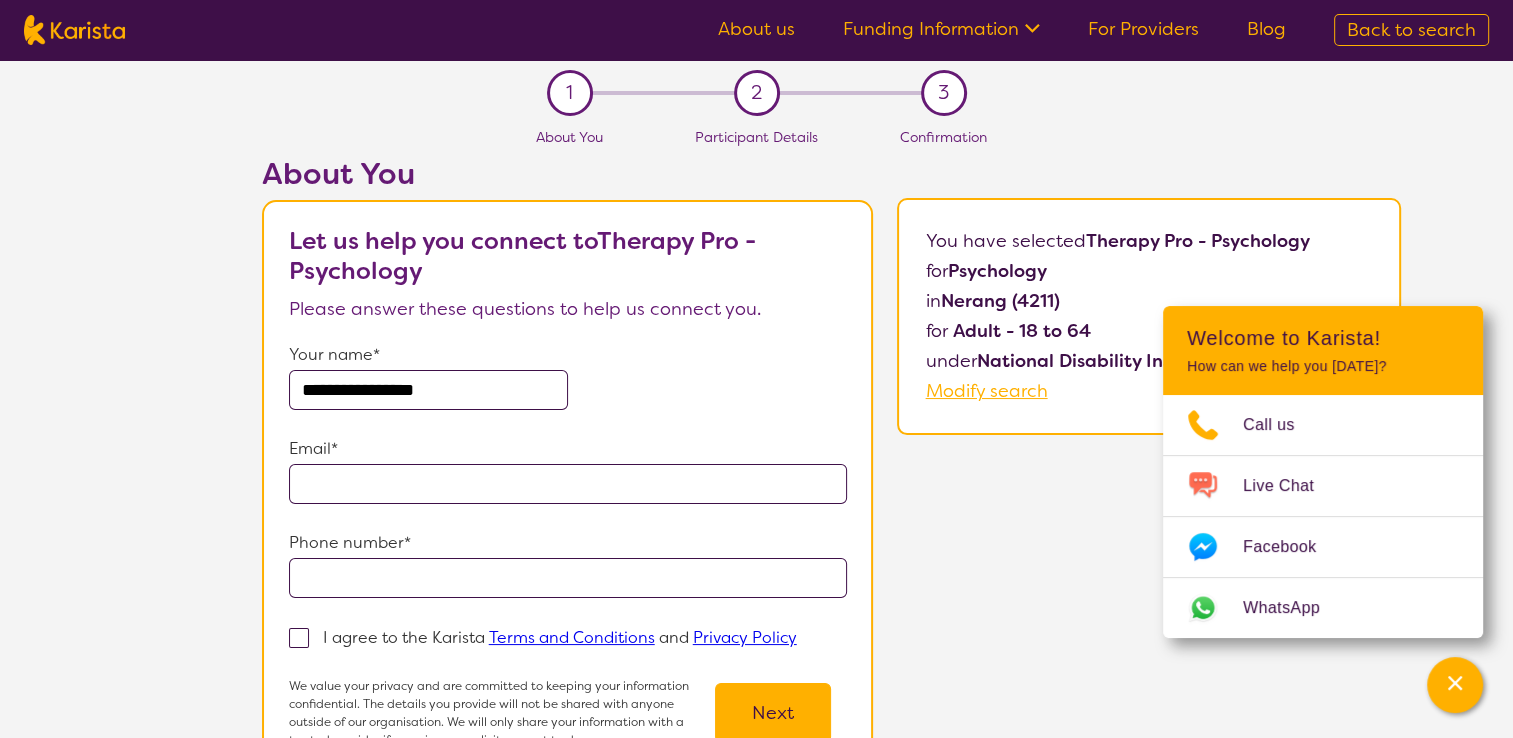 type on "**********" 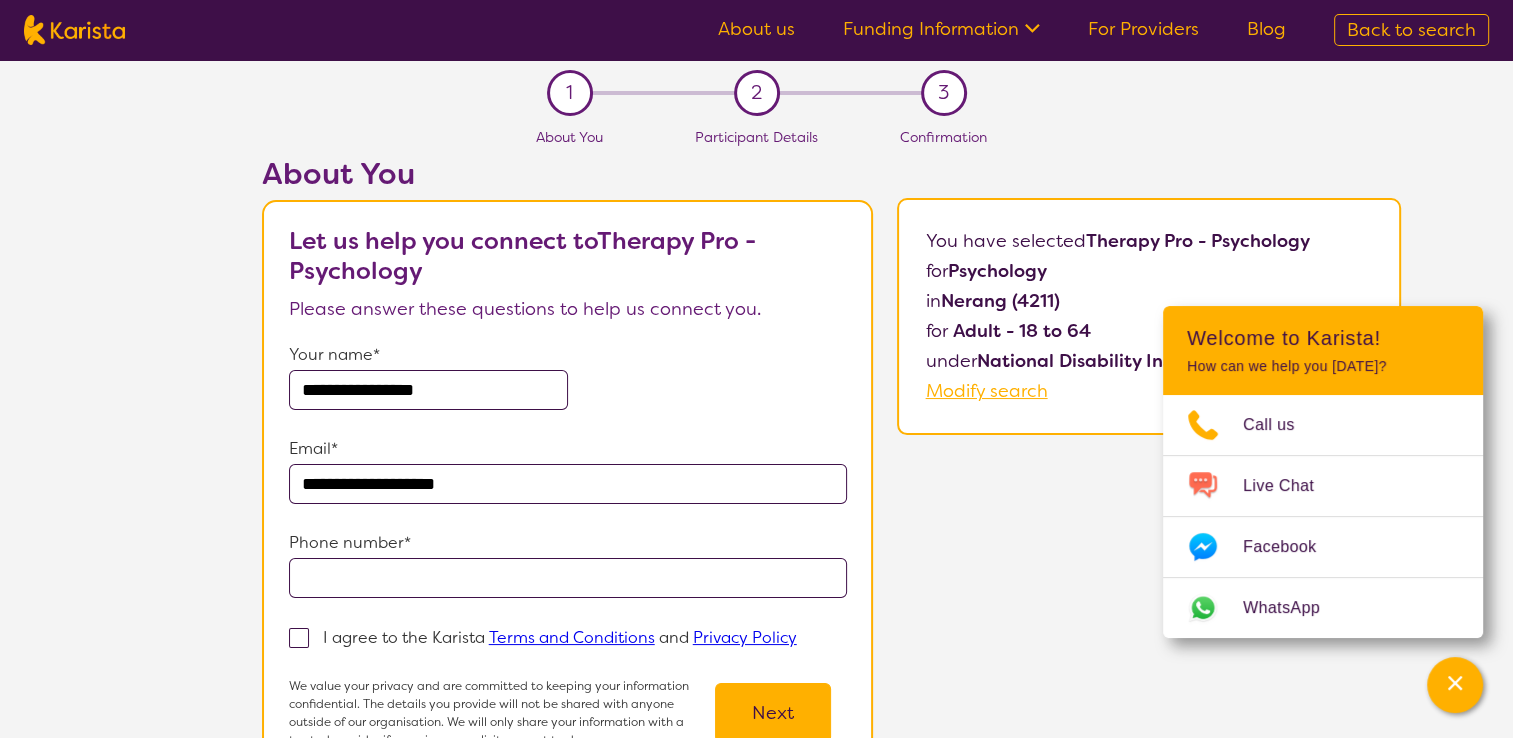 type on "**********" 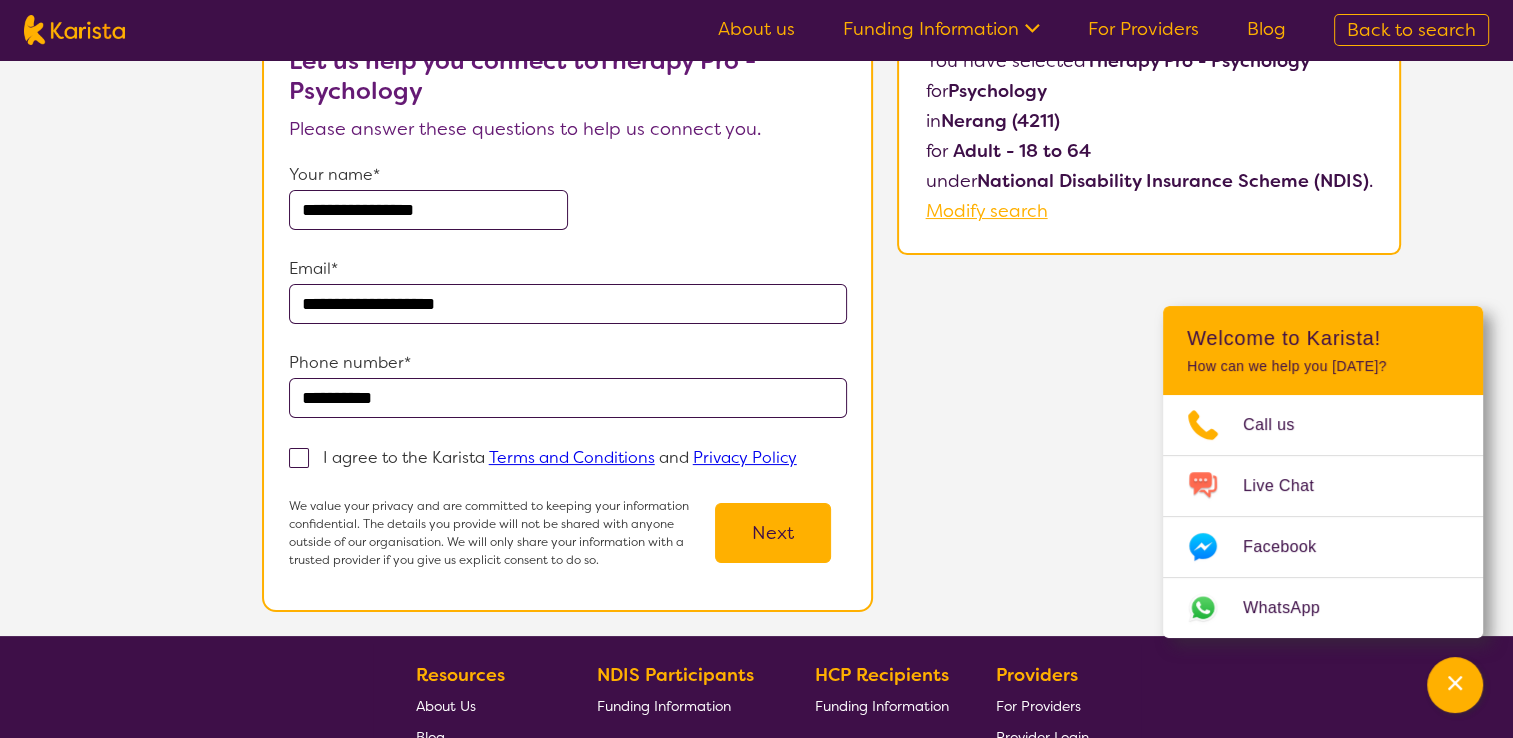 scroll, scrollTop: 182, scrollLeft: 0, axis: vertical 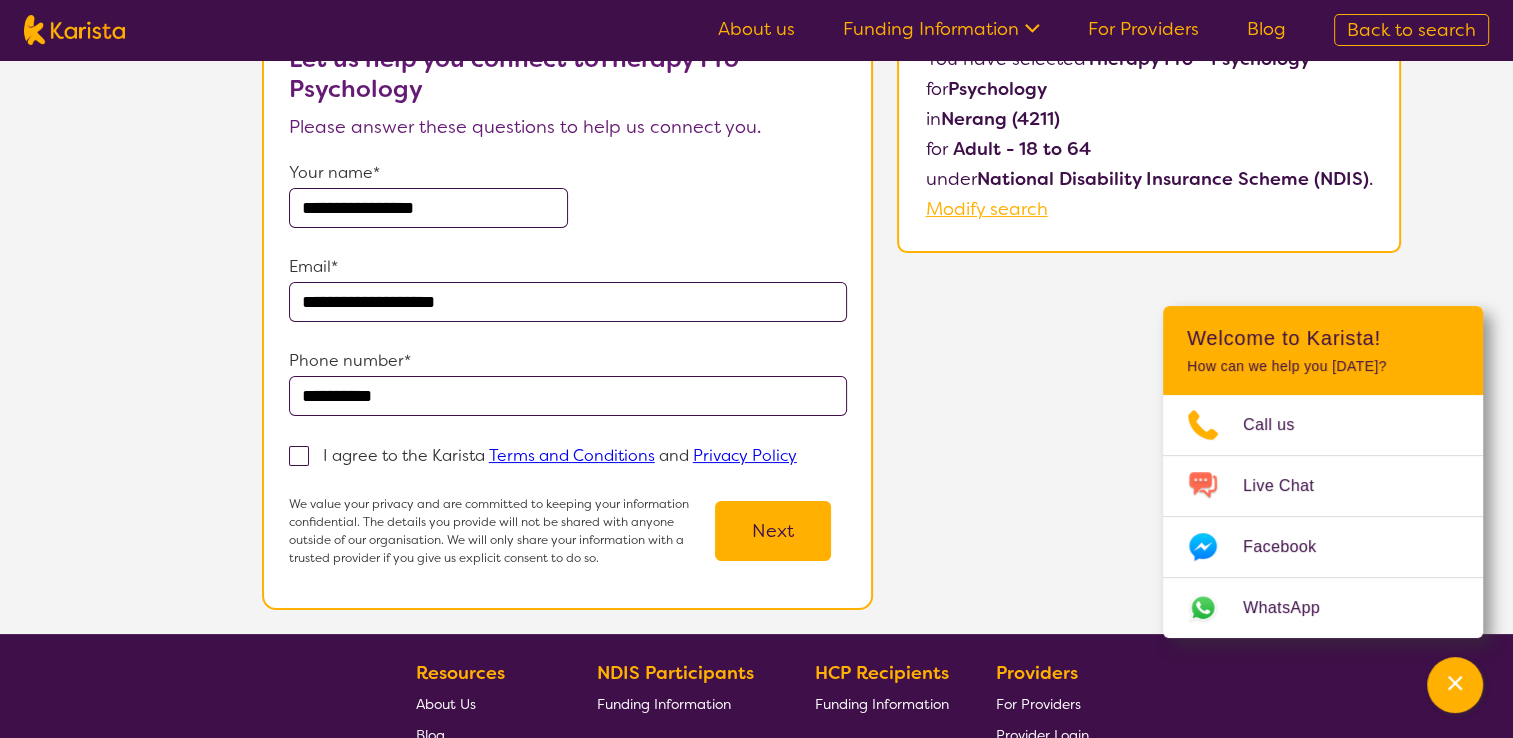click at bounding box center [299, 456] 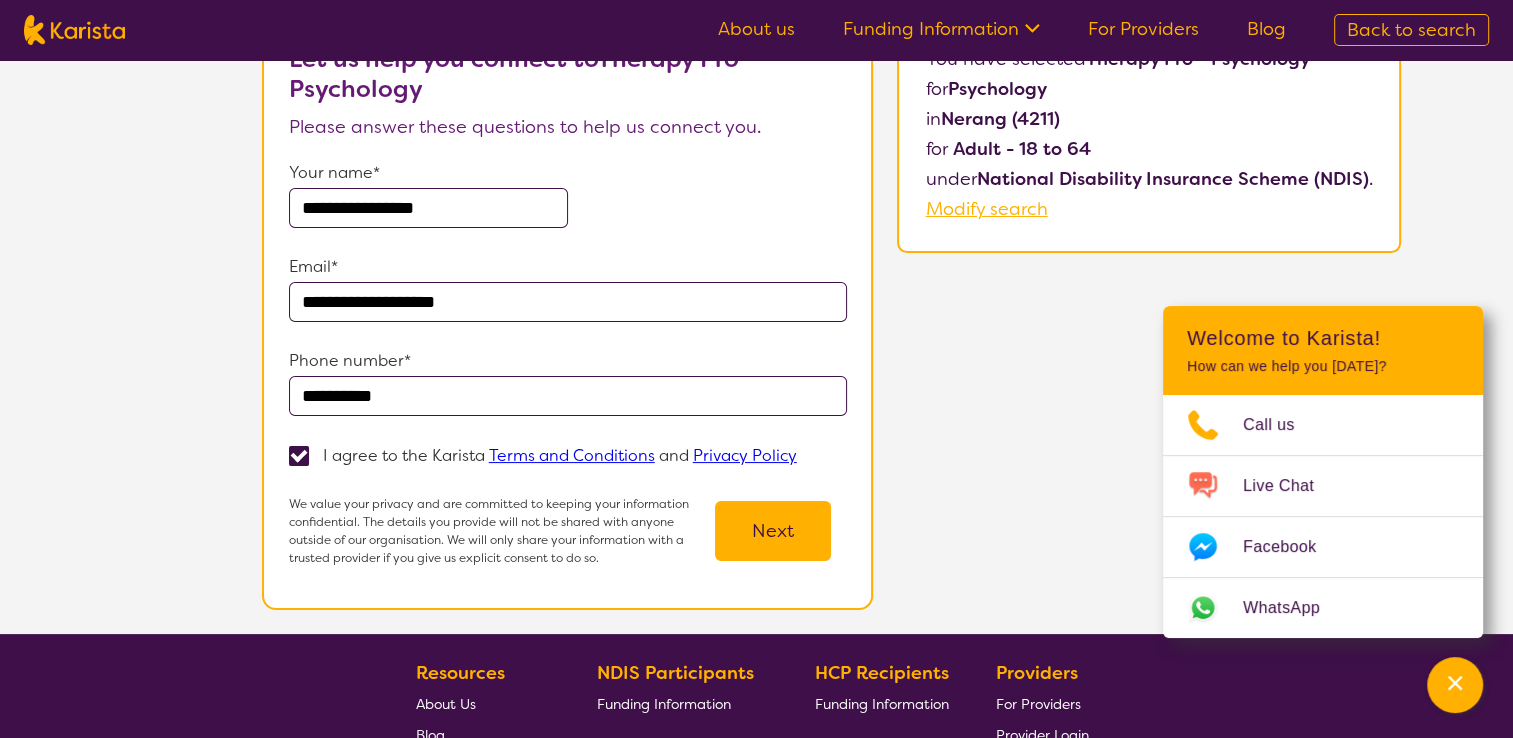 click on "Next" at bounding box center (773, 531) 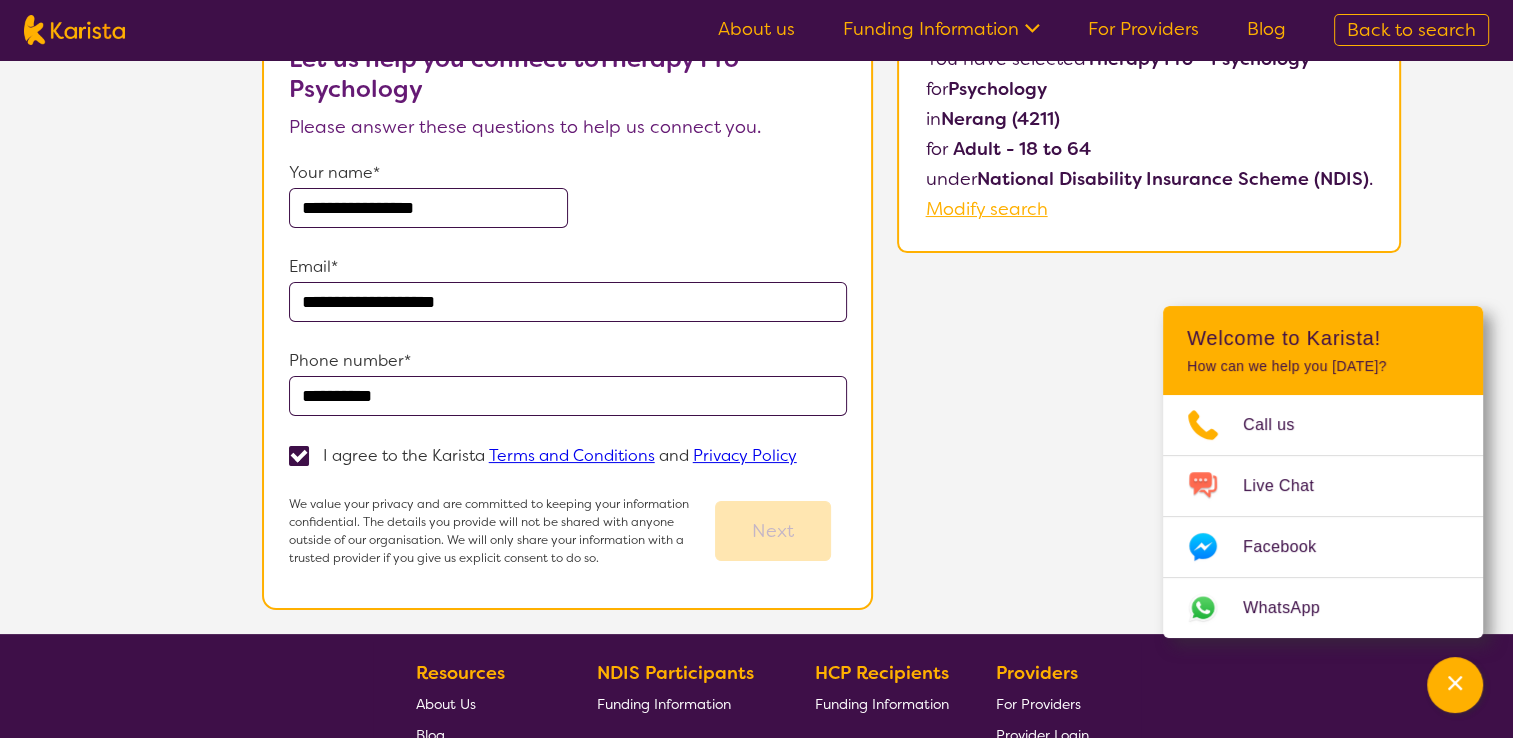 scroll, scrollTop: 0, scrollLeft: 0, axis: both 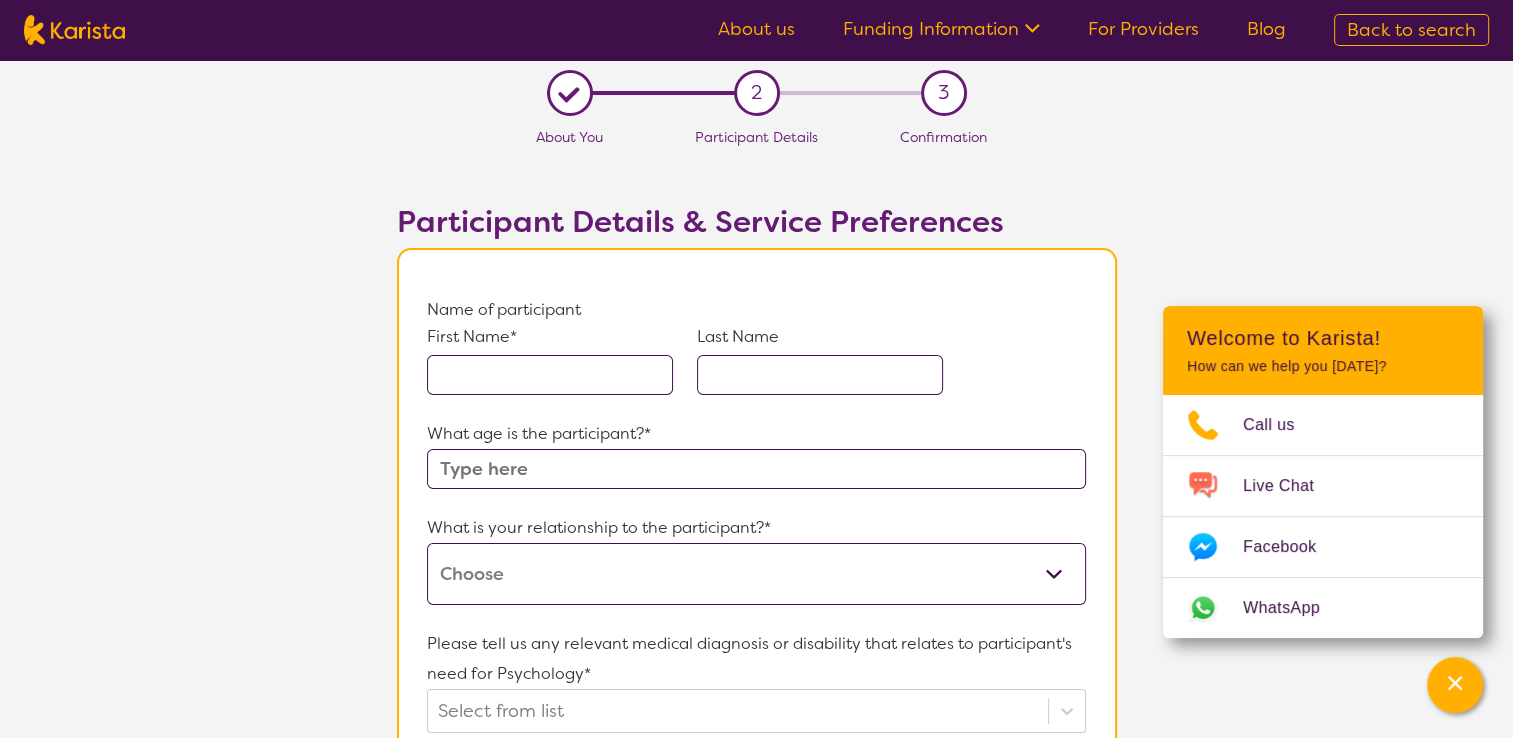click at bounding box center (550, 375) 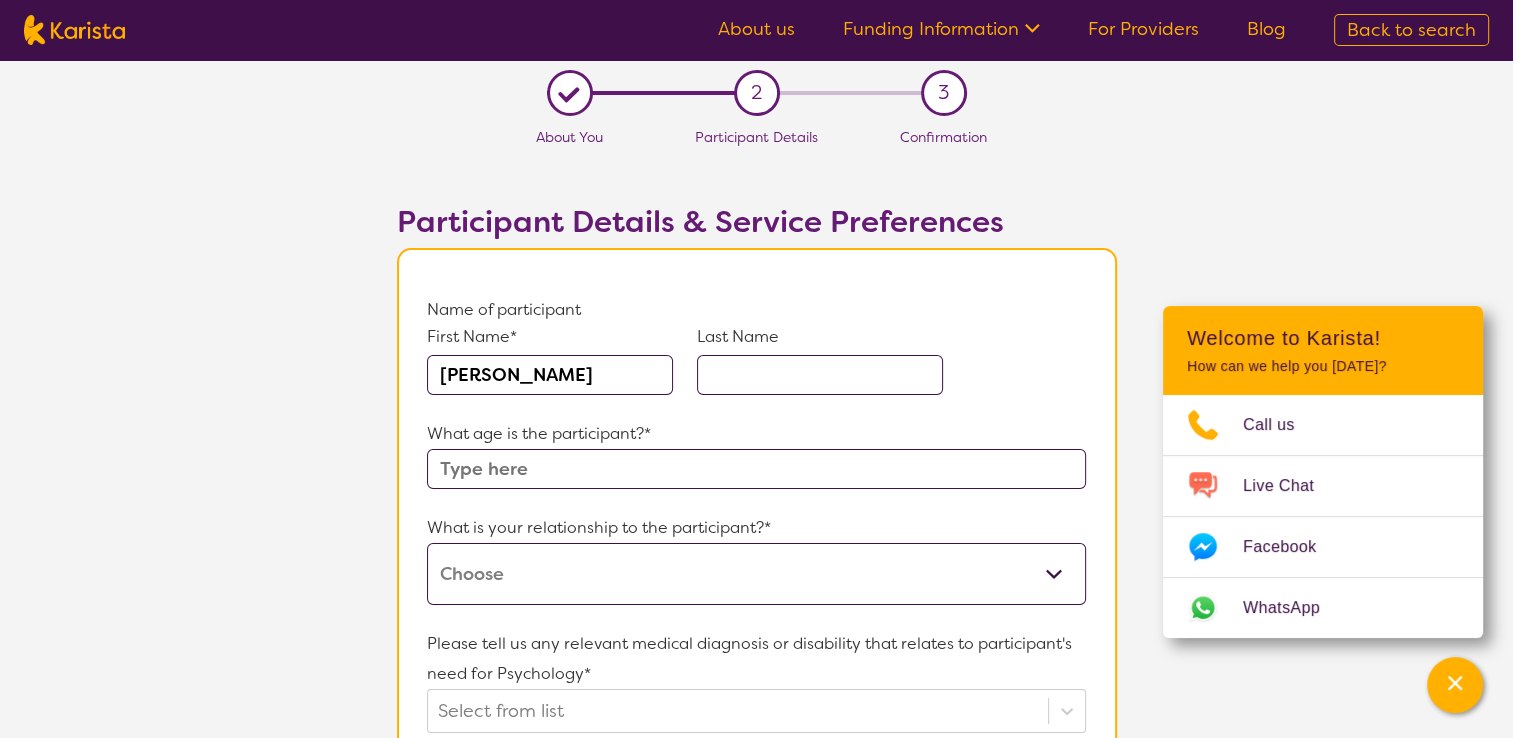 type on "[PERSON_NAME]" 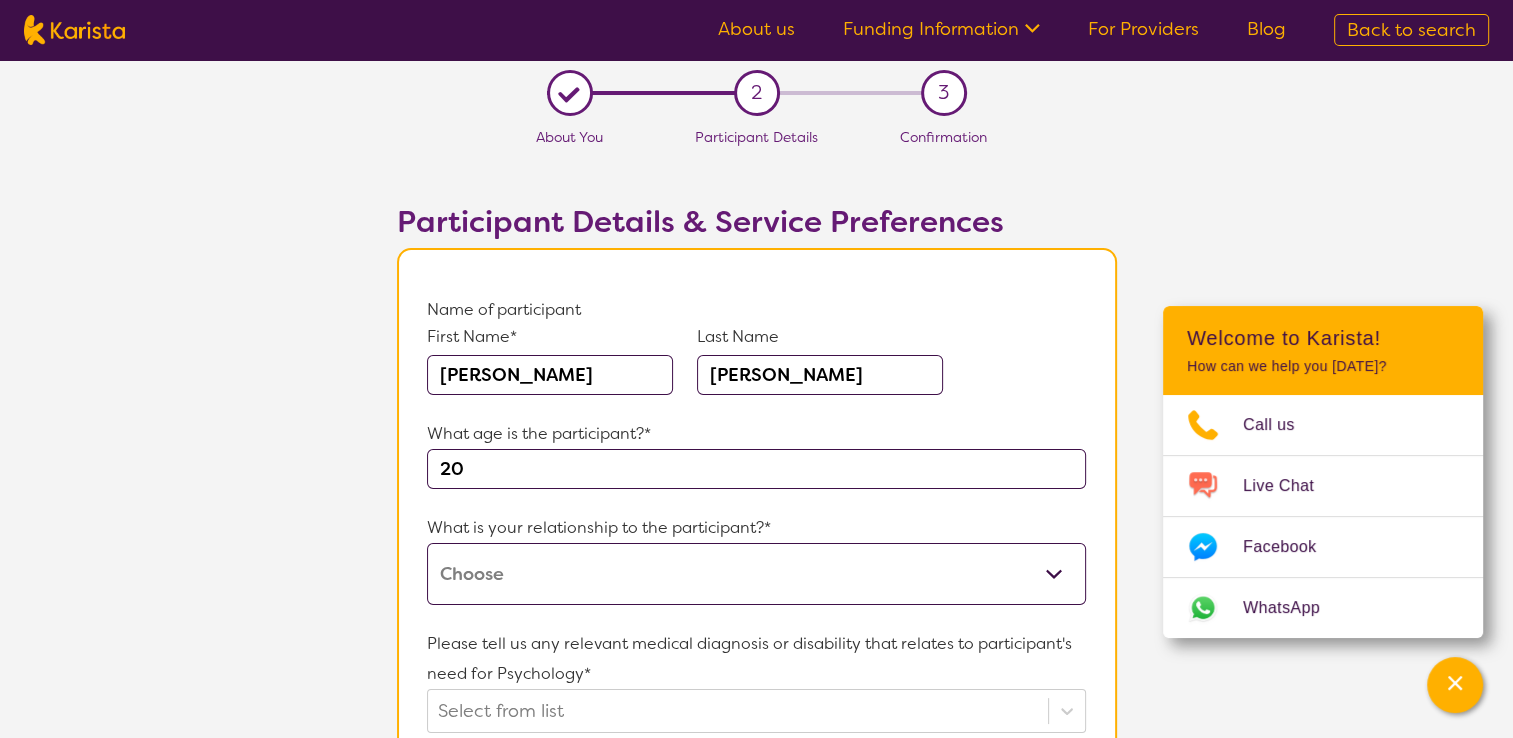 type on "Update IQ assessment (last one was from early primary school to access supports in school)" 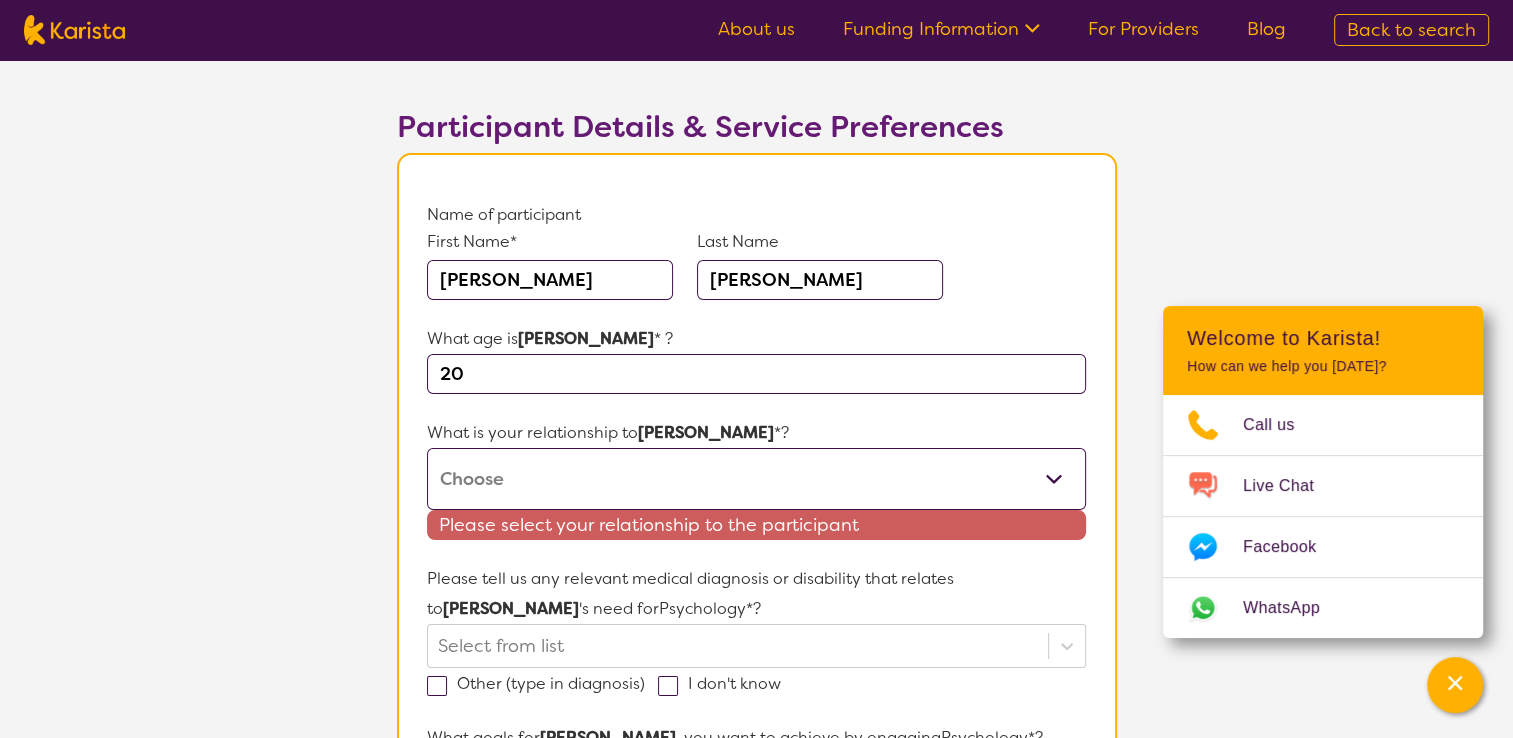 scroll, scrollTop: 143, scrollLeft: 0, axis: vertical 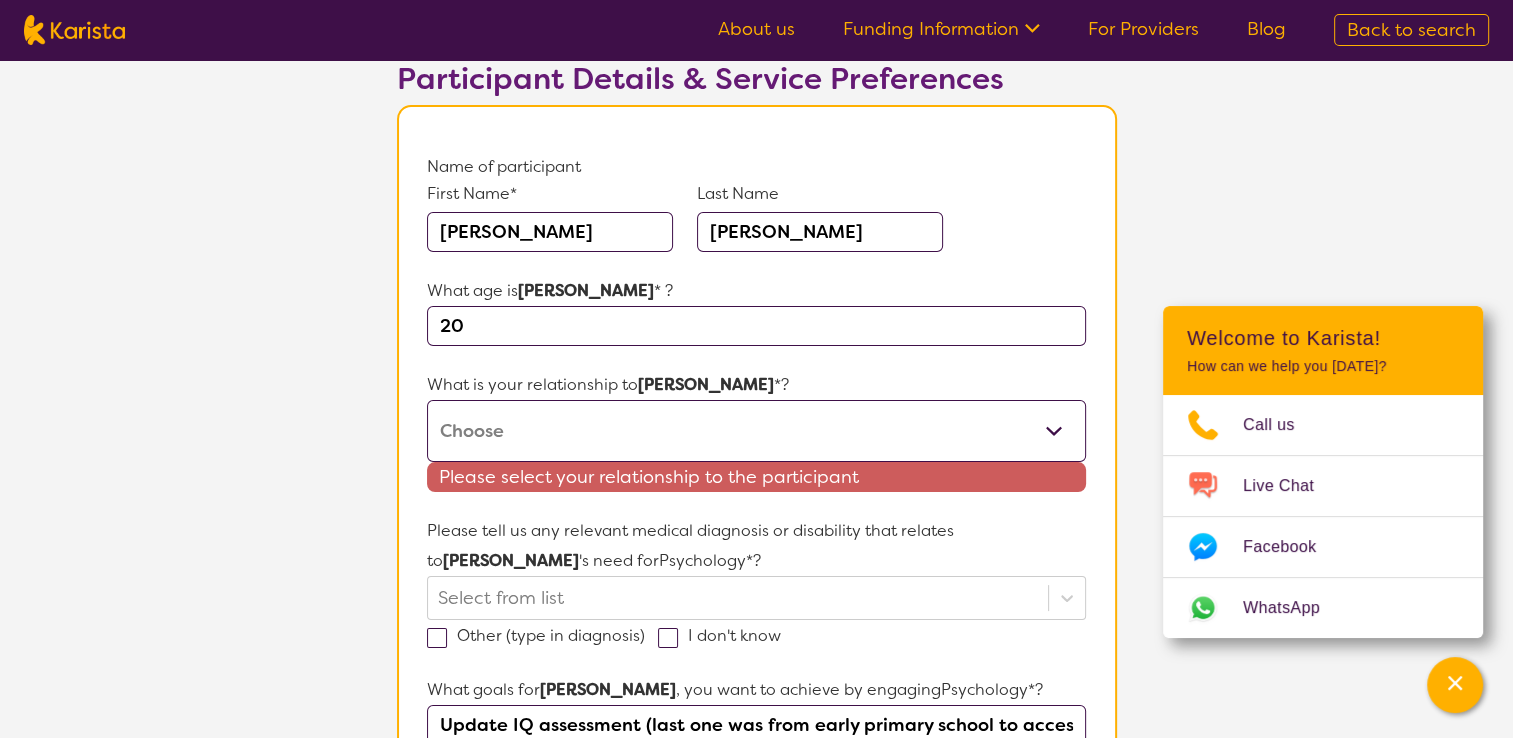 click on "This request is for myself I am their parent I am their child I am their spouse/partner I am their carer I am their Support Coordinator I am their Local Area Coordinator I am their Child Safety Officer I am their Aged Care Case Worker Other" at bounding box center [756, 431] 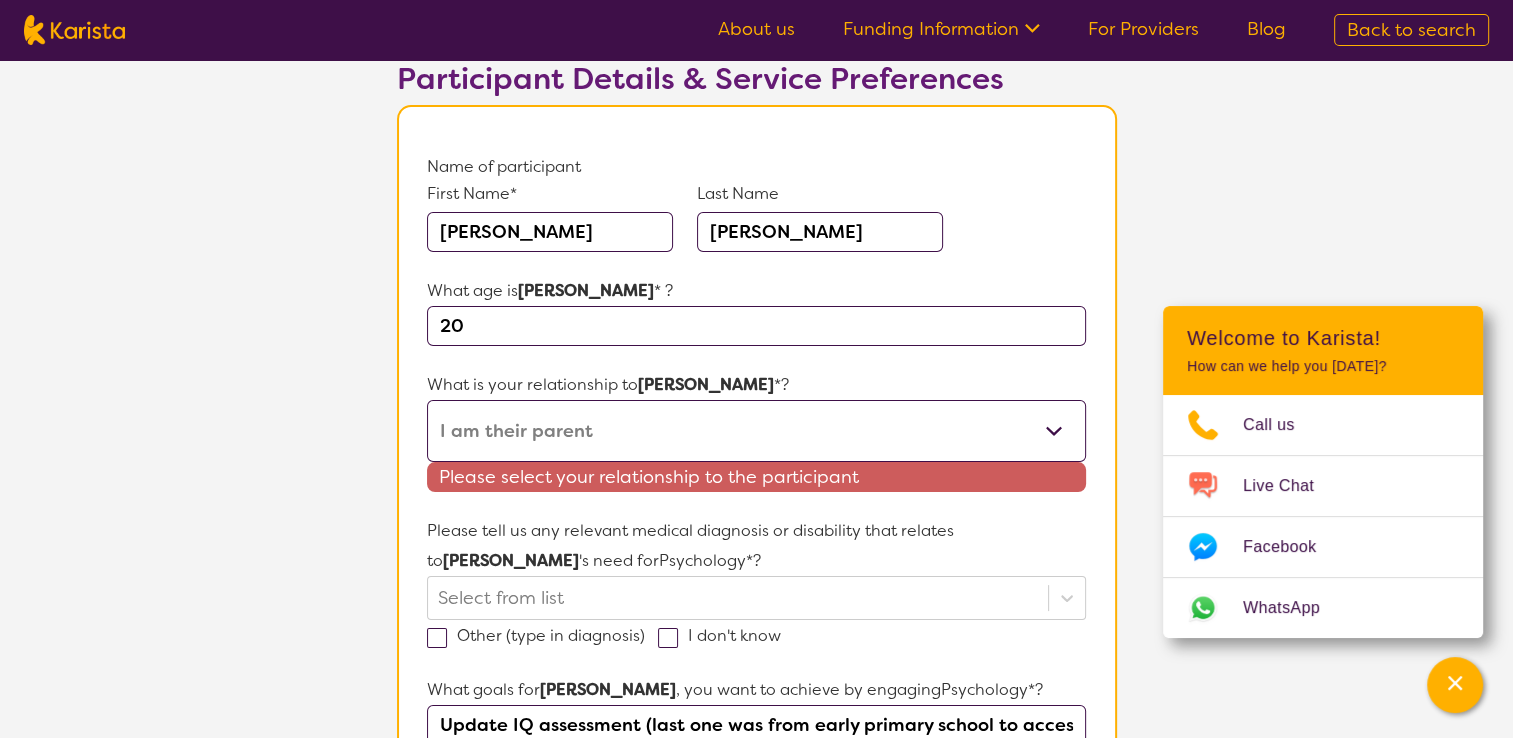 click on "This request is for myself I am their parent I am their child I am their spouse/partner I am their carer I am their Support Coordinator I am their Local Area Coordinator I am their Child Safety Officer I am their Aged Care Case Worker Other" at bounding box center [756, 431] 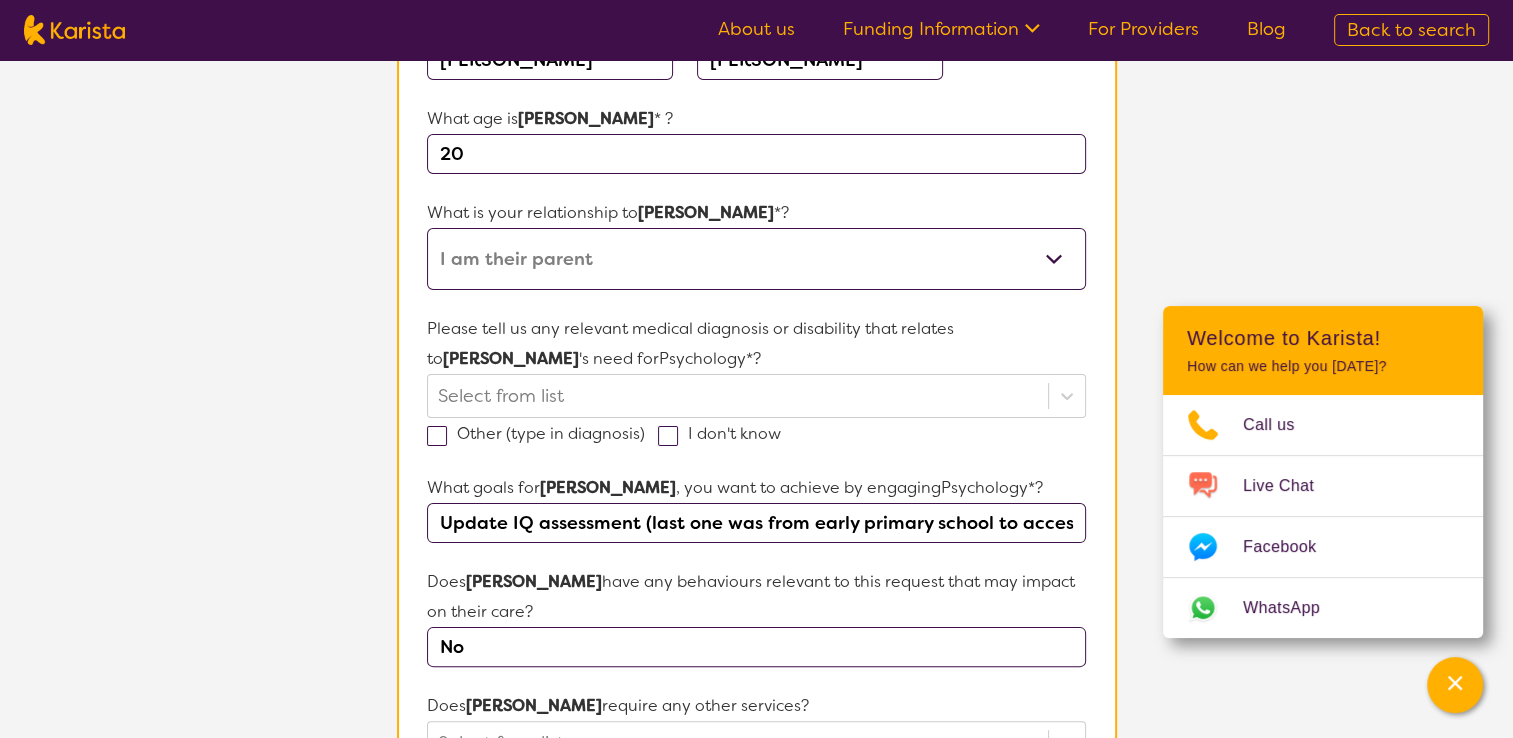 scroll, scrollTop: 330, scrollLeft: 0, axis: vertical 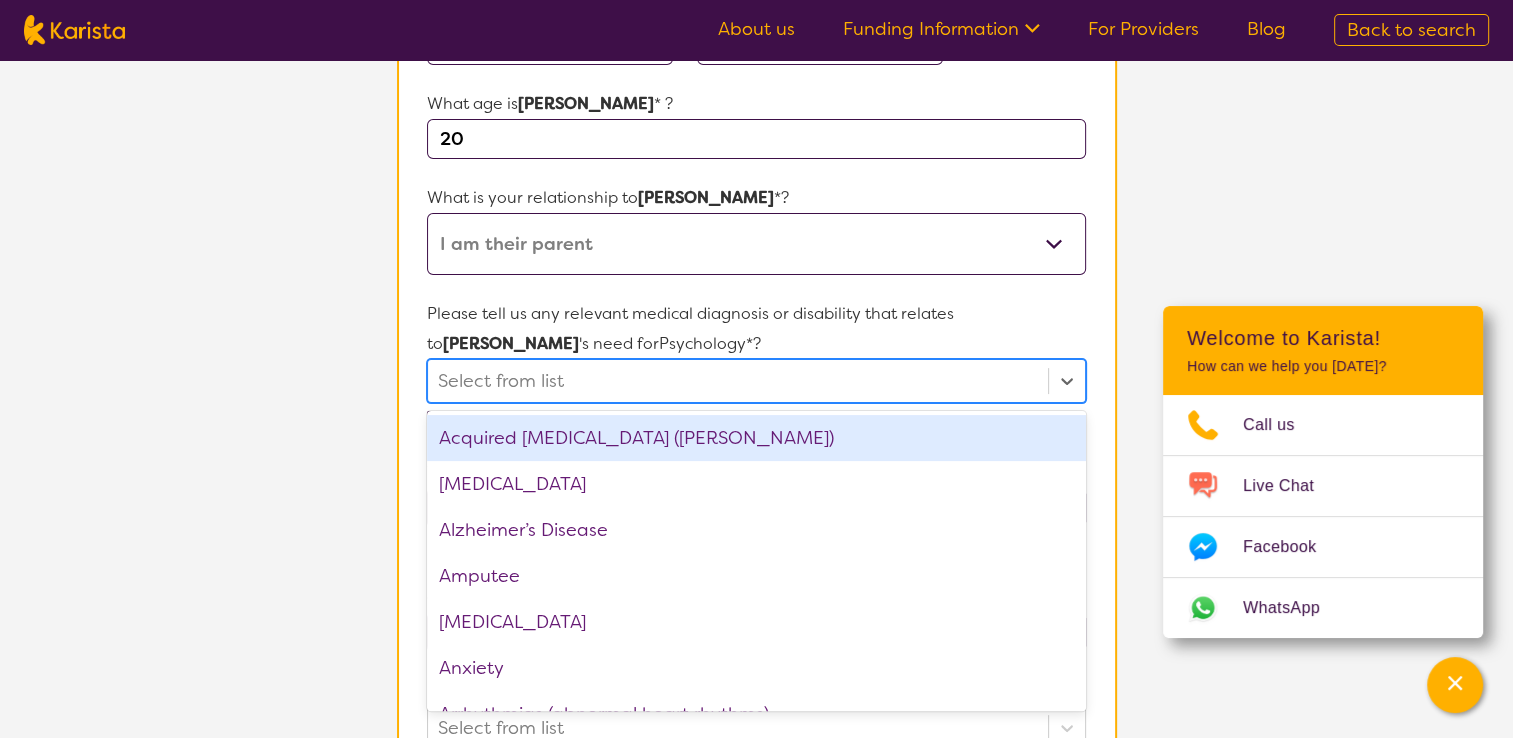 click at bounding box center (737, 381) 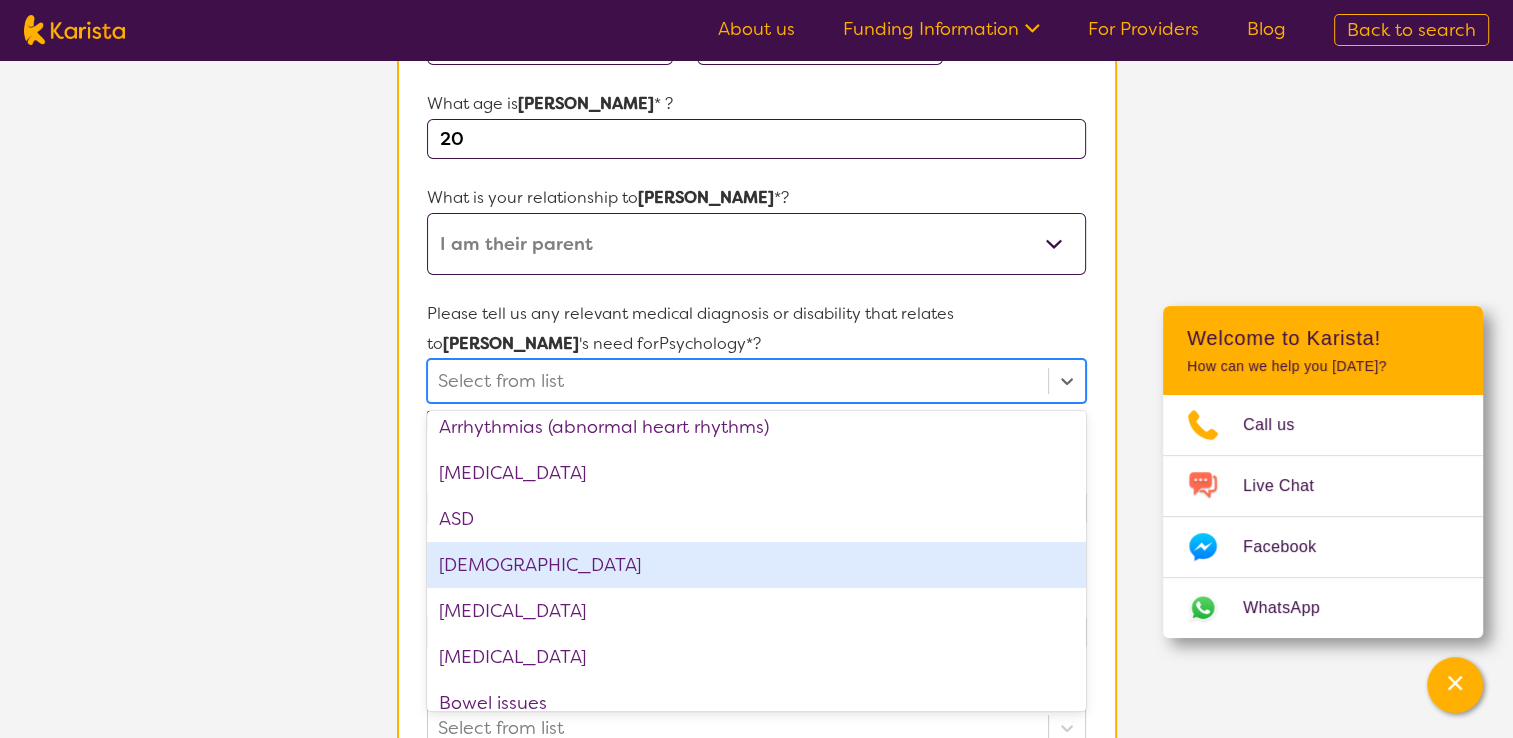 scroll, scrollTop: 288, scrollLeft: 0, axis: vertical 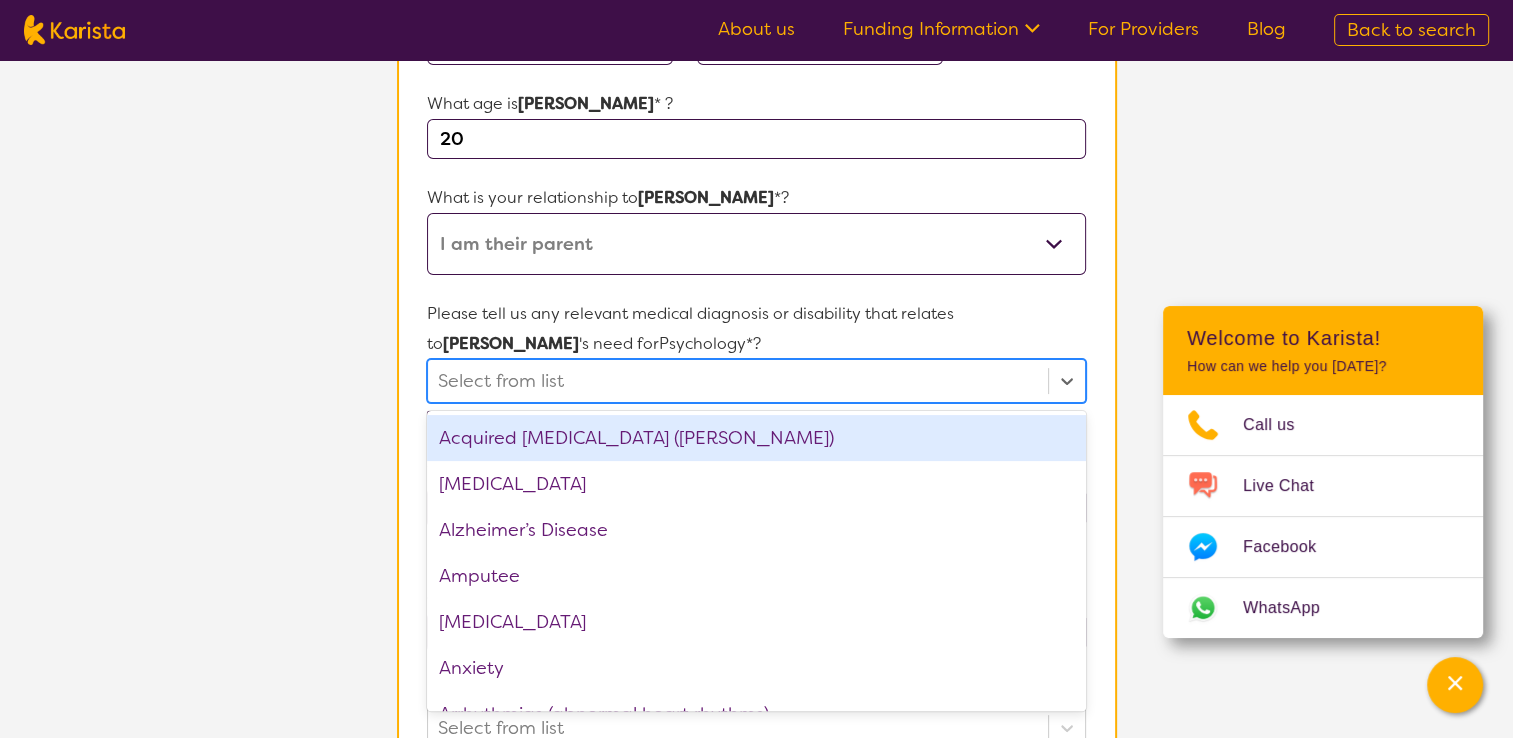 click at bounding box center [737, 381] 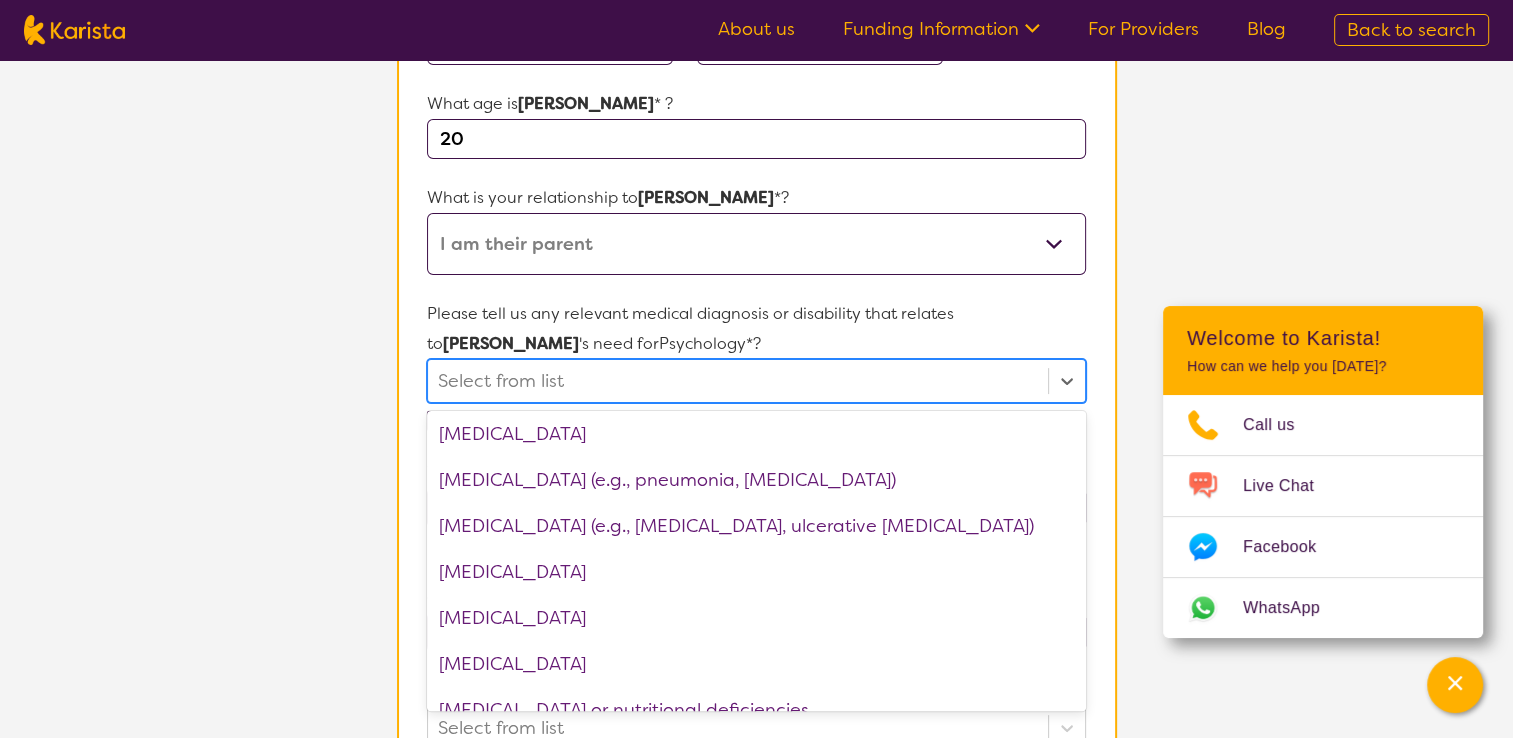 scroll, scrollTop: 1712, scrollLeft: 0, axis: vertical 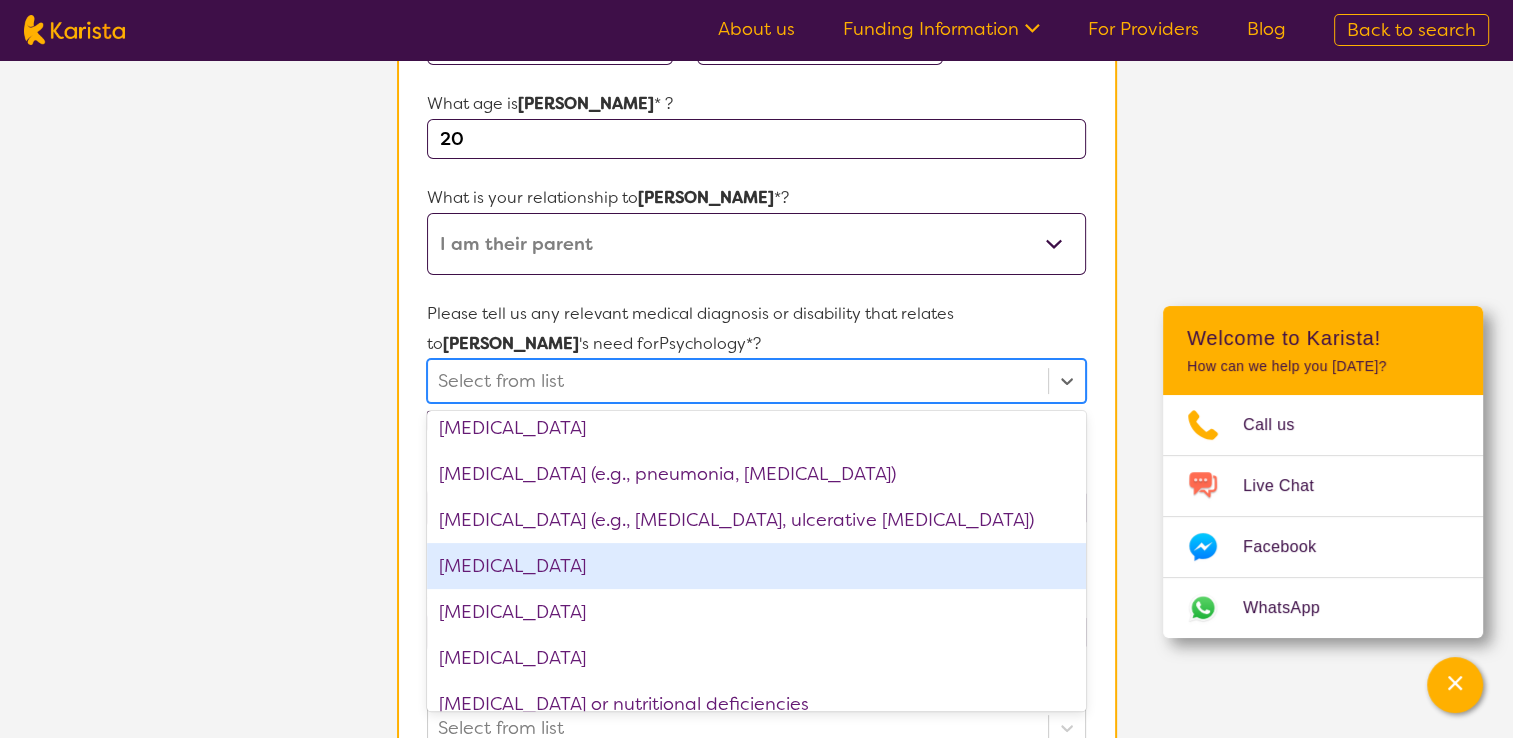 click on "[MEDICAL_DATA]" at bounding box center (756, 566) 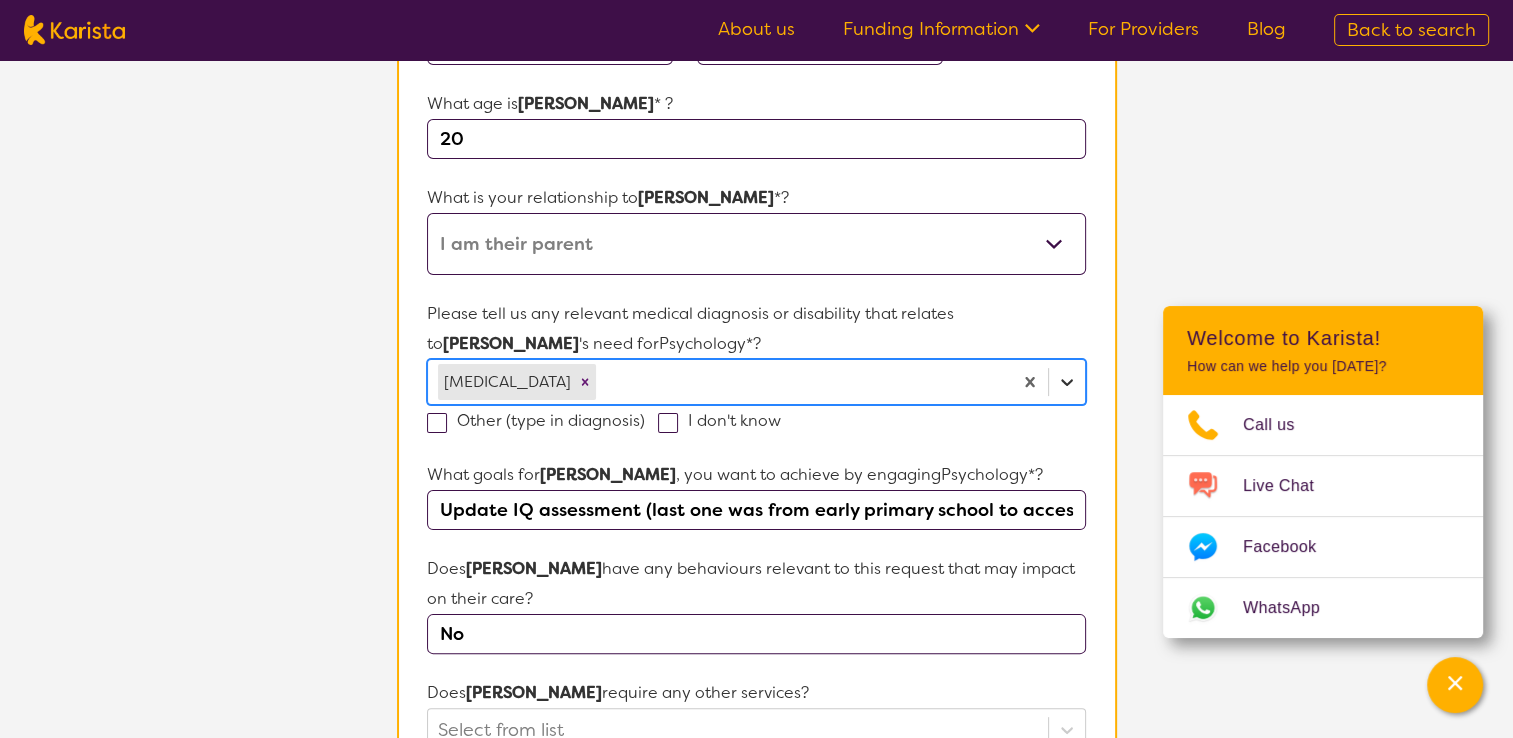 click 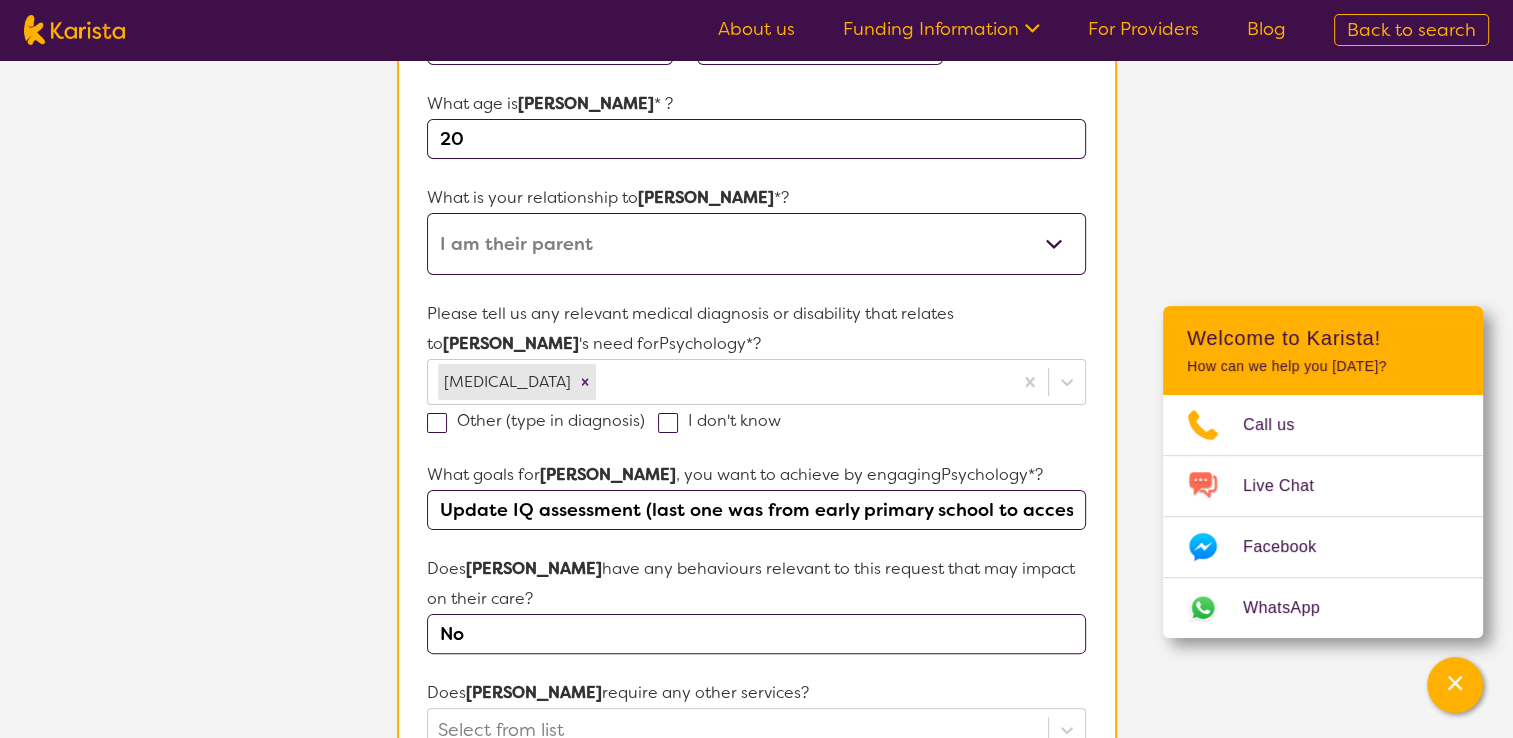 click at bounding box center [437, 423] 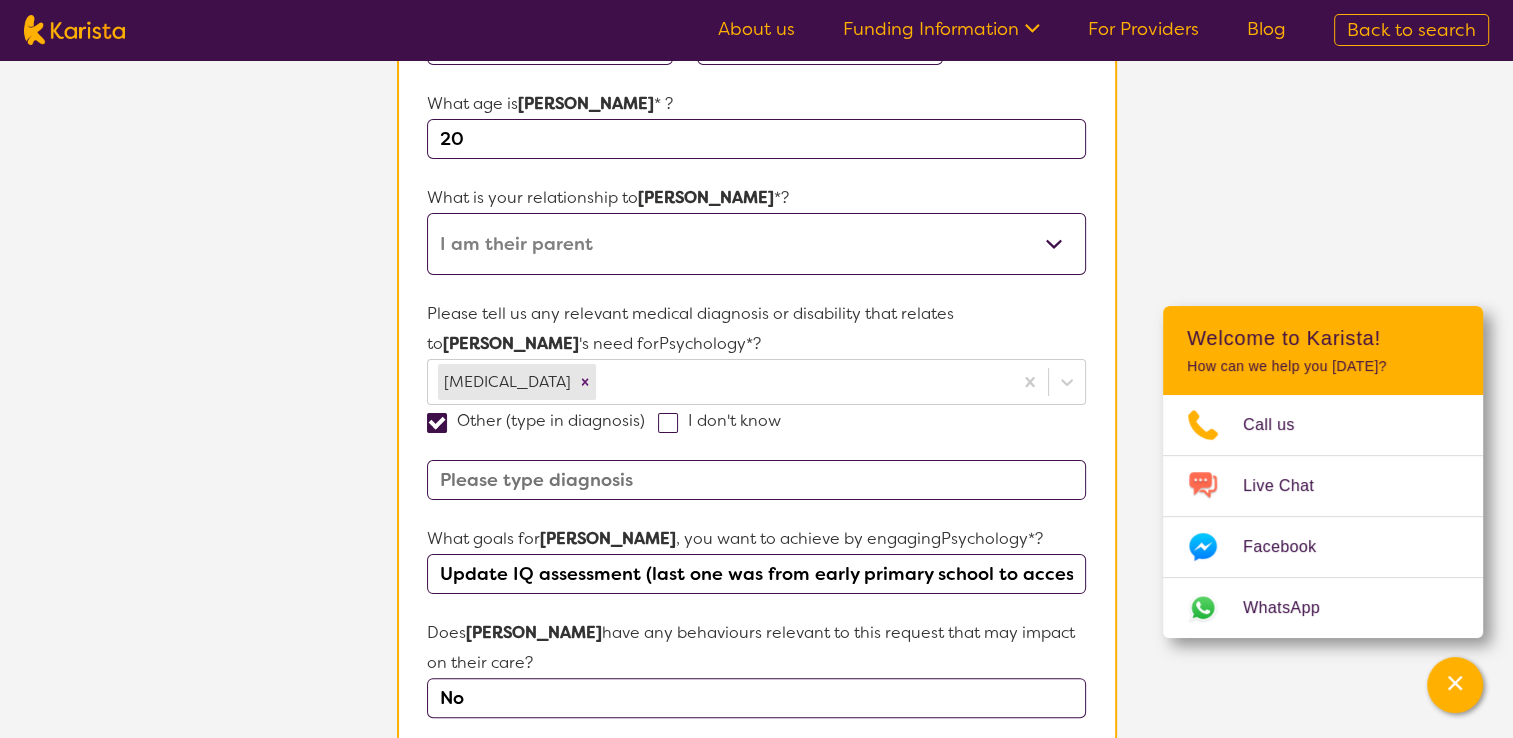 click at bounding box center [756, 480] 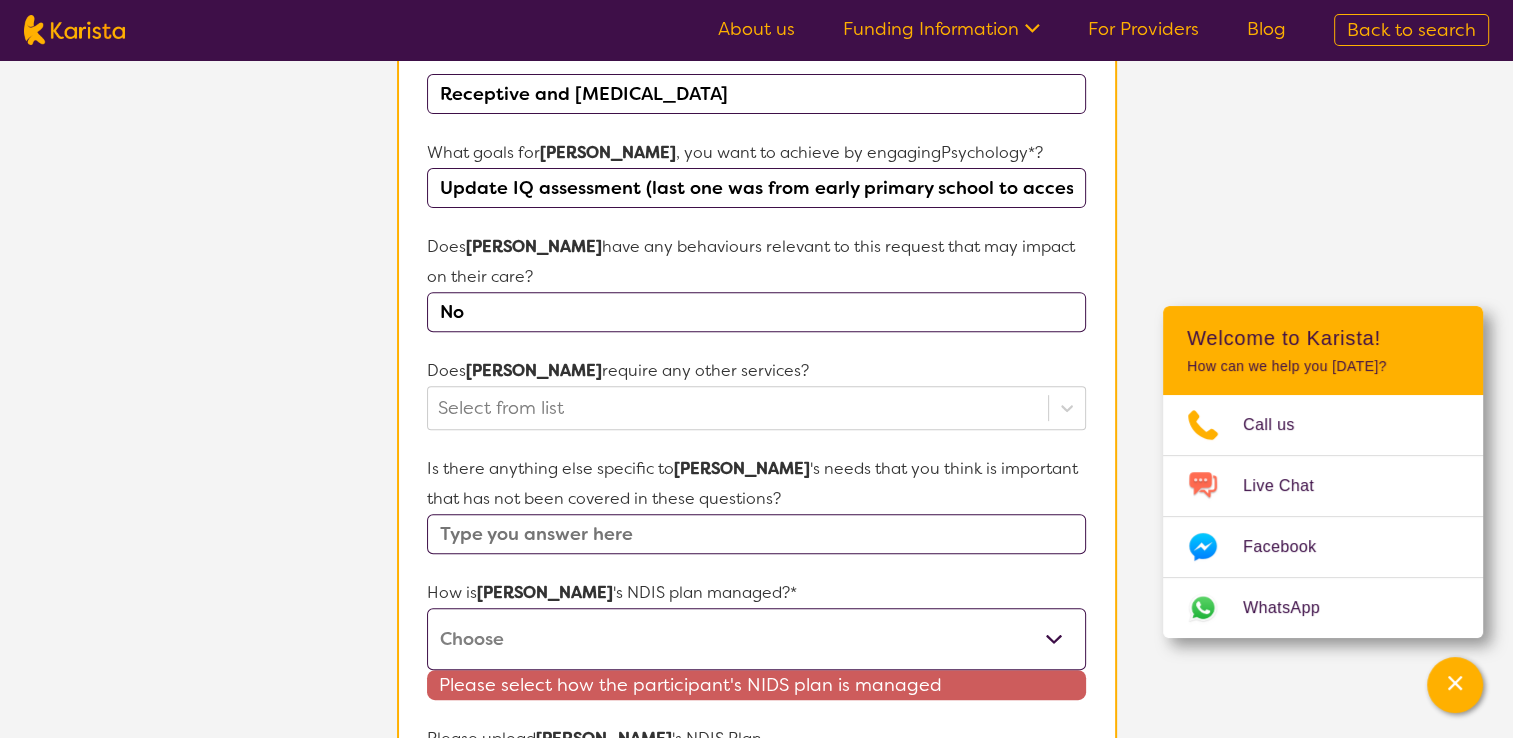 scroll, scrollTop: 718, scrollLeft: 0, axis: vertical 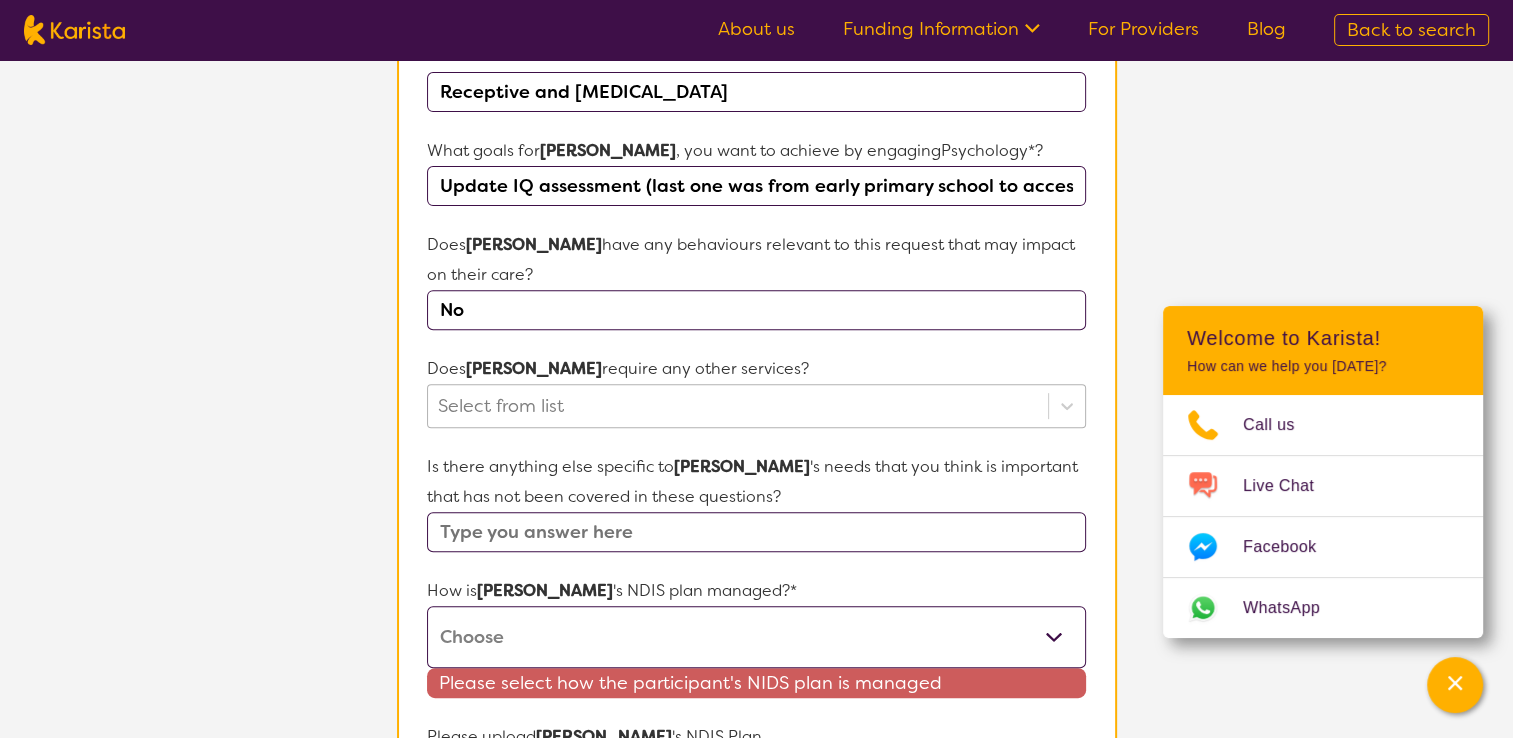 type on "Receptive and [MEDICAL_DATA]" 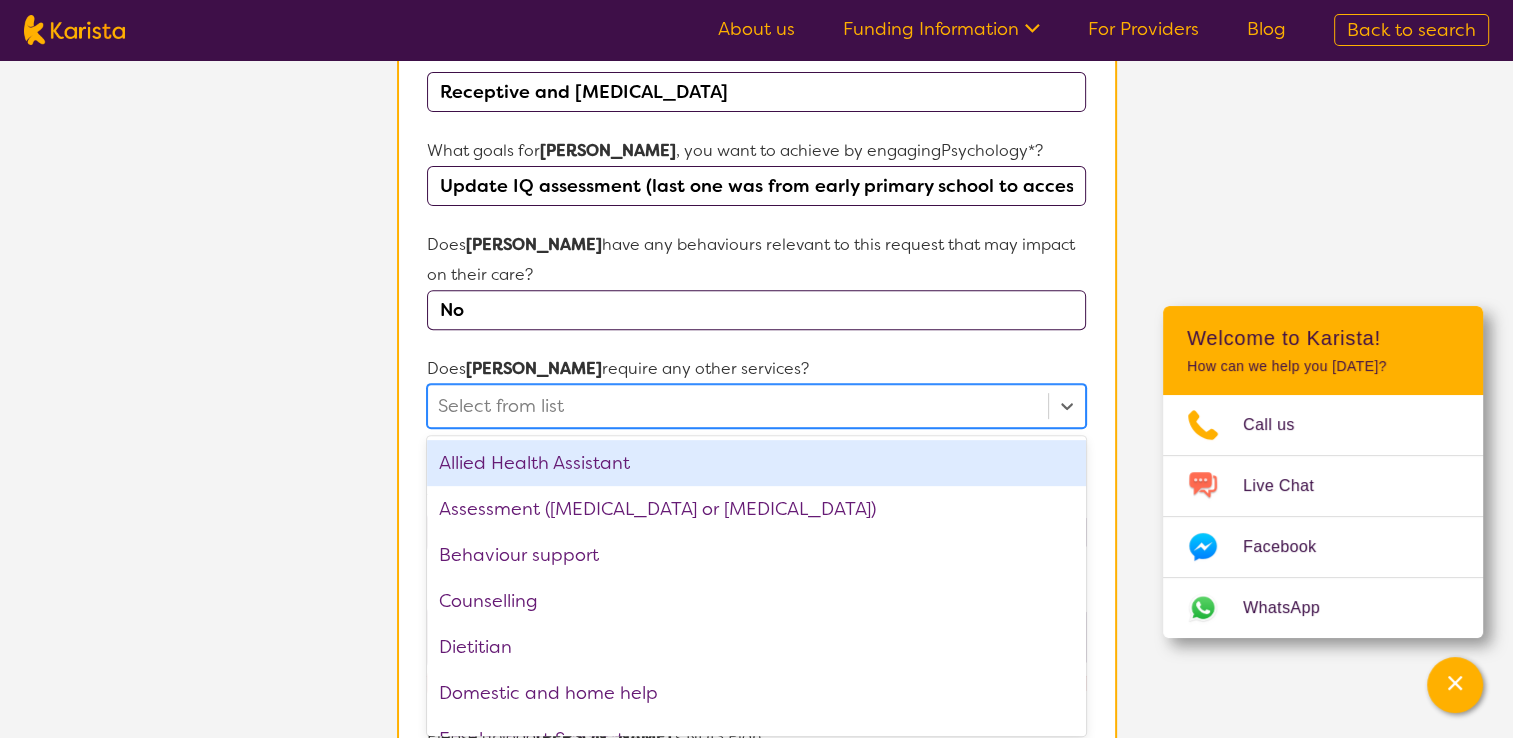 click at bounding box center [737, 406] 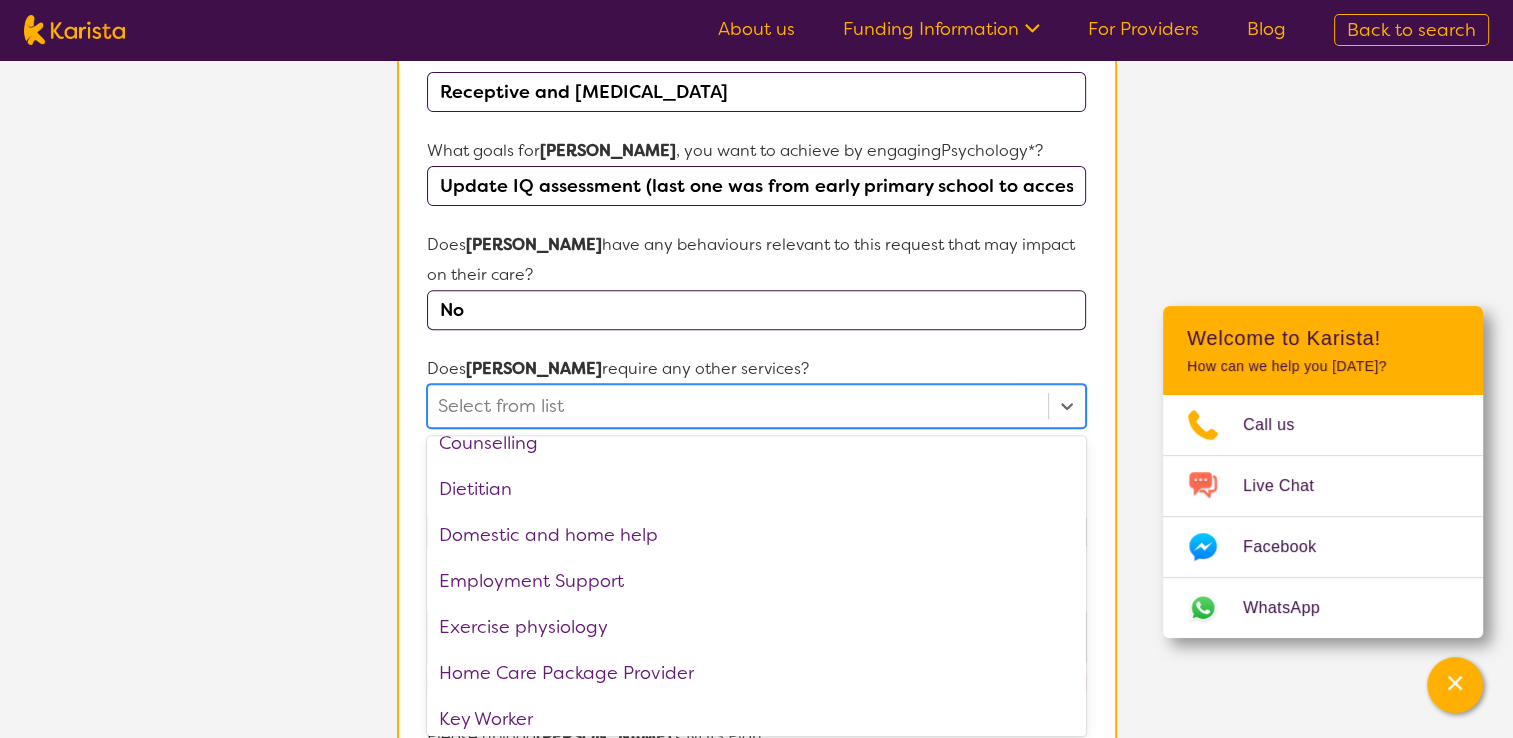 scroll, scrollTop: 160, scrollLeft: 0, axis: vertical 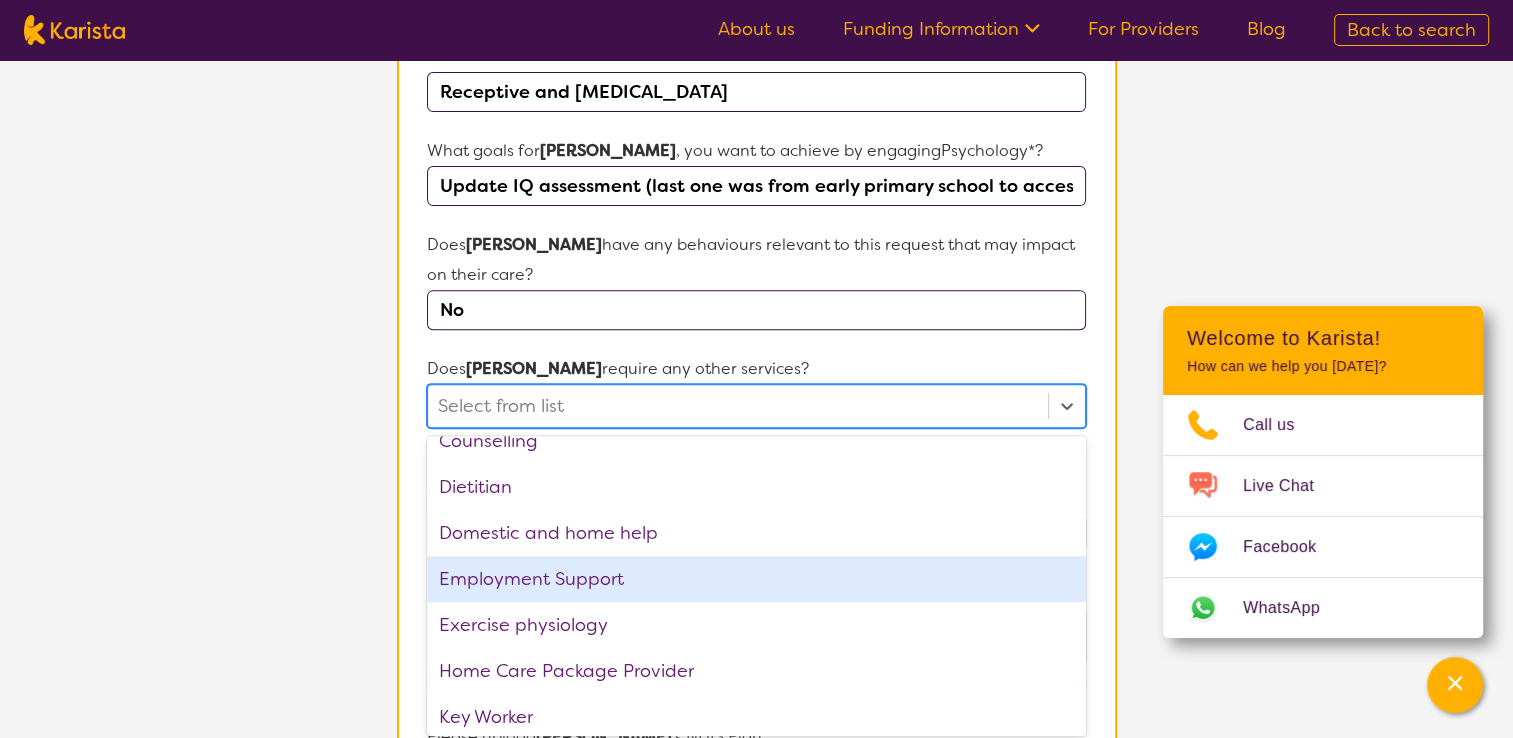 click on "Employment Support" at bounding box center (756, 579) 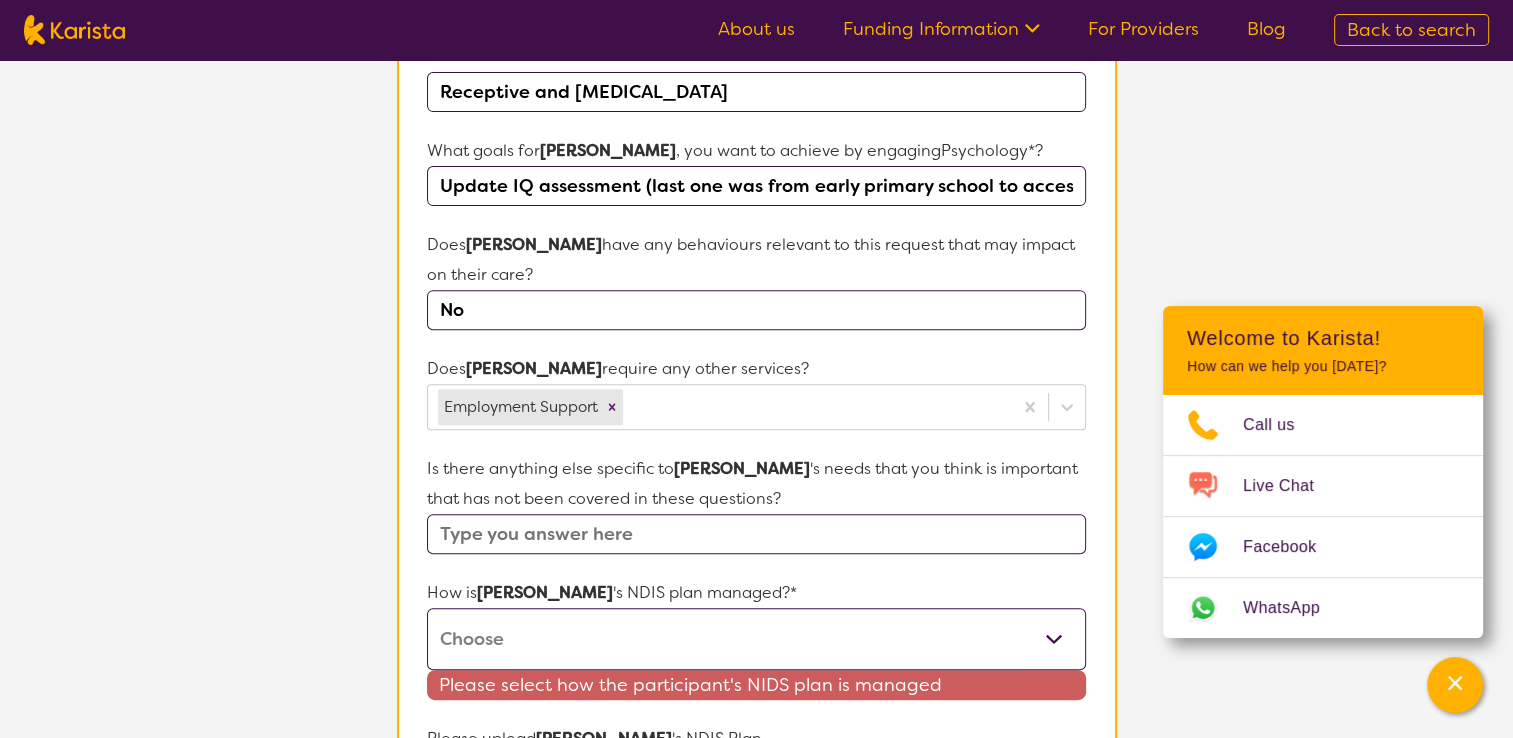 click on "L About You 2 Participant Details 3 Confirmation Participant Details & Service Preferences Name of participant First Name* [PERSON_NAME] Last Name [PERSON_NAME] What age is  [PERSON_NAME]  * ? 20 What is your relationship to  [PERSON_NAME]  *? This request is for myself I am their parent I am their child I am their spouse/partner I am their carer I am their Support Coordinator I am their Local Area Coordinator I am their Child Safety Officer I am their Aged Care Case Worker Other Please tell us any relevant medical diagnosis or disability that relates to  [PERSON_NAME]  's need for  Psychology *? [MEDICAL_DATA] Other (type in diagnosis) I don't know Receptive and [MEDICAL_DATA] What goals for  [PERSON_NAME]  , you want to achieve by engaging  Psychology *? Update IQ assessment (last one was from early primary school to access supports in school) Does  [PERSON_NAME]   have any behaviours relevant to this request that may impact on their care? No Does  [PERSON_NAME]   require any other services? Employment Support Is there anything else specific to" at bounding box center (756, 272) 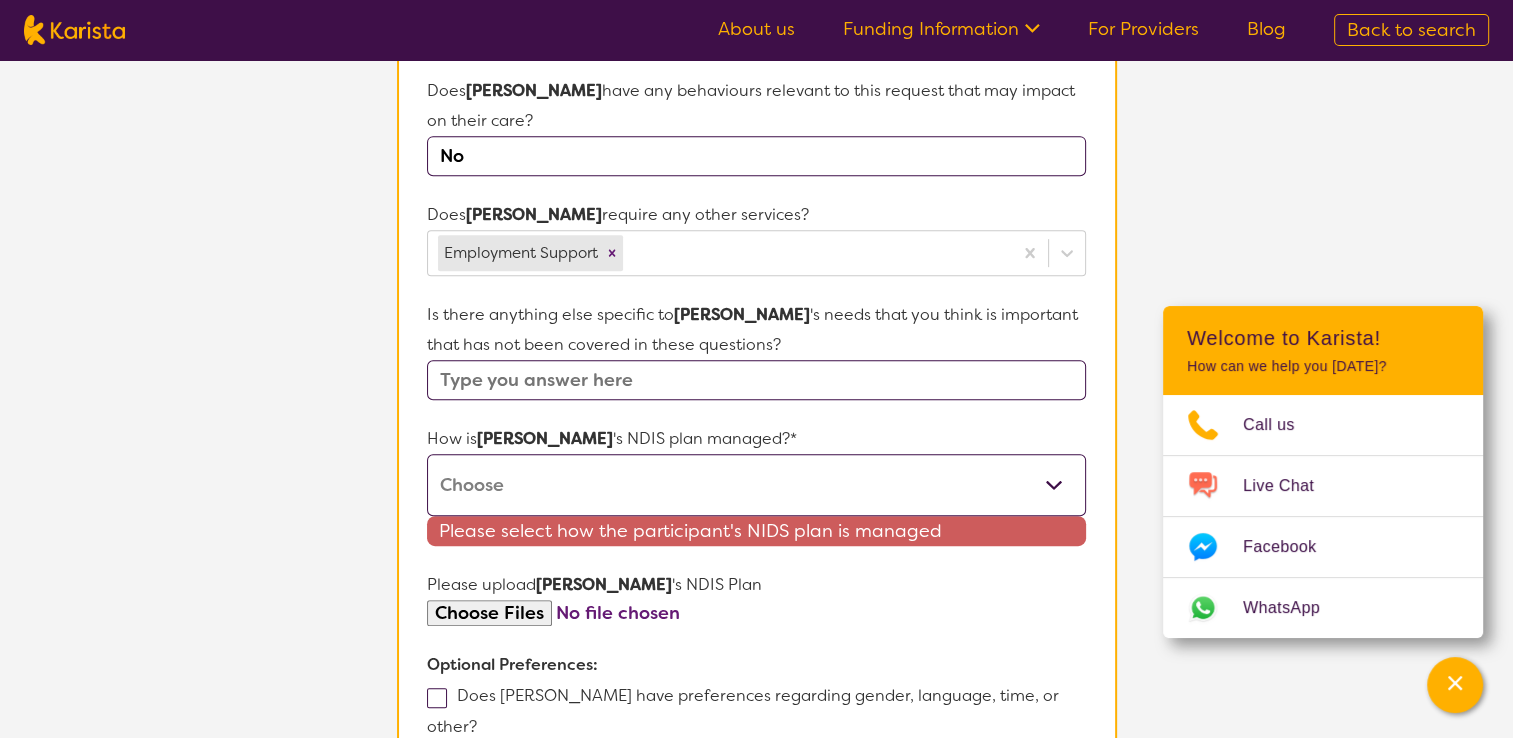 scroll, scrollTop: 875, scrollLeft: 0, axis: vertical 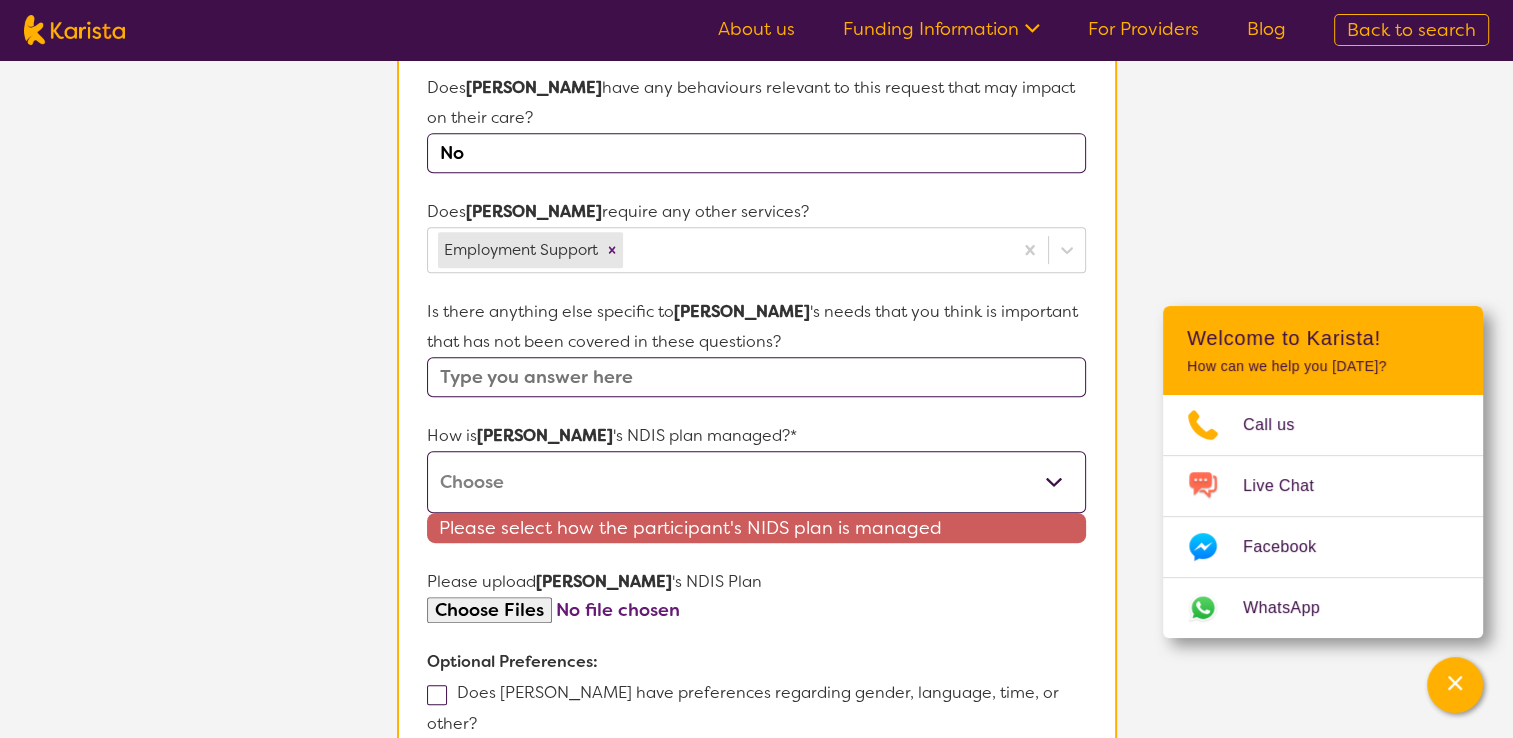 click at bounding box center (756, 377) 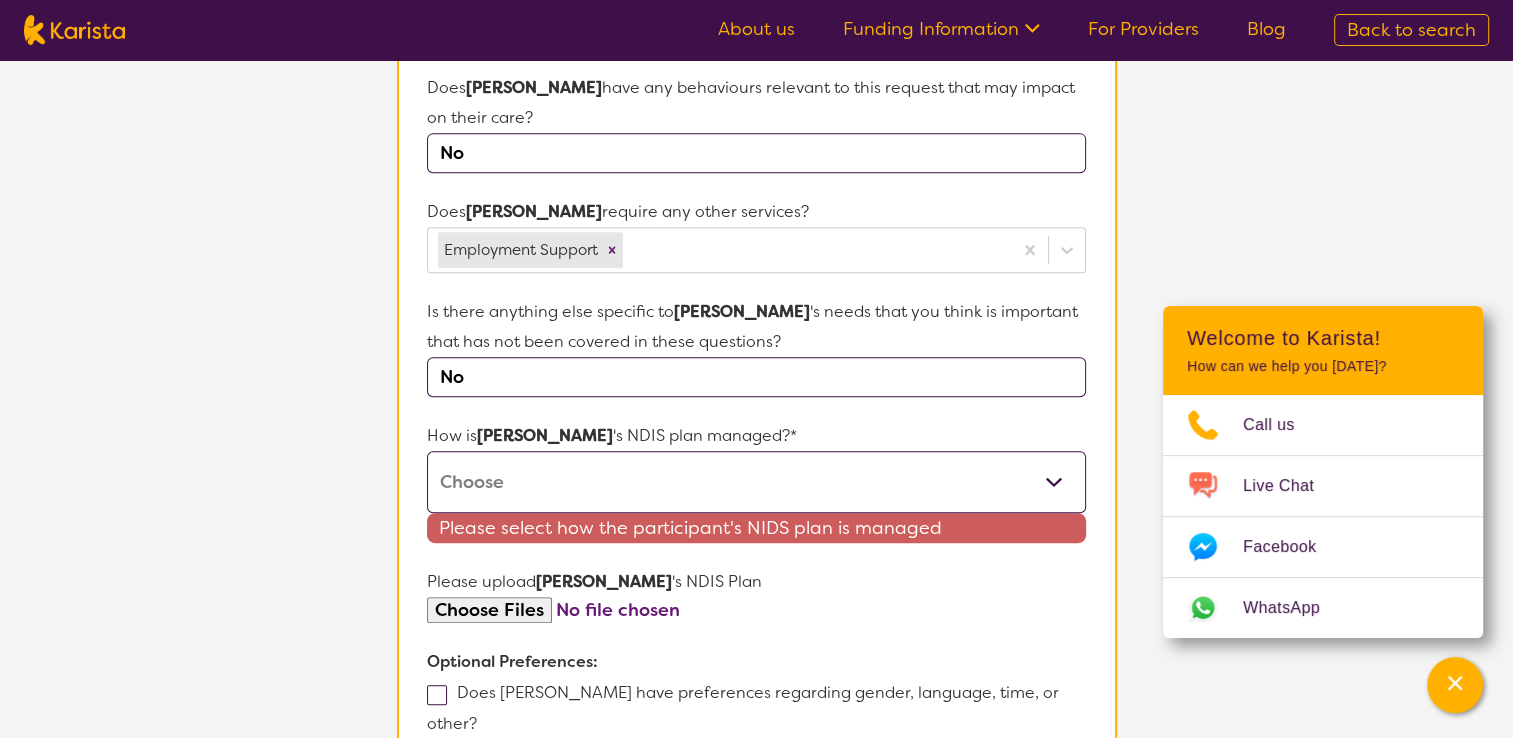 type on "No" 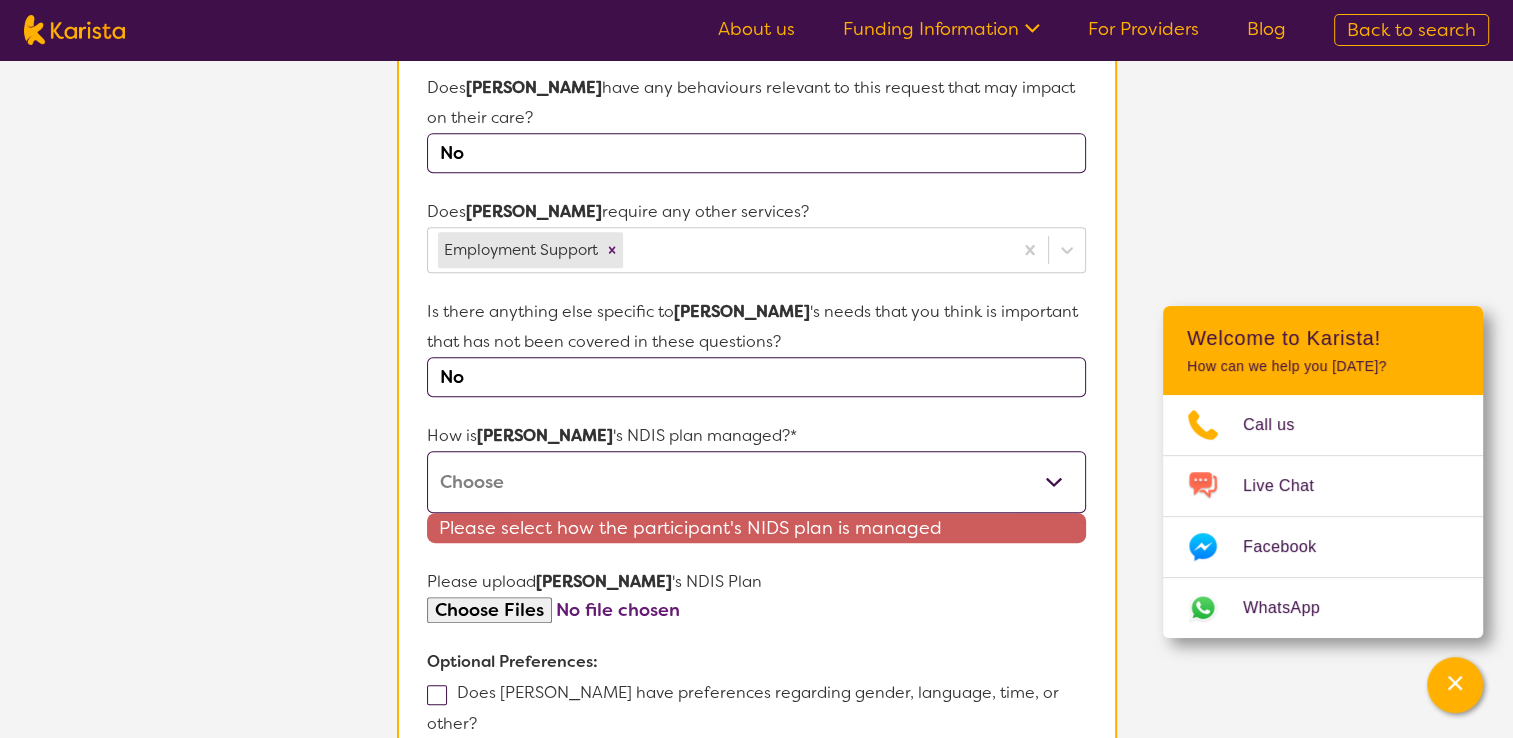 click on "Self-managed NDIS plan Managed by a registered plan management provider (not the NDIA) Agency-managed (by the NDIA) I'm not sure" at bounding box center (756, 482) 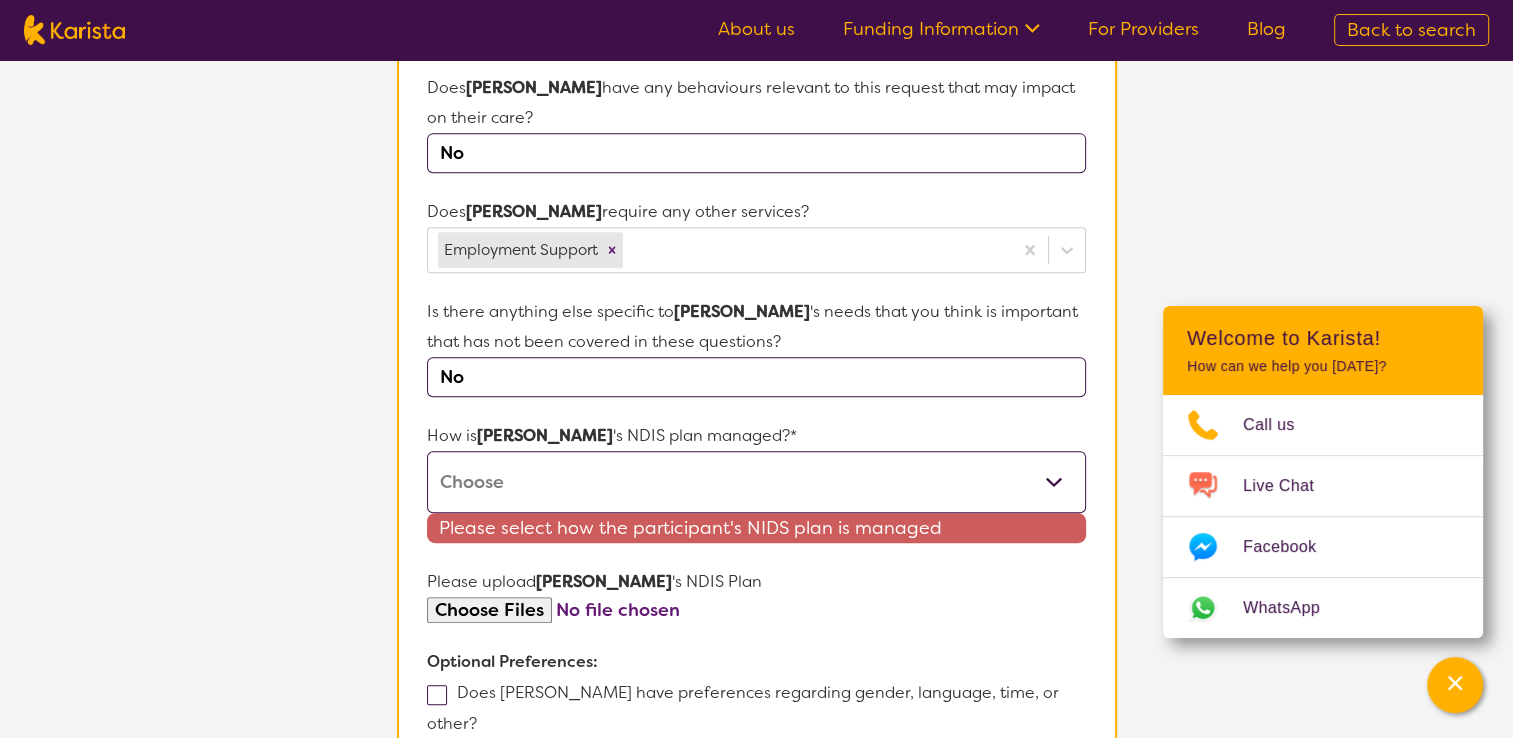 select on "Plan Managed" 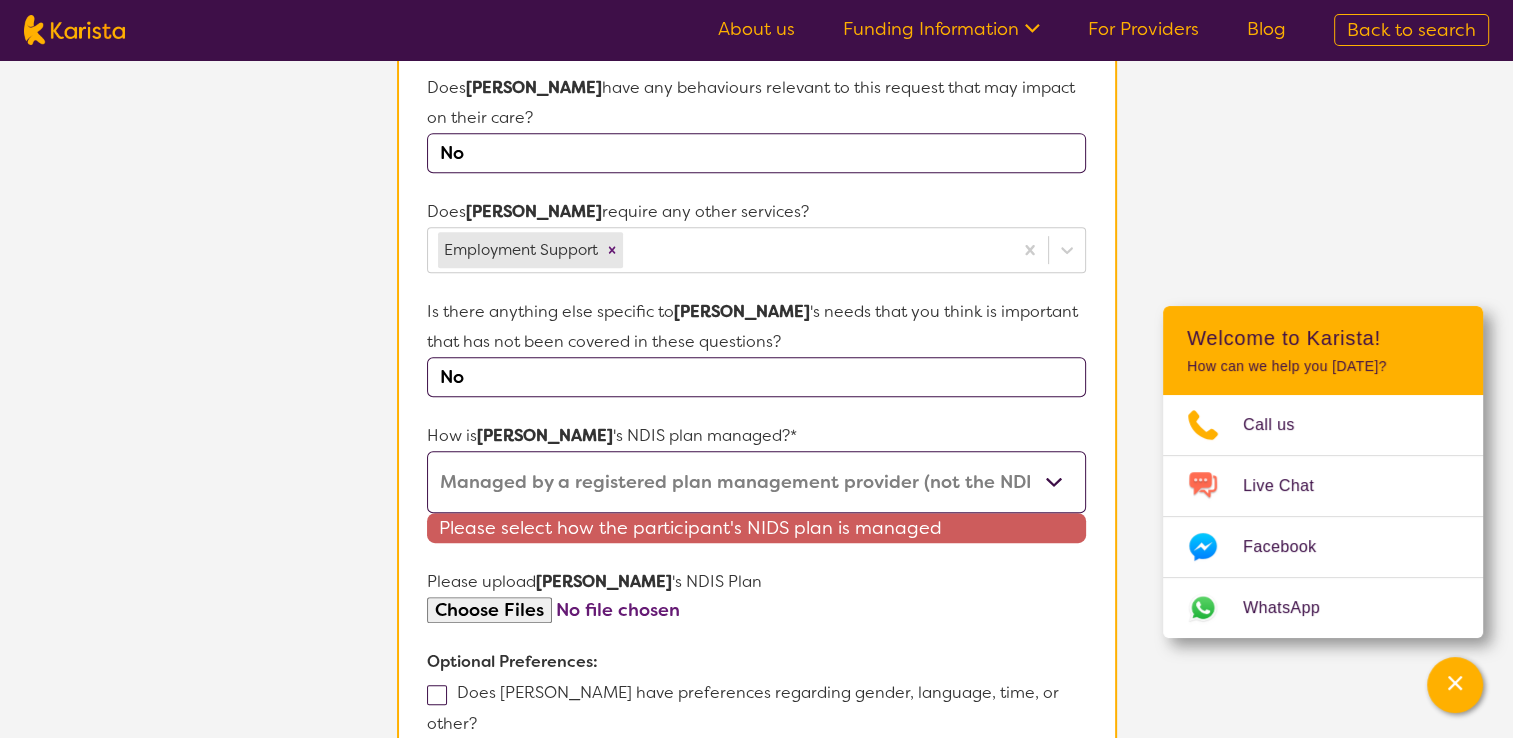 click on "Self-managed NDIS plan Managed by a registered plan management provider (not the NDIA) Agency-managed (by the NDIA) I'm not sure" at bounding box center [756, 482] 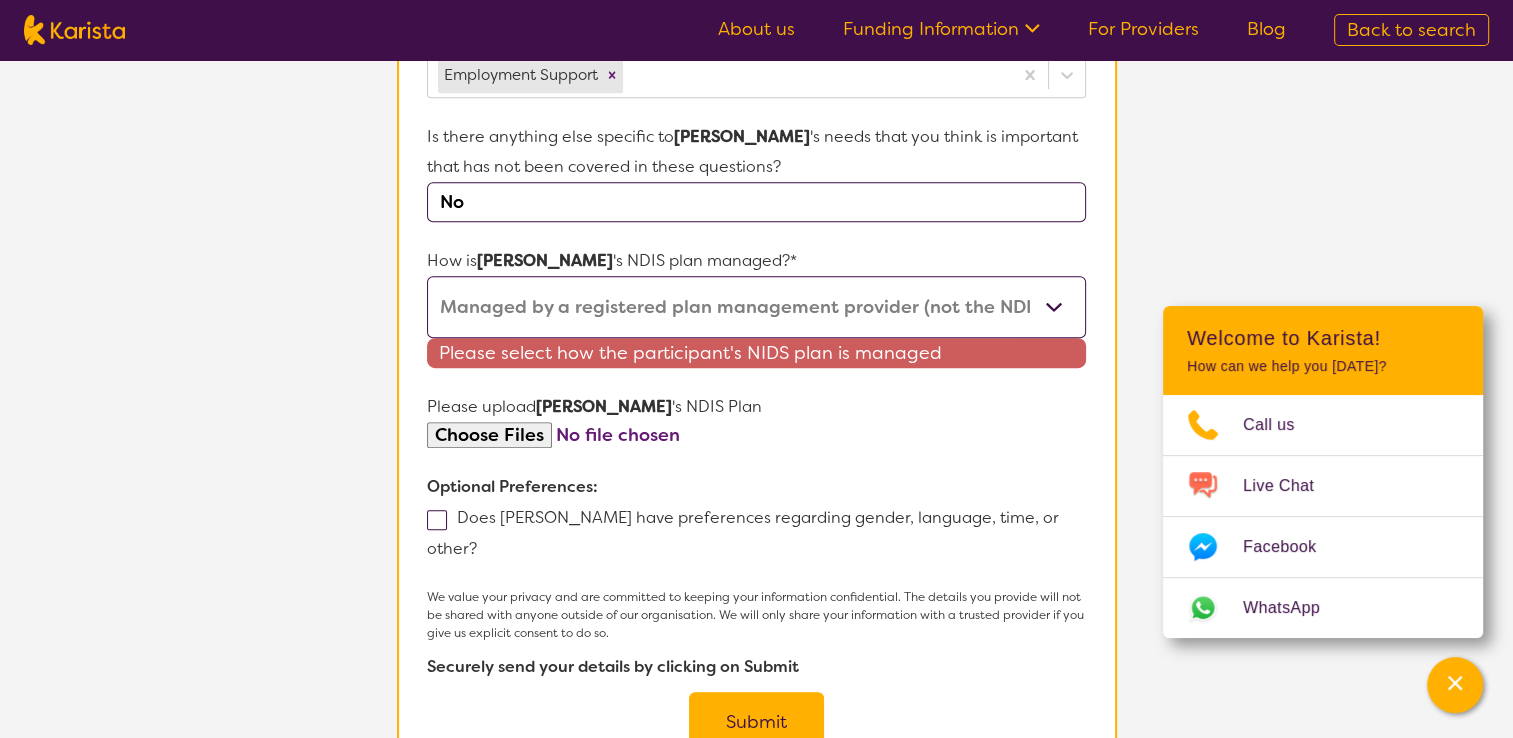scroll, scrollTop: 1052, scrollLeft: 0, axis: vertical 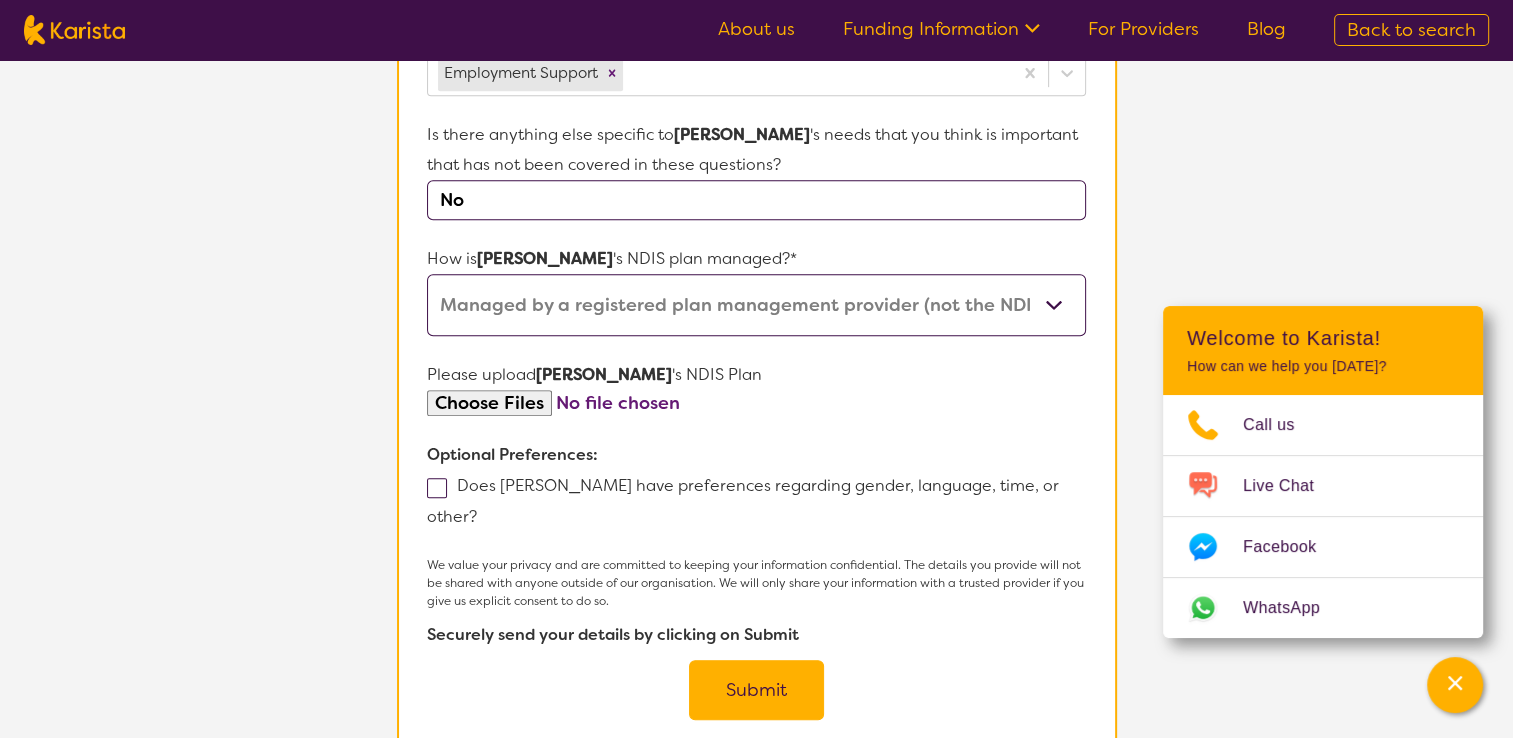 click on "Name of participant First Name* Ethan Last Name Vickers What age is  Ethan  * ? 20 What is your relationship to  Ethan  *? This request is for myself I am their parent I am their child I am their spouse/partner I am their carer I am their Support Coordinator I am their Local Area Coordinator I am their Child Safety Officer I am their Aged Care Case Worker Other Please tell us any relevant medical diagnosis or disability that relates to  Ethan  's need for  Psychology *? Intellectual Disability Other (type in diagnosis) I don't know Receptive and Expressive Language Disorder What goals for  Ethan  , you want to achieve by engaging  Psychology *? Update IQ assessment (last one was from early primary school to access supports in school) Does  Ethan   have any behaviours relevant to this request that may impact on their care? No Does  Ethan   require any other services? Employment Support Is there anything else specific to  Ethan  's needs that you think is important that has not been covered in these questions?" at bounding box center [756, -18] 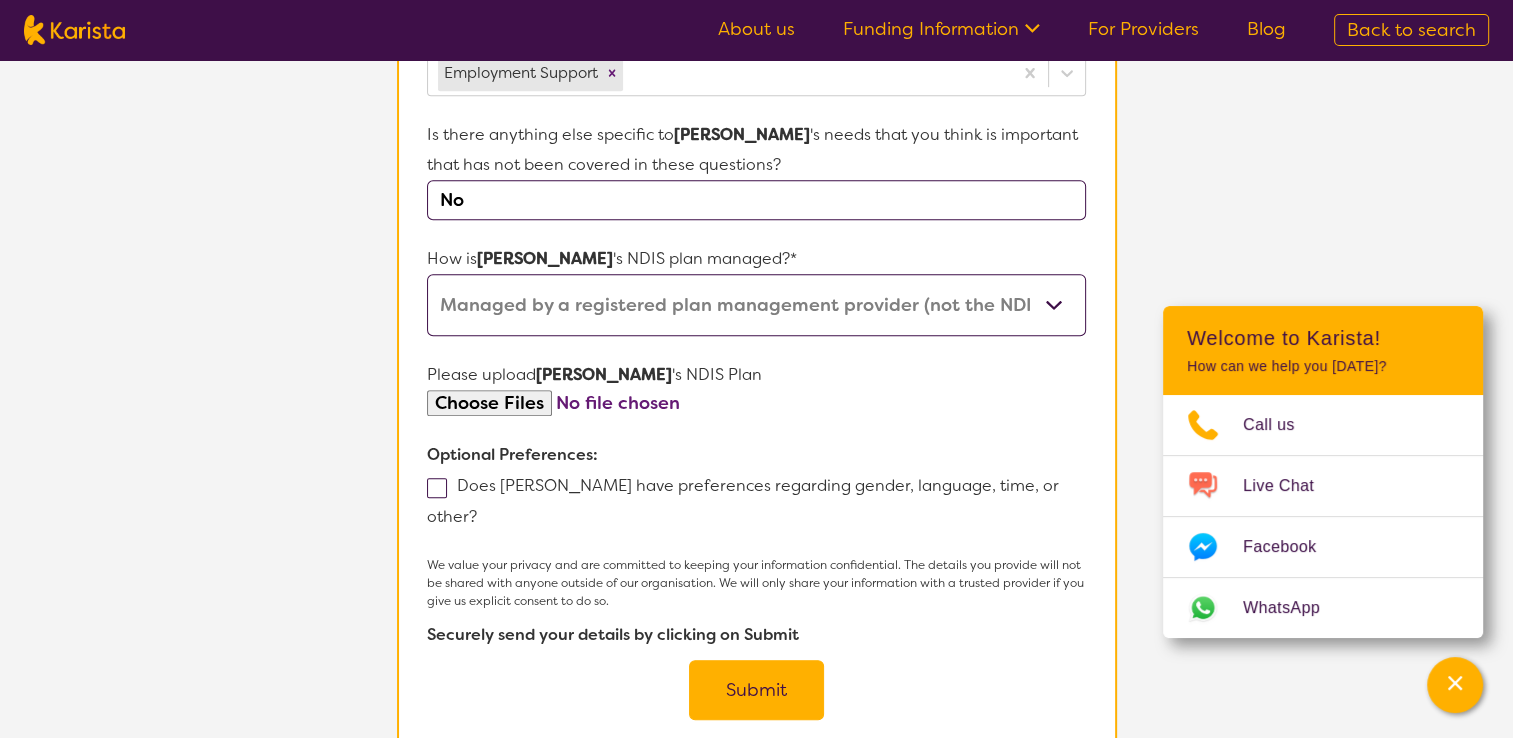 type on "C:\fakepath\2022.08 Ethan Vickers - NDIS plan.pdf" 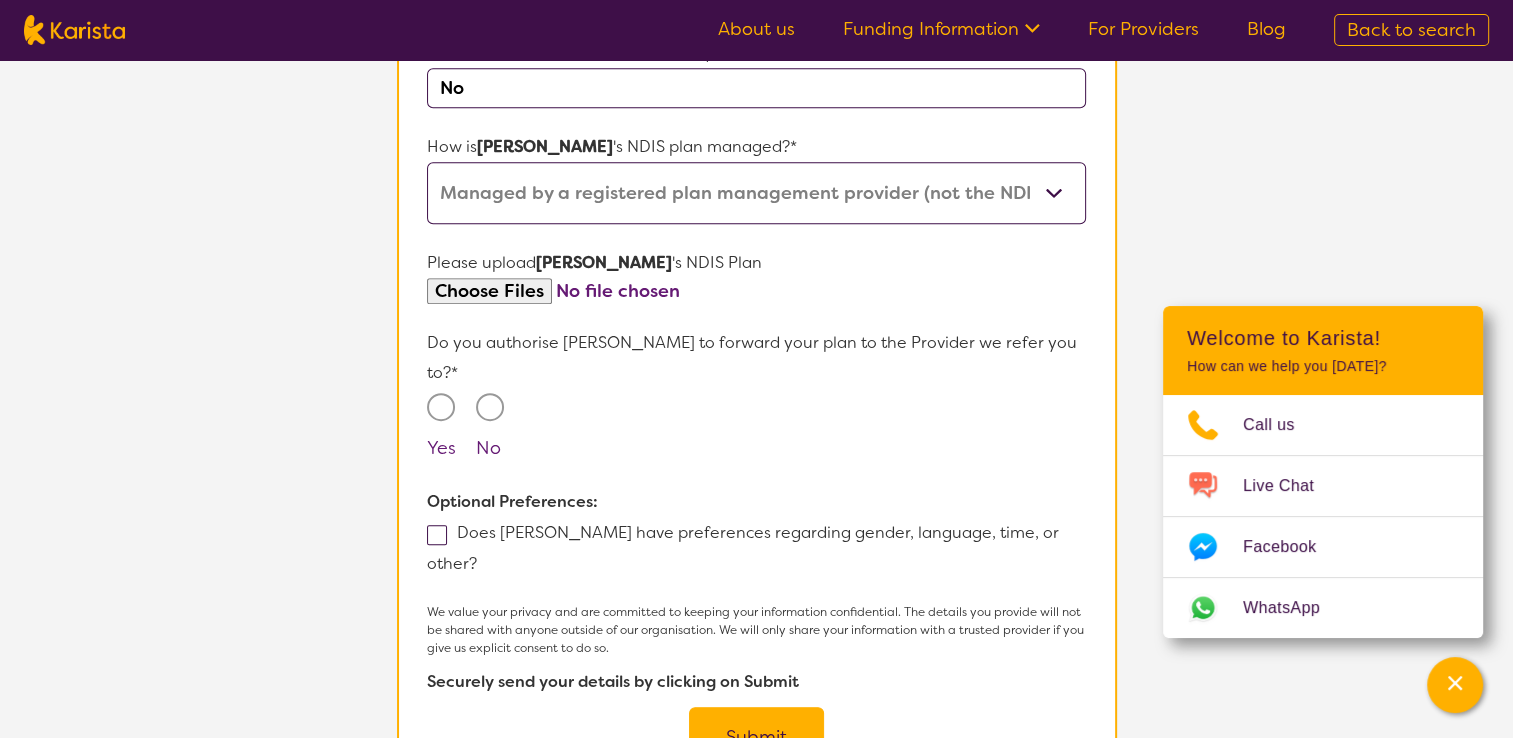 scroll, scrollTop: 1166, scrollLeft: 0, axis: vertical 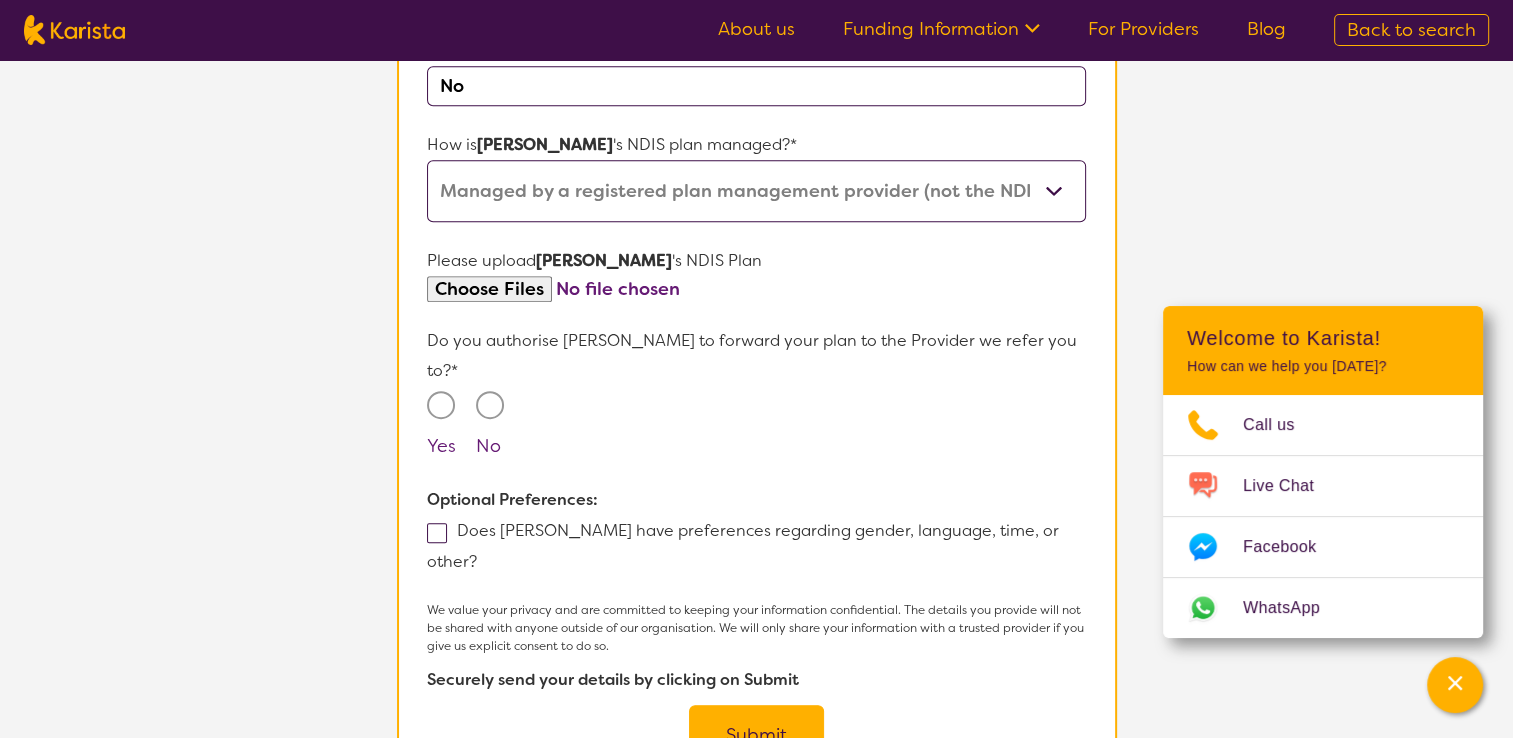 click on "Yes" at bounding box center (441, 405) 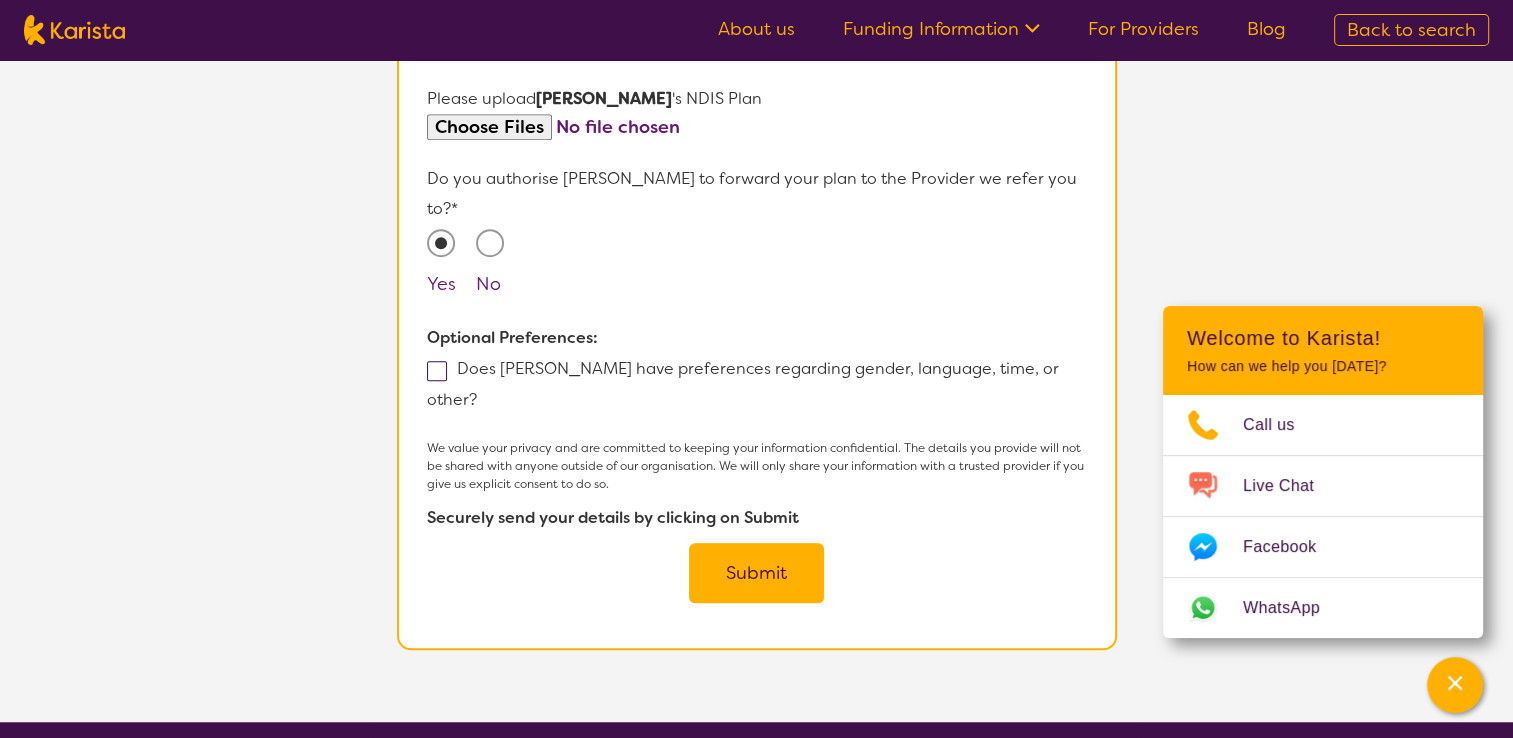 scroll, scrollTop: 1328, scrollLeft: 0, axis: vertical 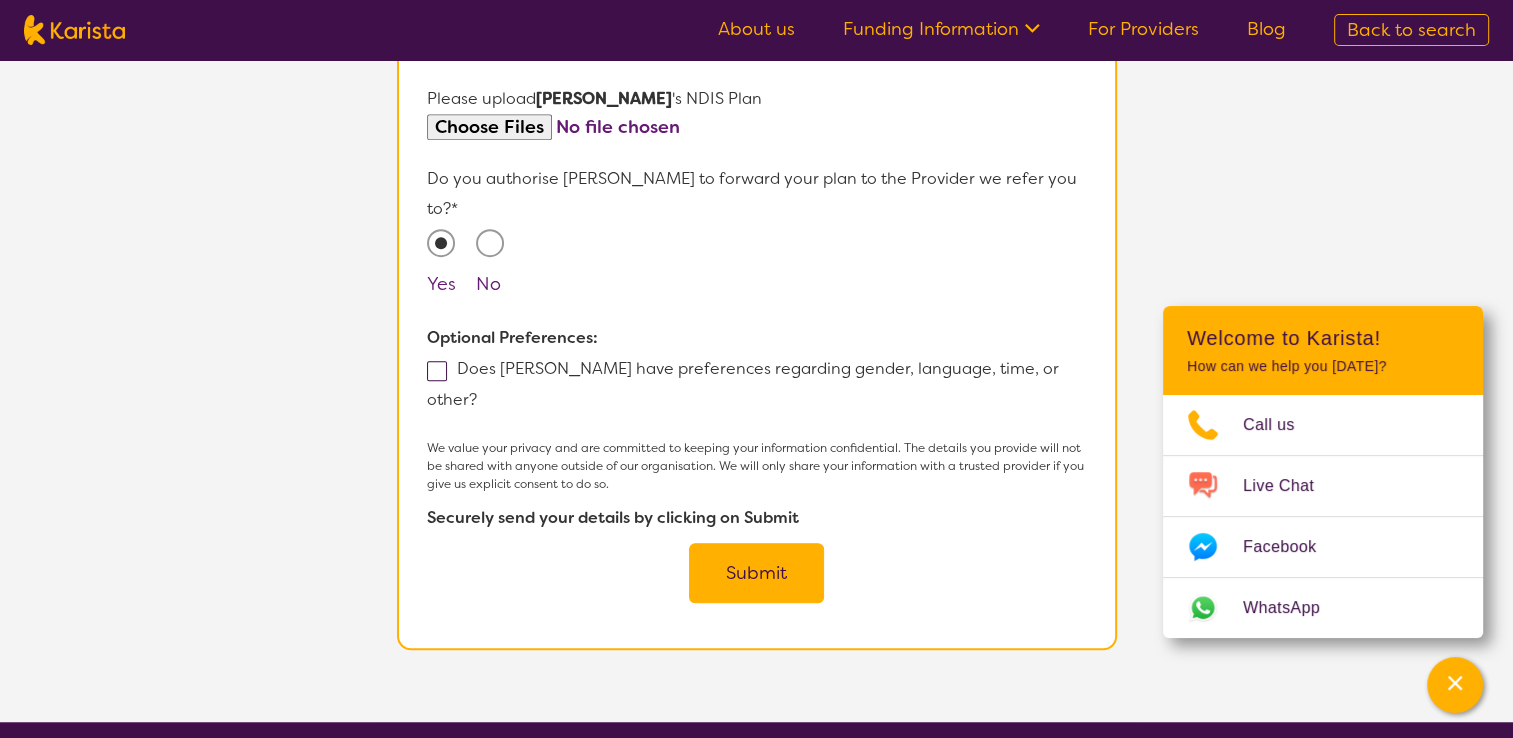 click on "Submit" at bounding box center (756, 573) 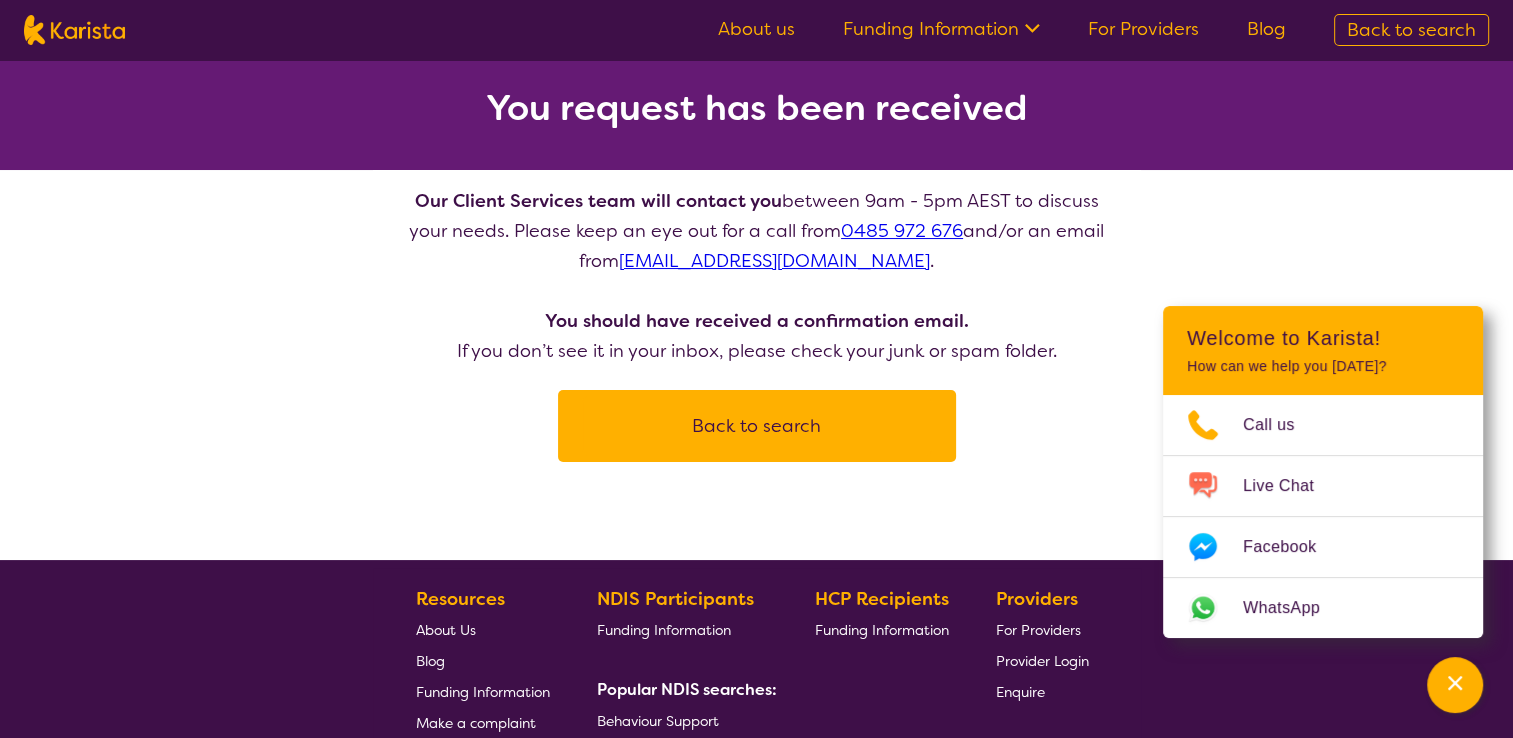 scroll, scrollTop: 238, scrollLeft: 0, axis: vertical 